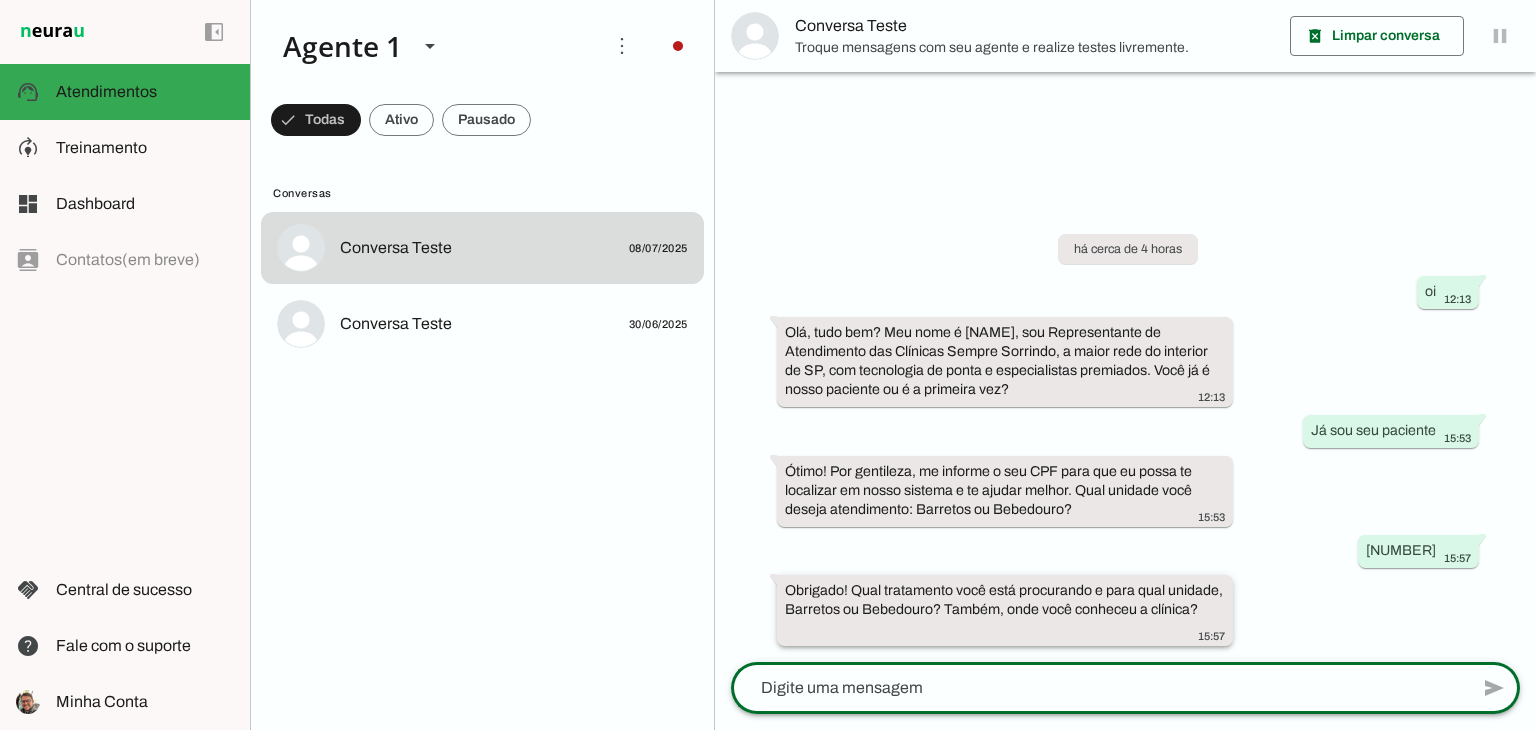 scroll, scrollTop: 0, scrollLeft: 0, axis: both 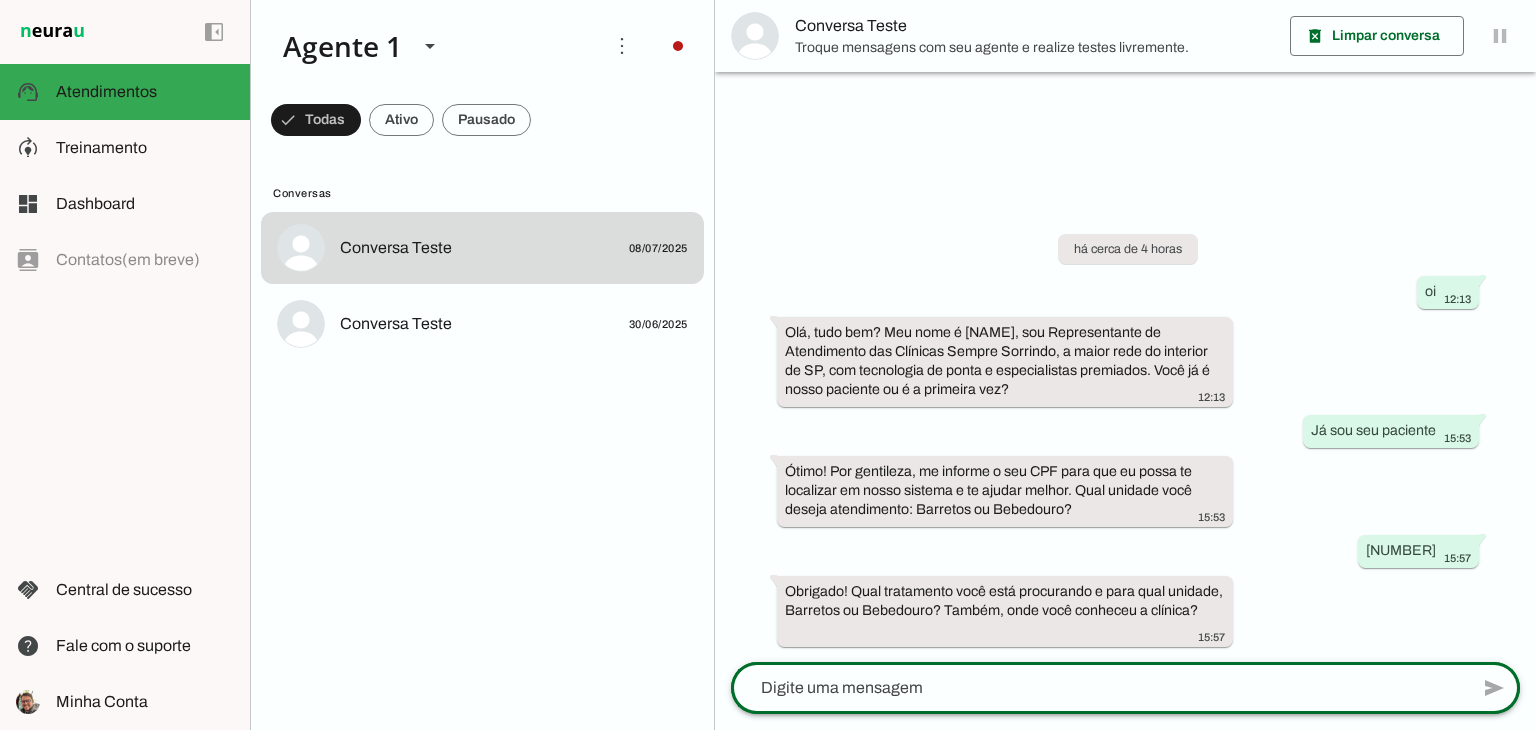 click 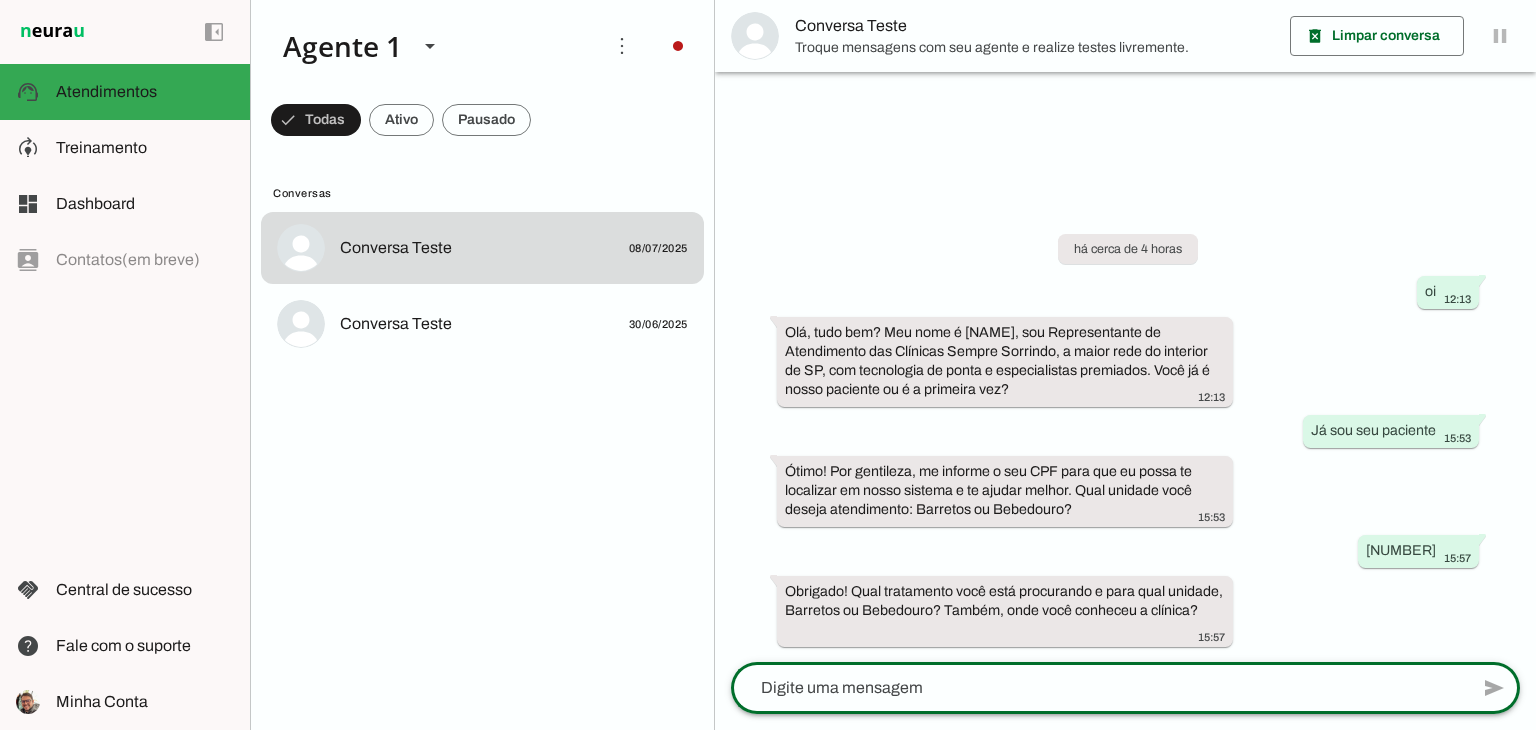 click 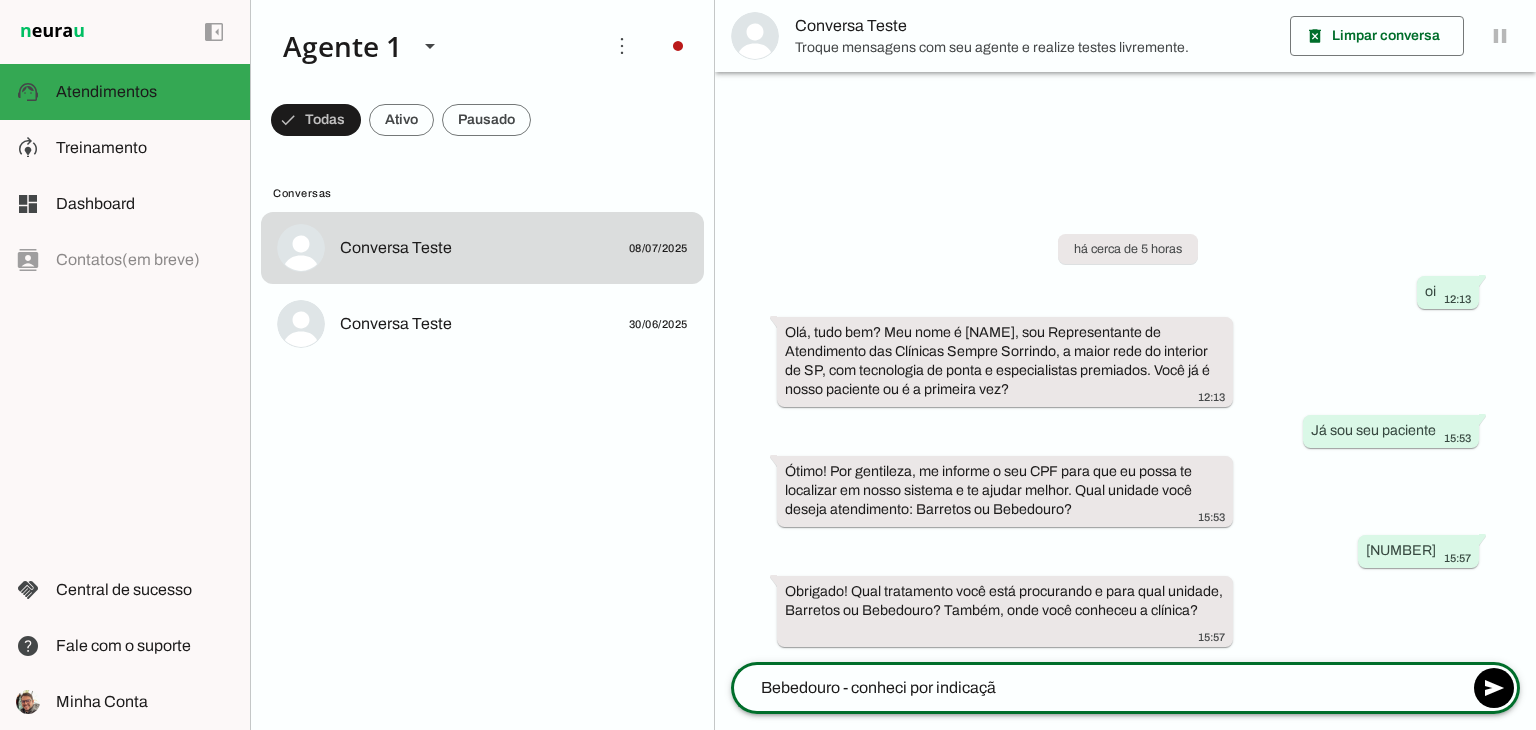 type on "Bebedouro - conheci por indicação" 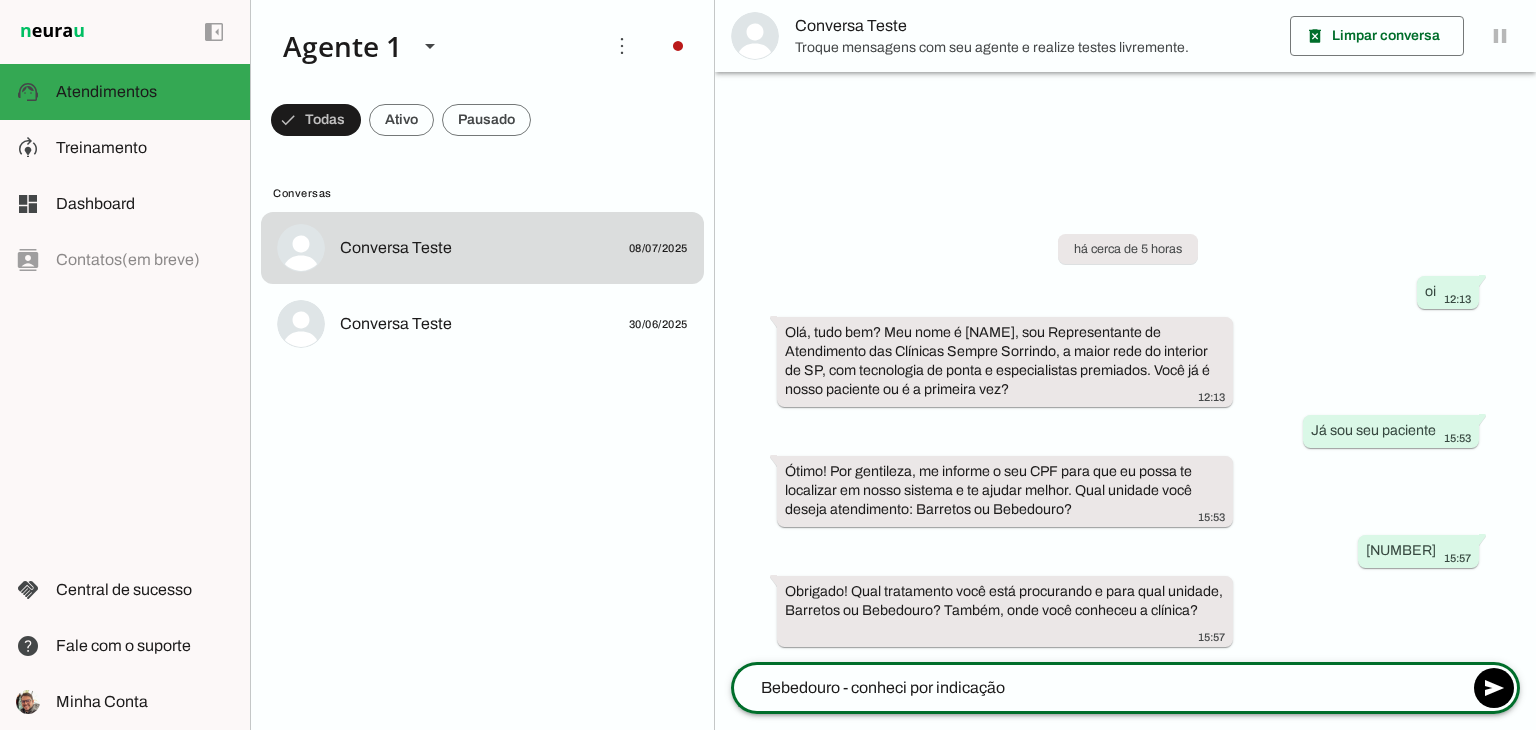 type 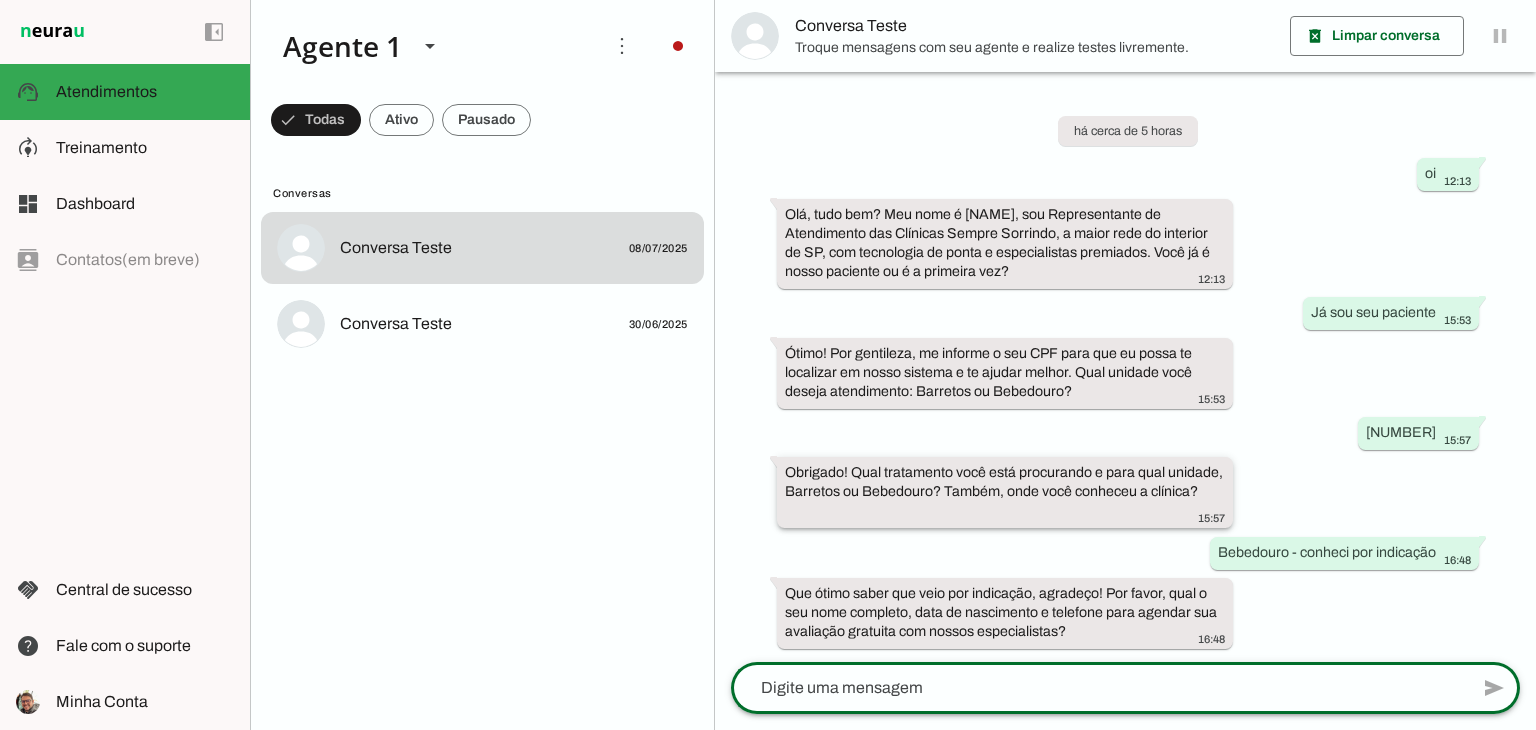 scroll, scrollTop: 2, scrollLeft: 0, axis: vertical 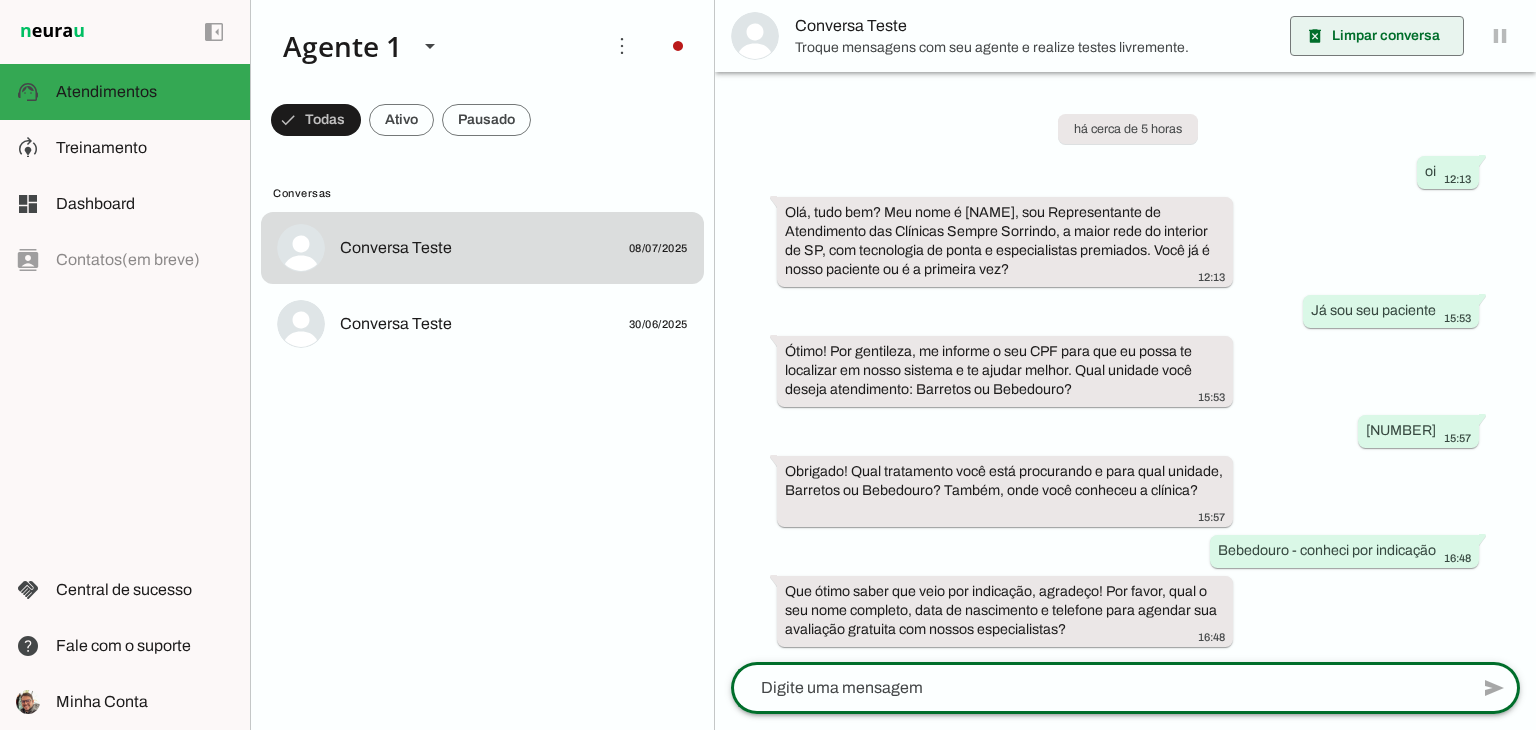 click at bounding box center (1377, 36) 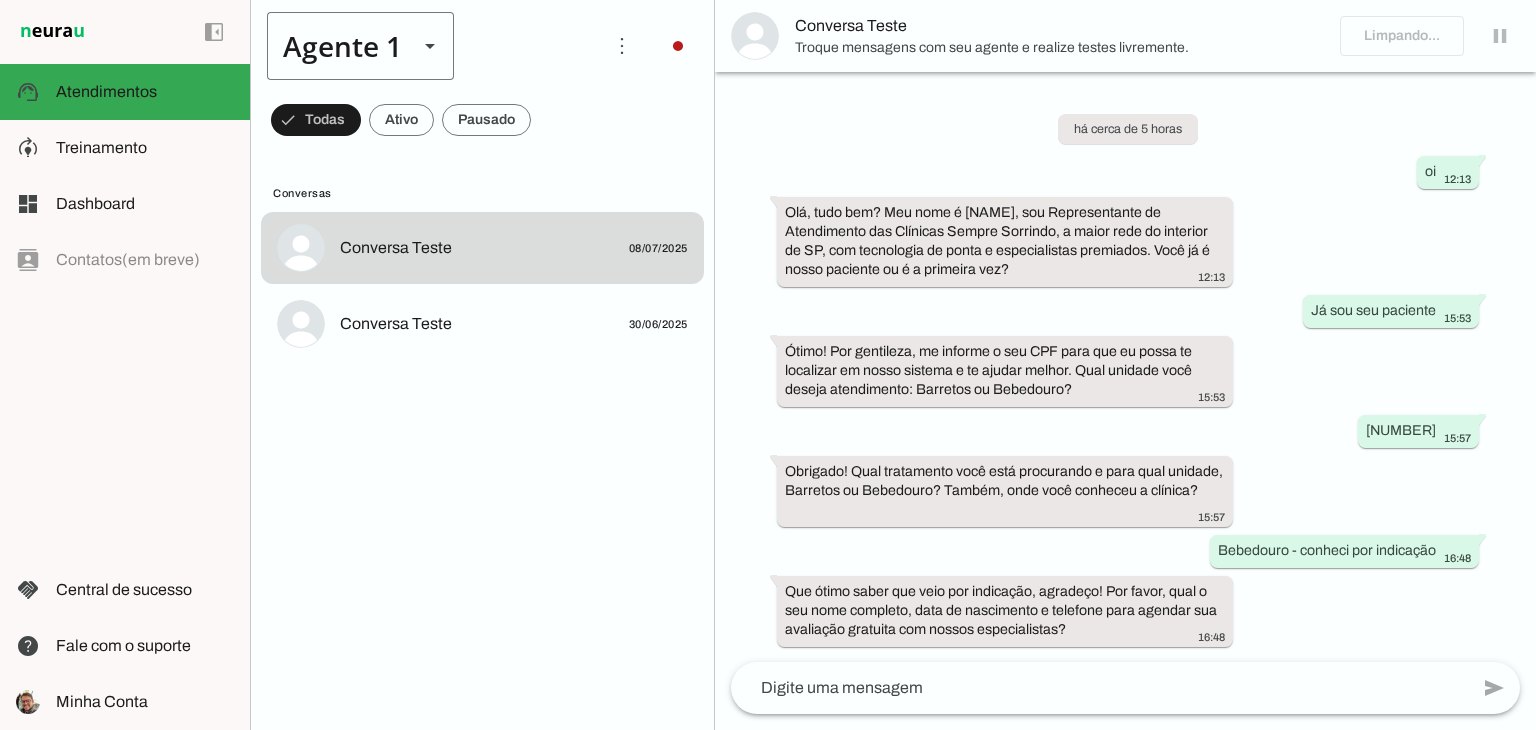 click at bounding box center [430, 46] 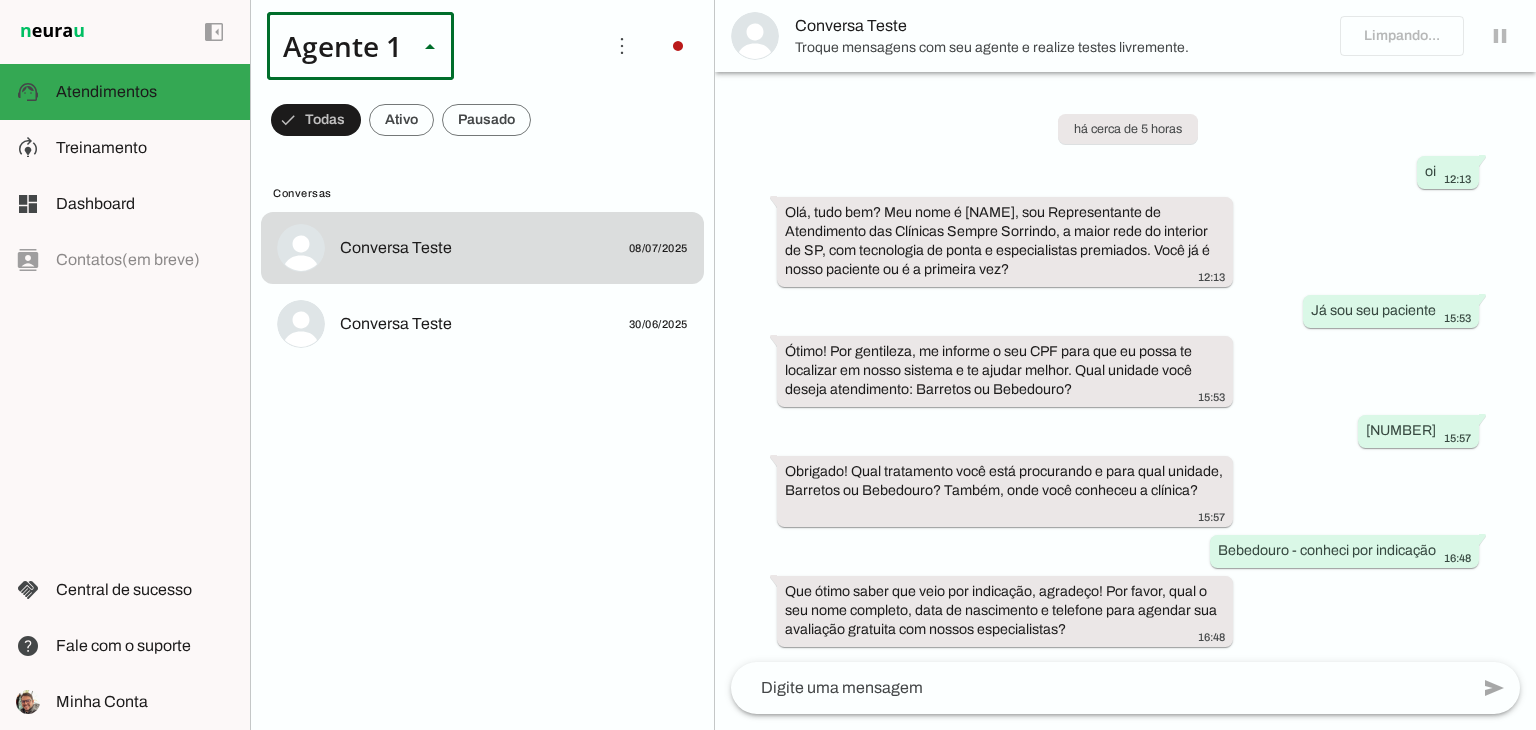 scroll, scrollTop: 0, scrollLeft: 0, axis: both 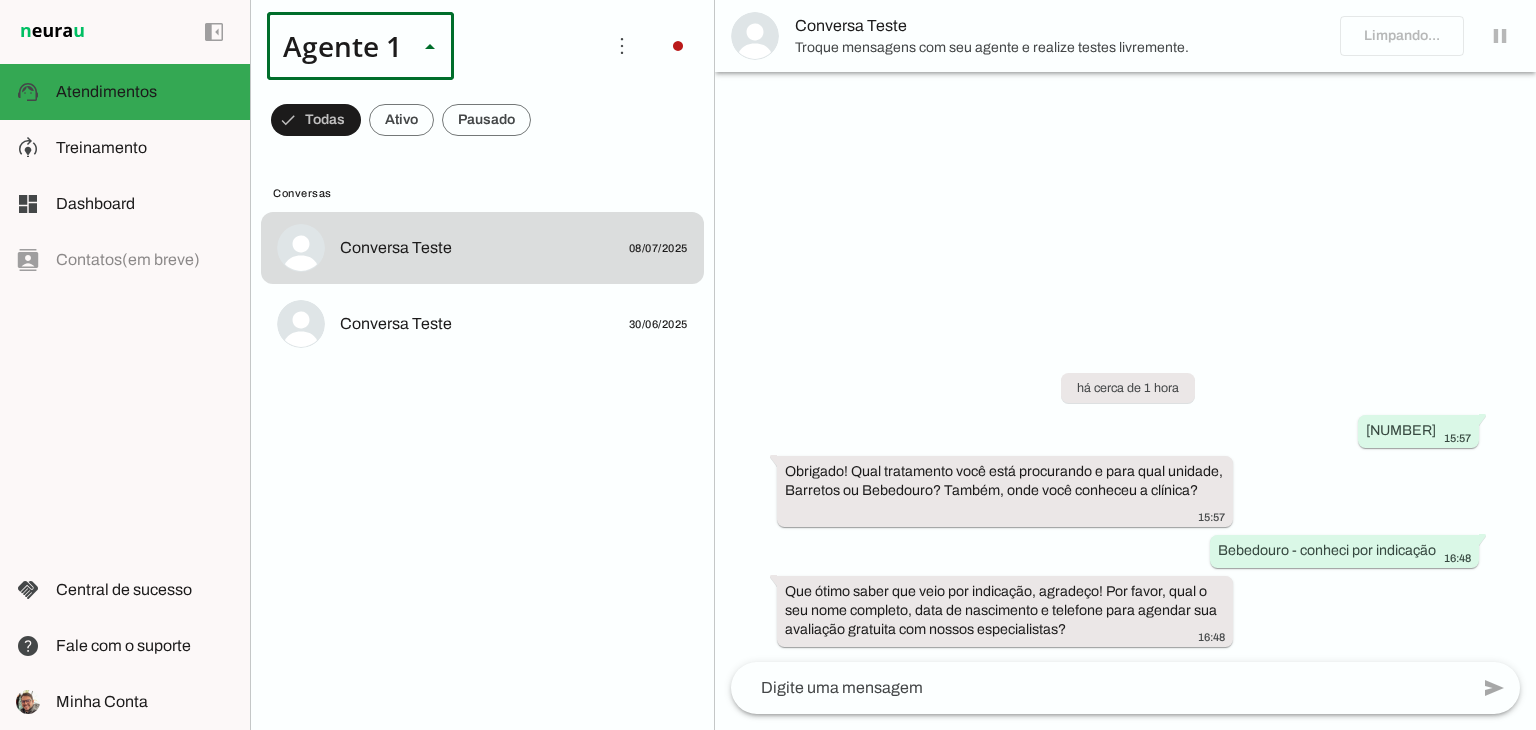 click at bounding box center [627, 128] 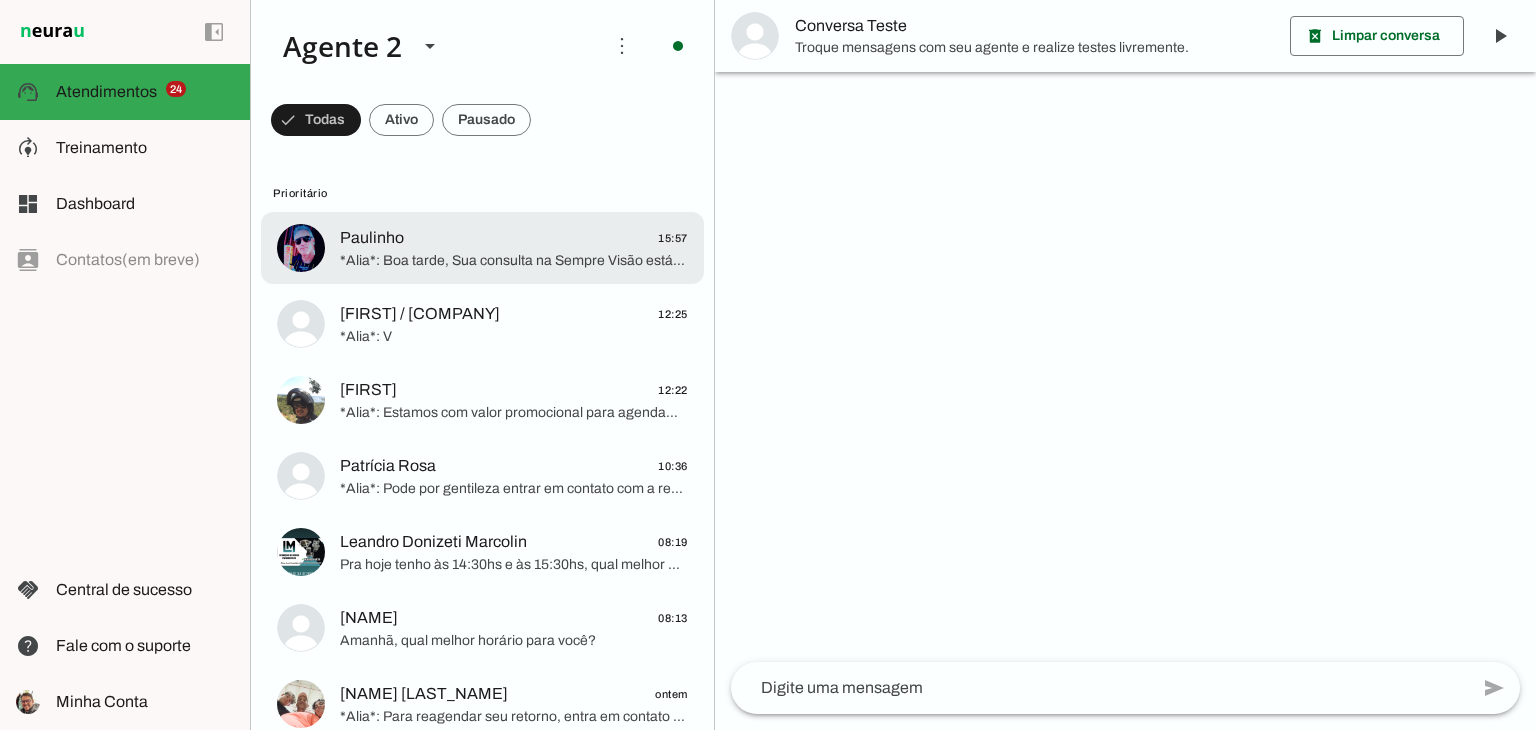 click on "[NAME]
[TIME]" 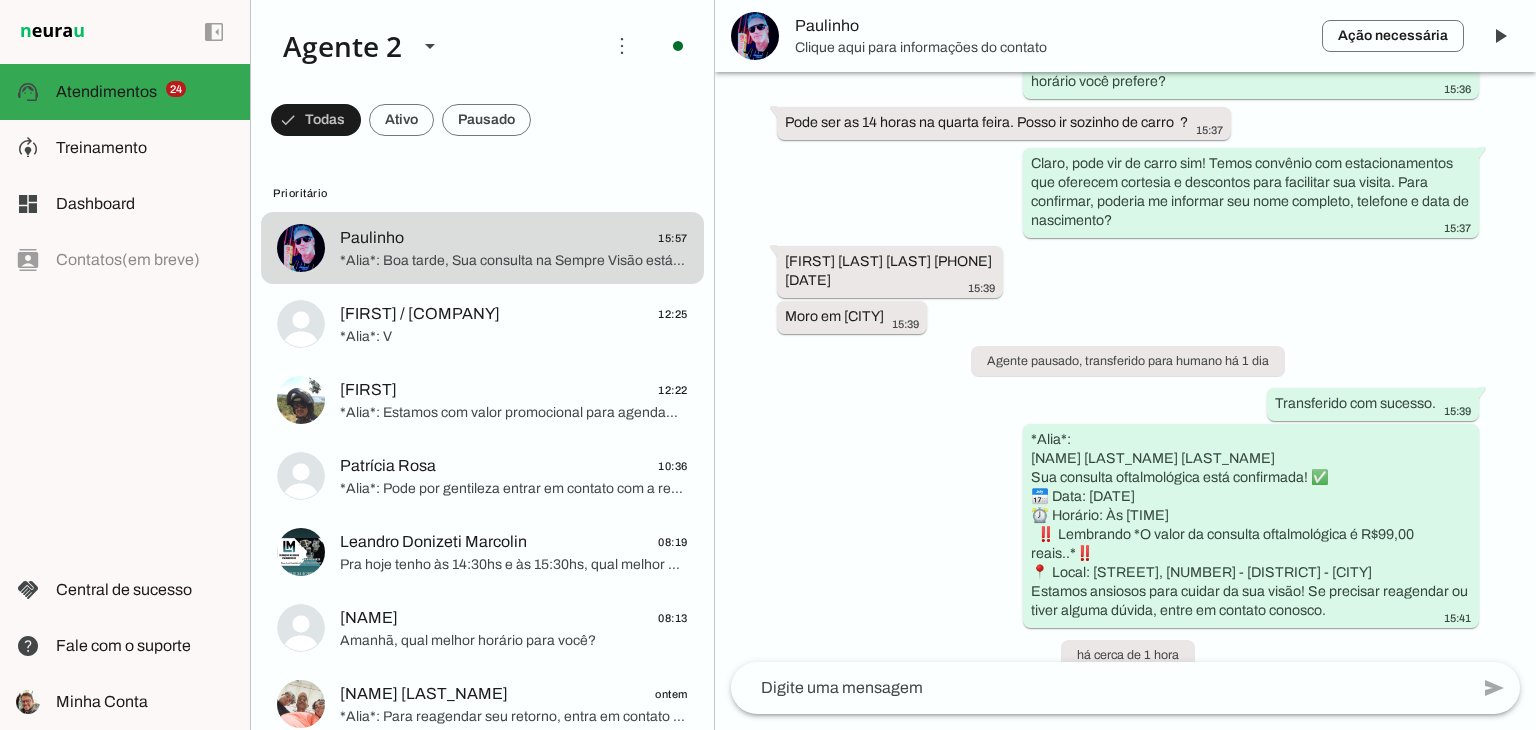 scroll, scrollTop: 1509, scrollLeft: 0, axis: vertical 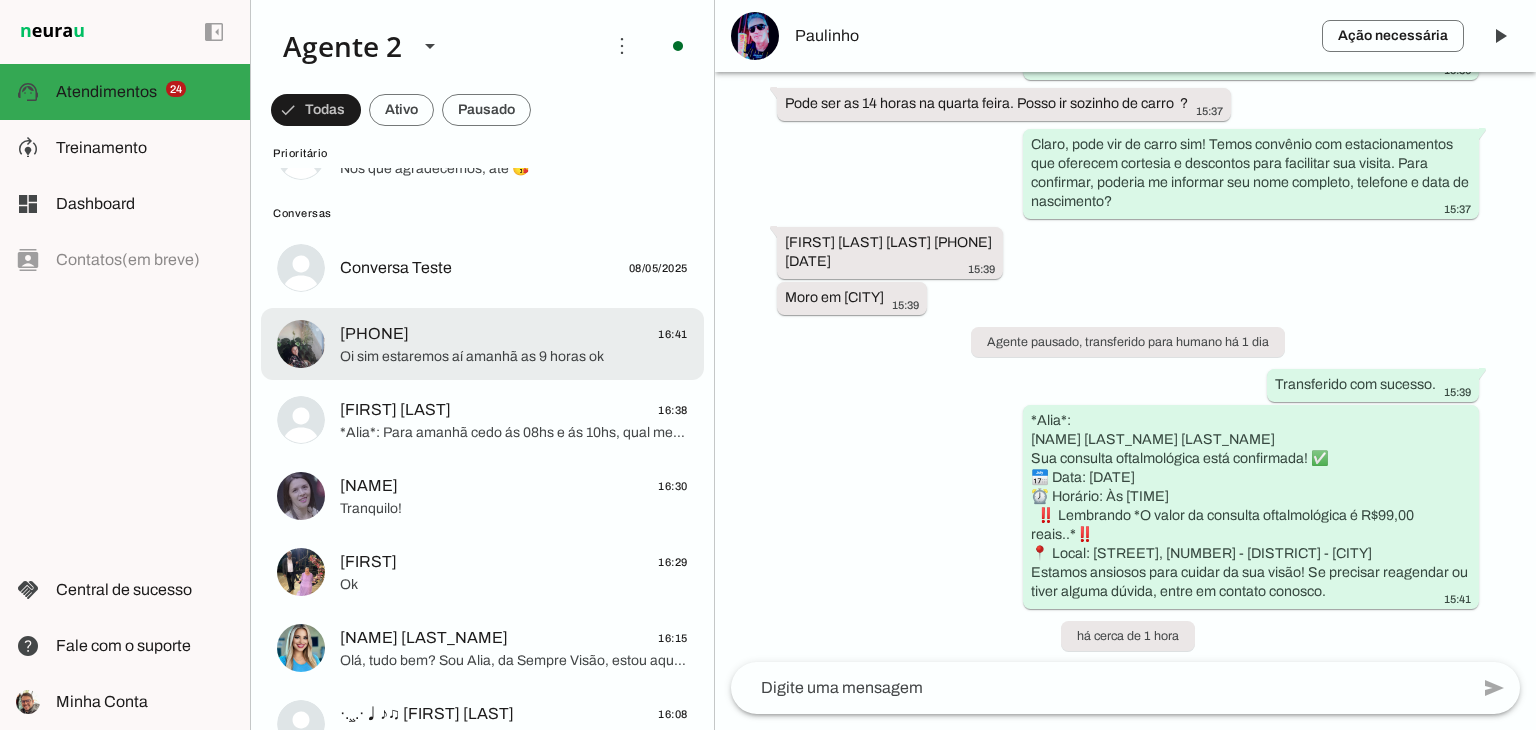click on "Oi sim estaremos aí amanhã as 9 horas ok" 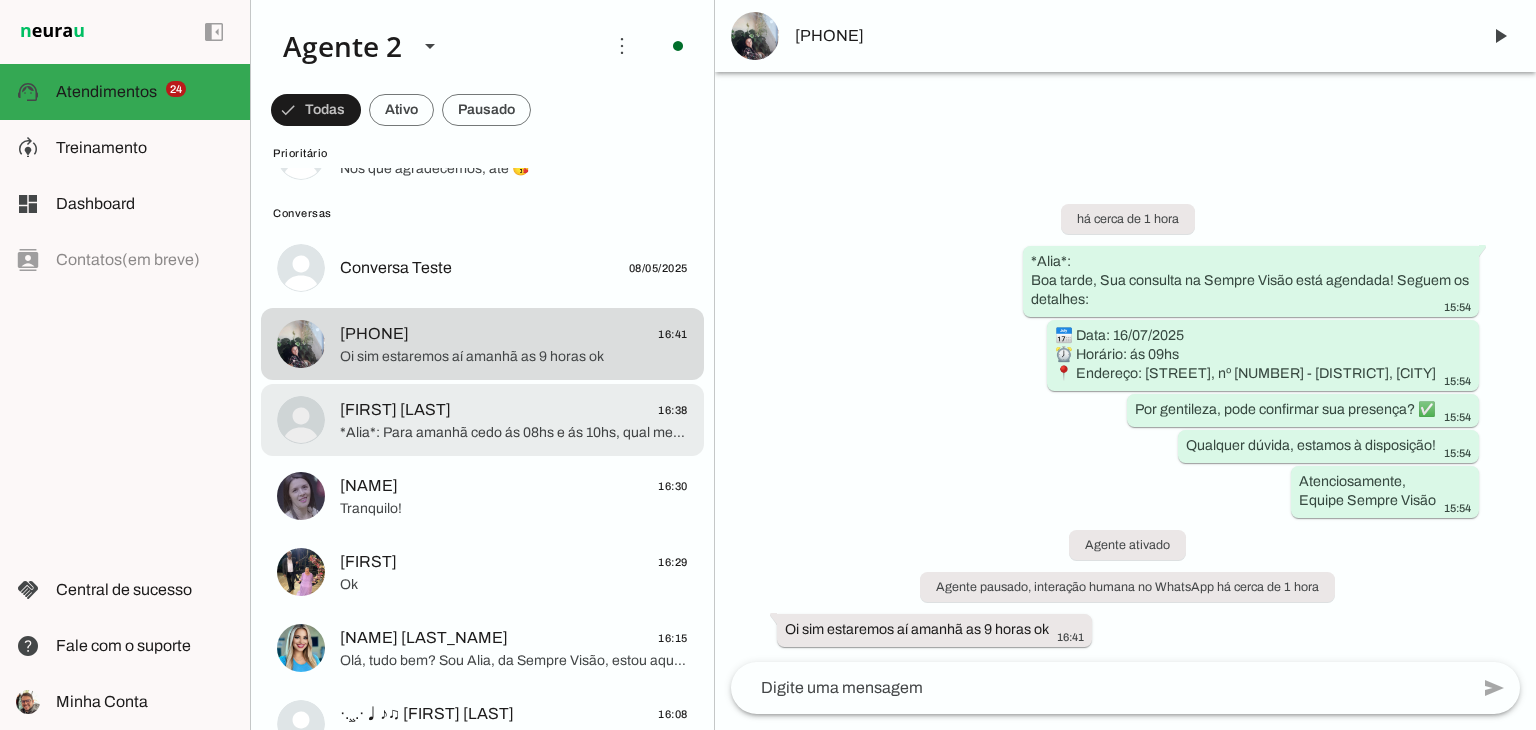 click on "[FIRST] [LAST]" 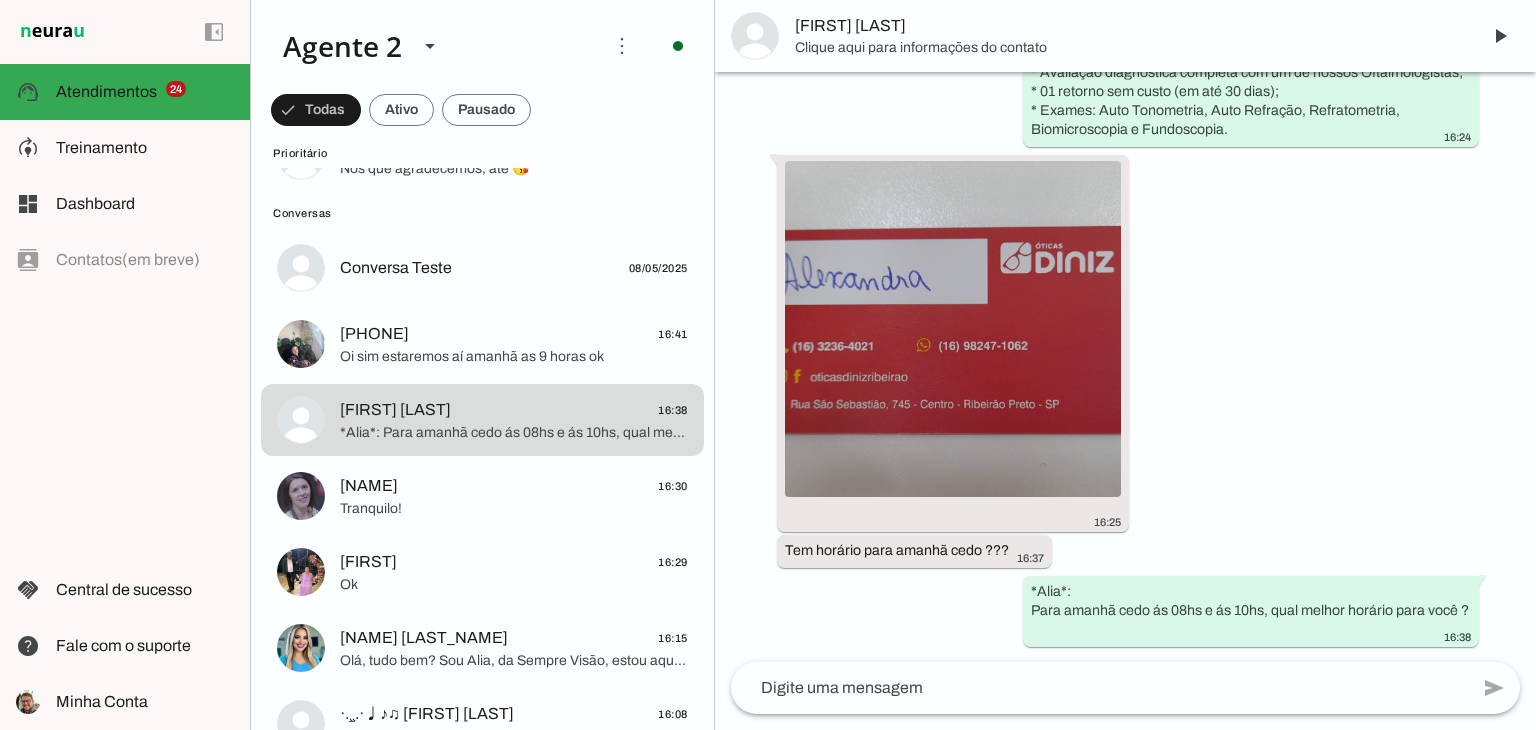 scroll, scrollTop: 293, scrollLeft: 0, axis: vertical 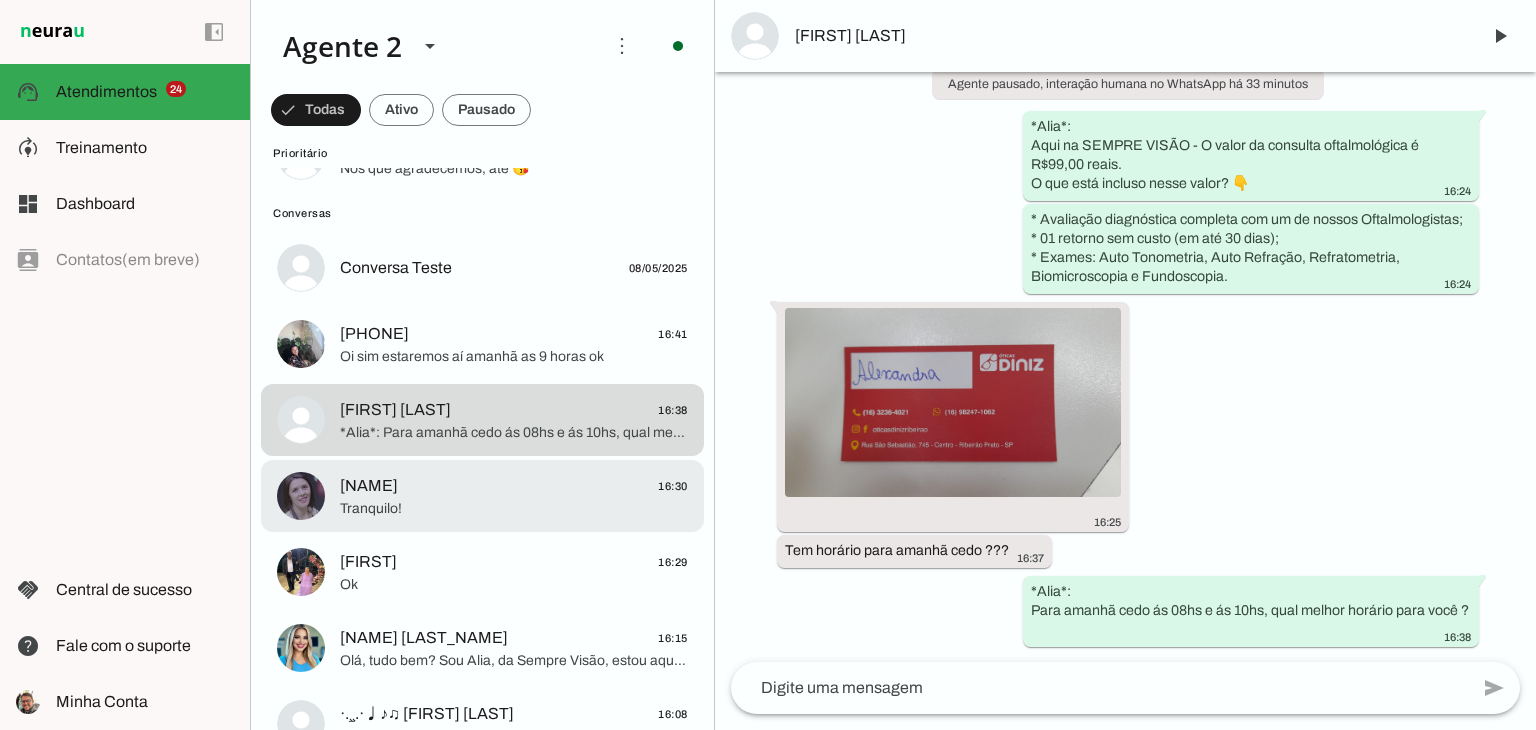 click on "Tranquilo!" 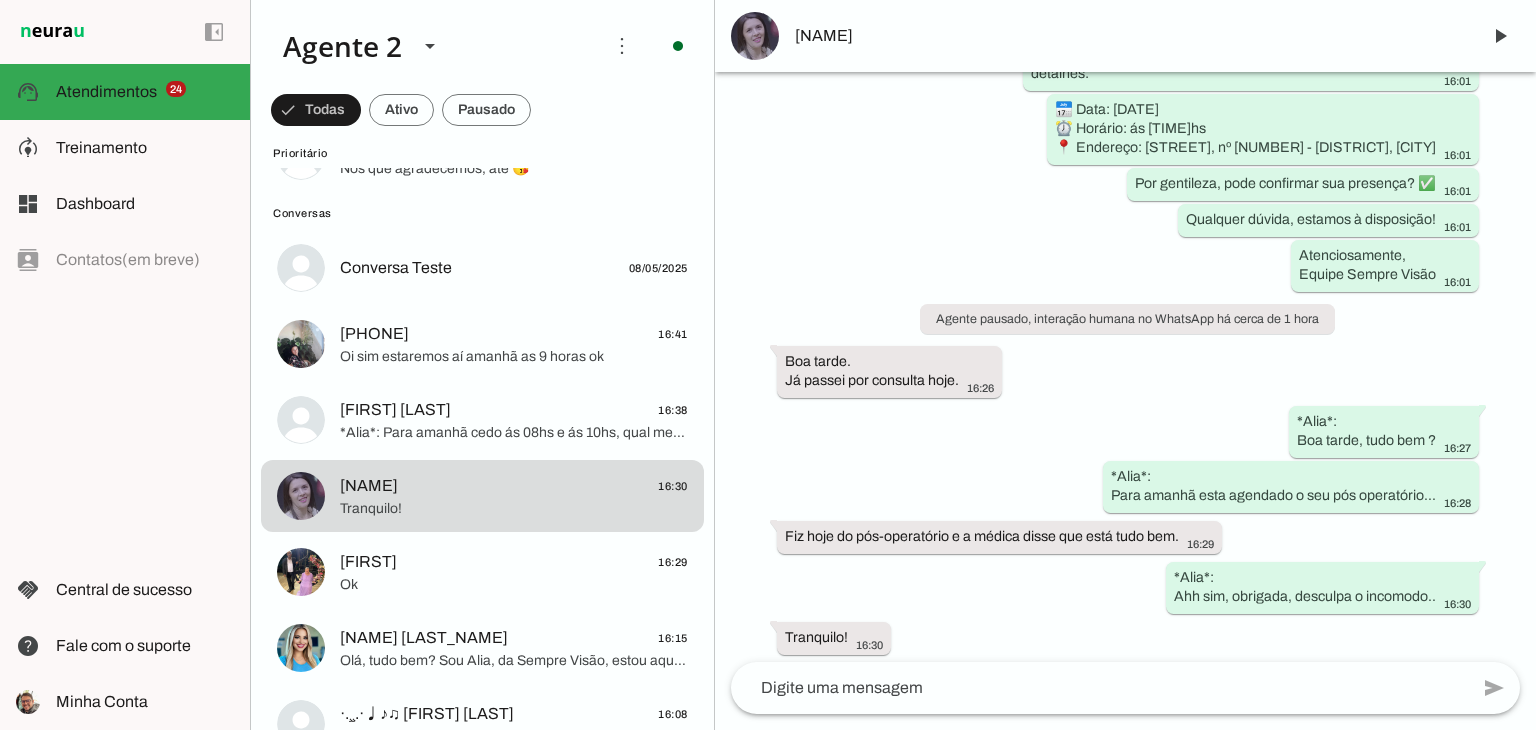 scroll, scrollTop: 2158, scrollLeft: 0, axis: vertical 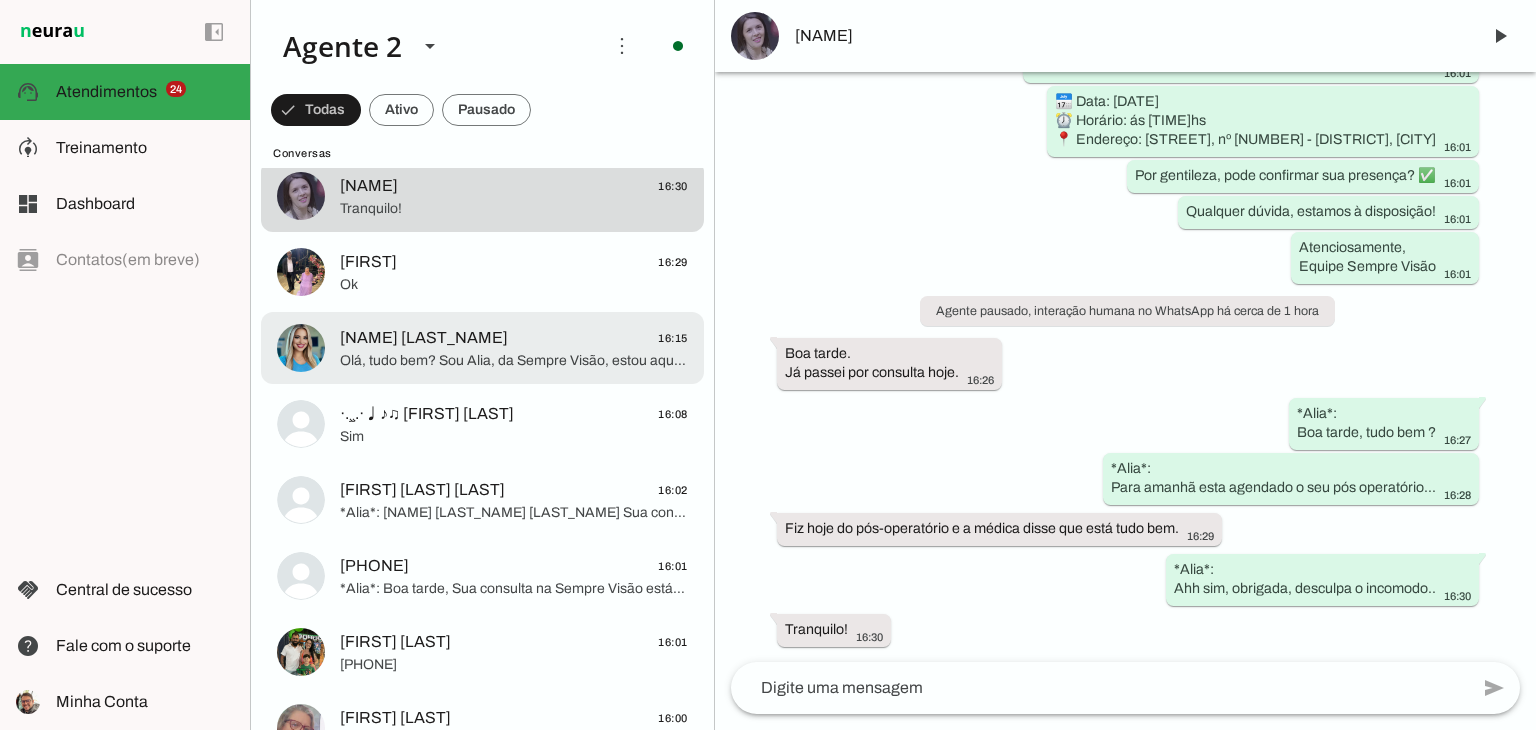 click on "[FIRST] [LAST]
[TIME]" 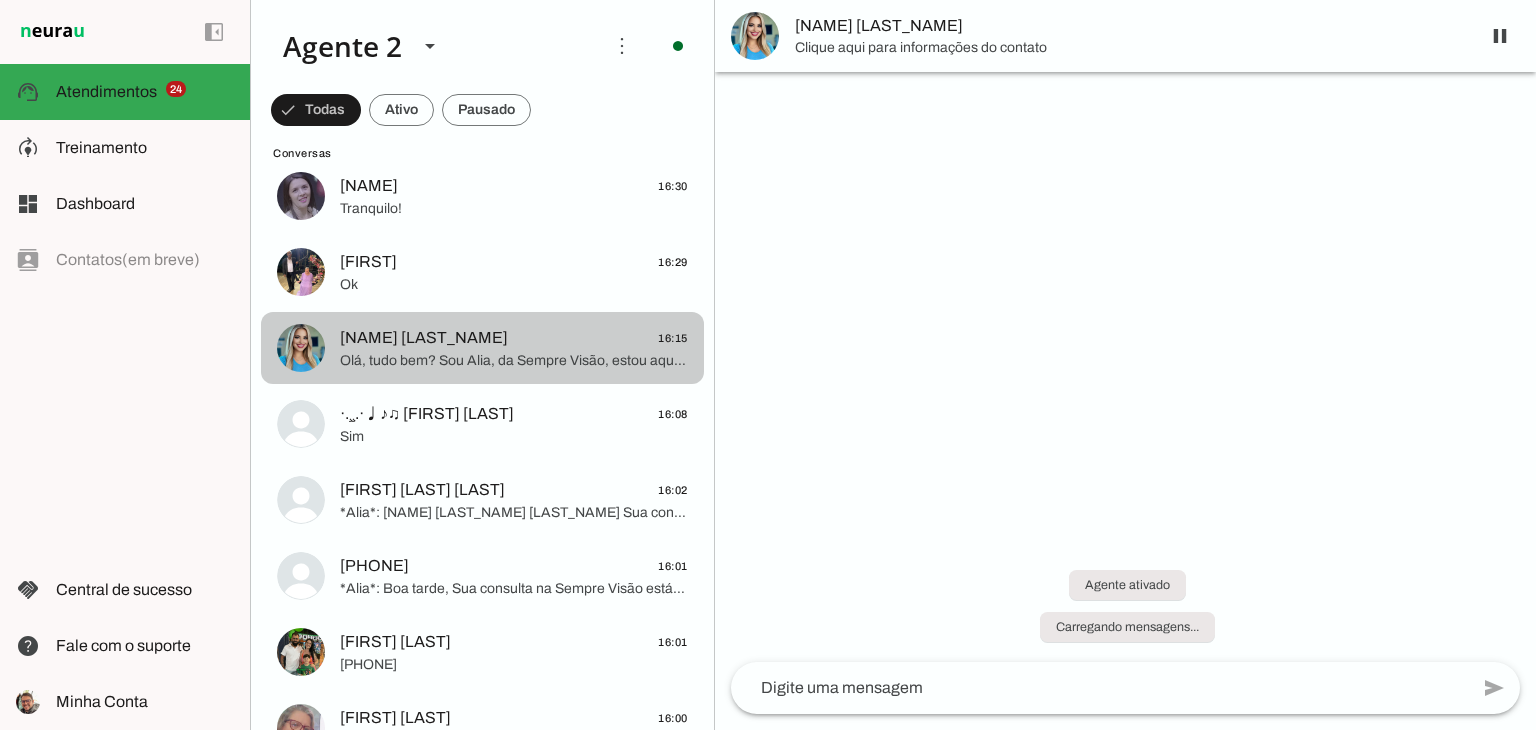 scroll, scrollTop: 0, scrollLeft: 0, axis: both 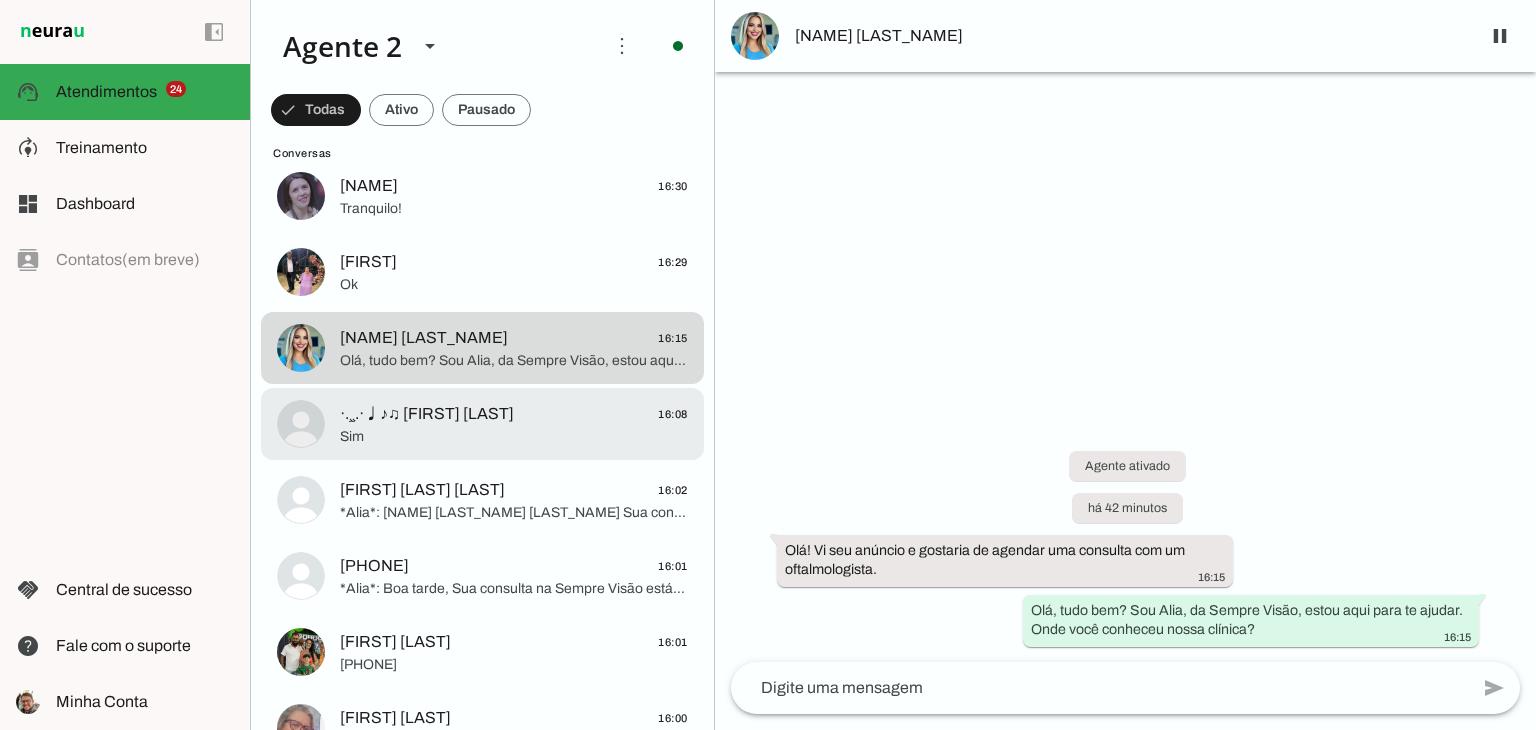 click on "·.¸¸.·♩♪♫ [FIRST] [LAST]
[TIME]" 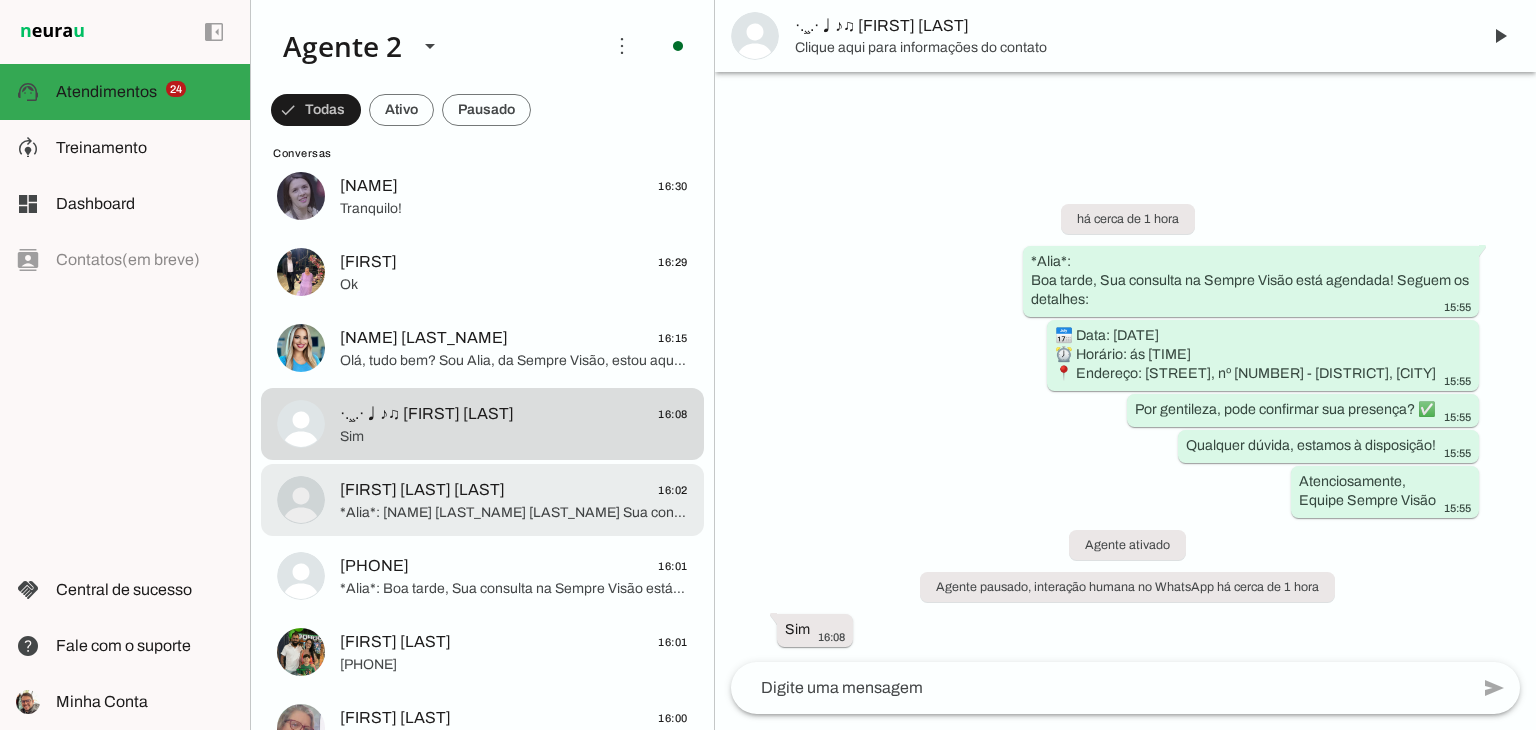 click on "*Alia*:
[NAME] [LAST_NAME] [LAST_NAME]
Sua consulta oftalmológica está confirmada! ✅
📅 Data: [DATE]
⏰ Horário: ás [TIME]hs
📍 Endereço: [STREET], nº [NUMBER] - [DISTRICT], [CITY]
Por gentileza, pode confirmar sua presença? ✅
Qualquer dúvida, estamos à disposição!
Atenciosamente,
Equipe Sempre Visão" 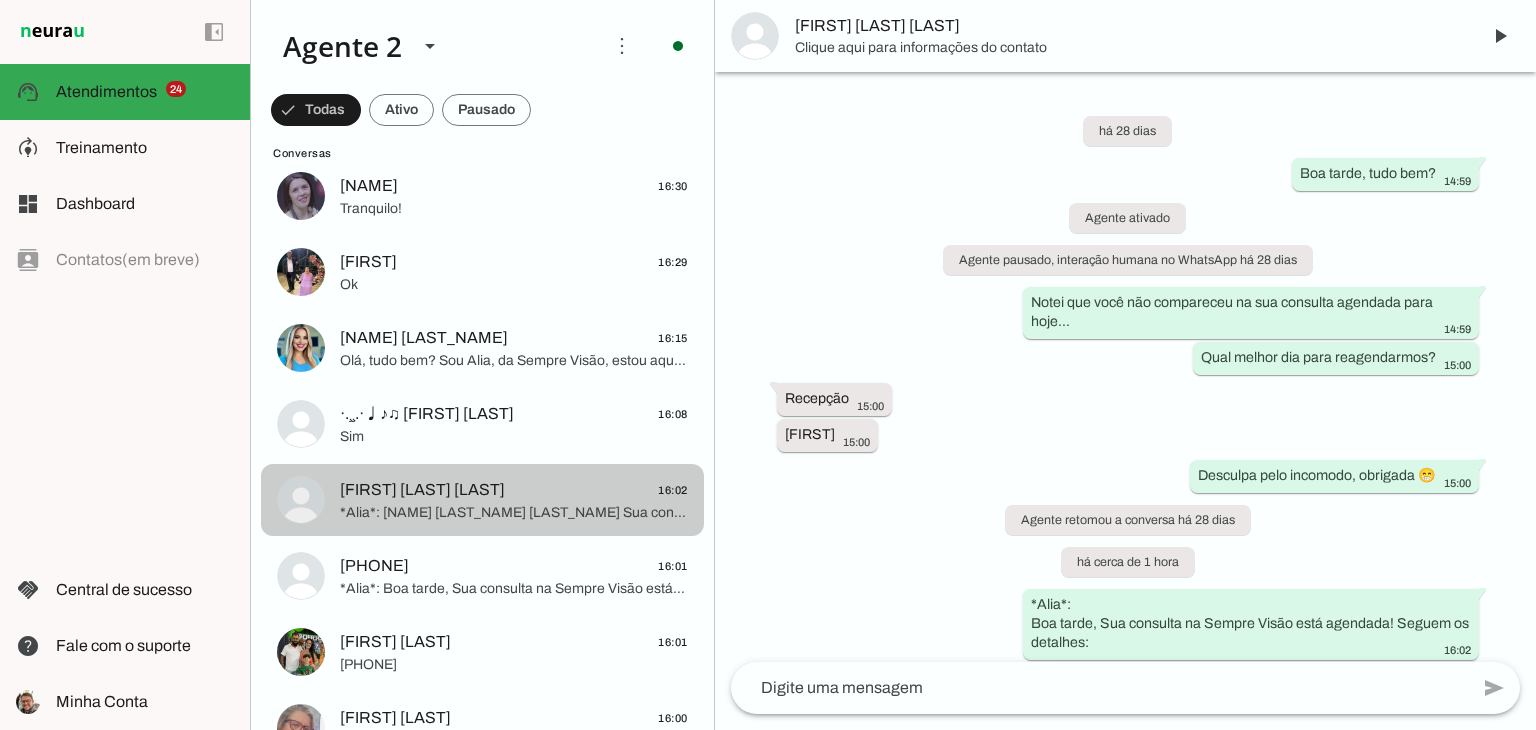 scroll, scrollTop: 280, scrollLeft: 0, axis: vertical 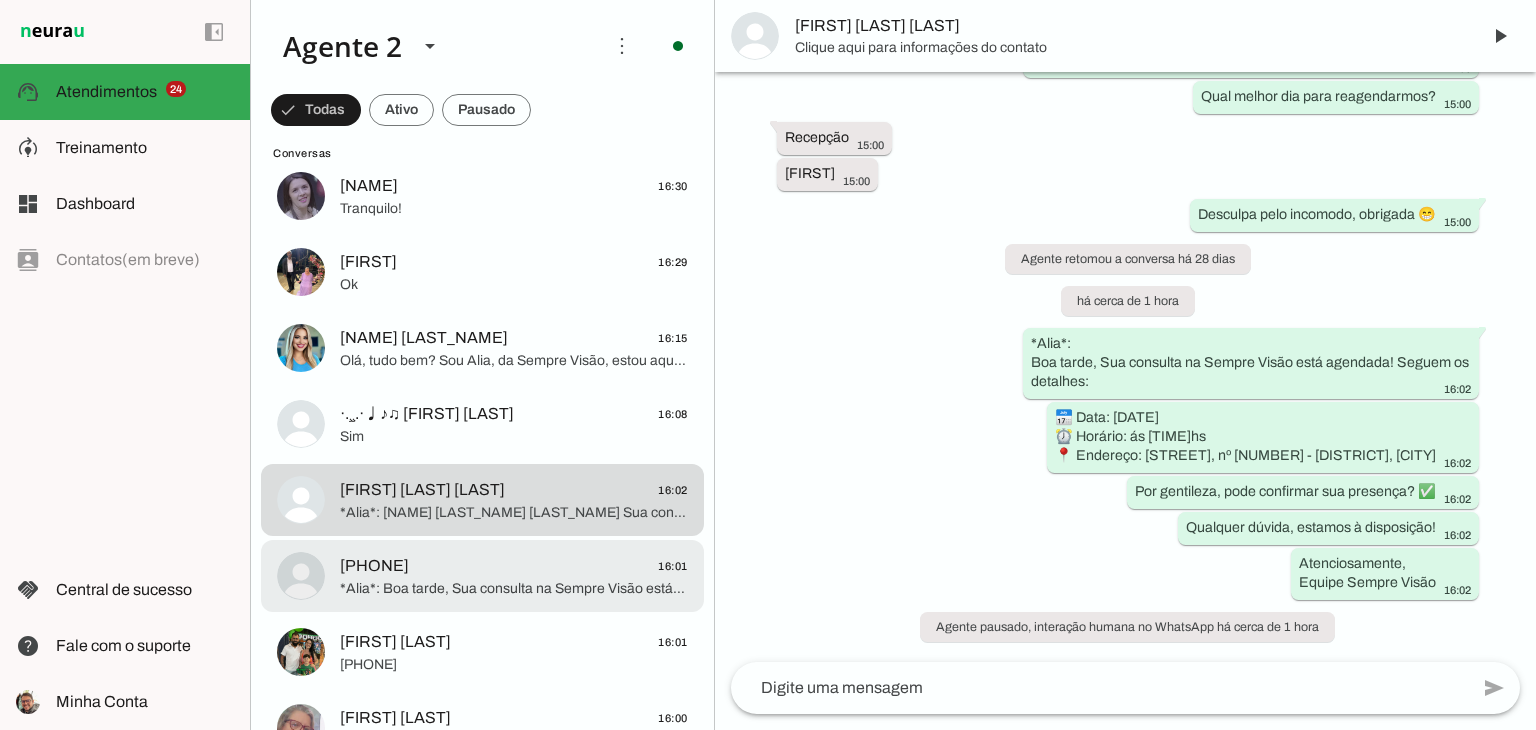 click on "[PHONE]
[TIME]" 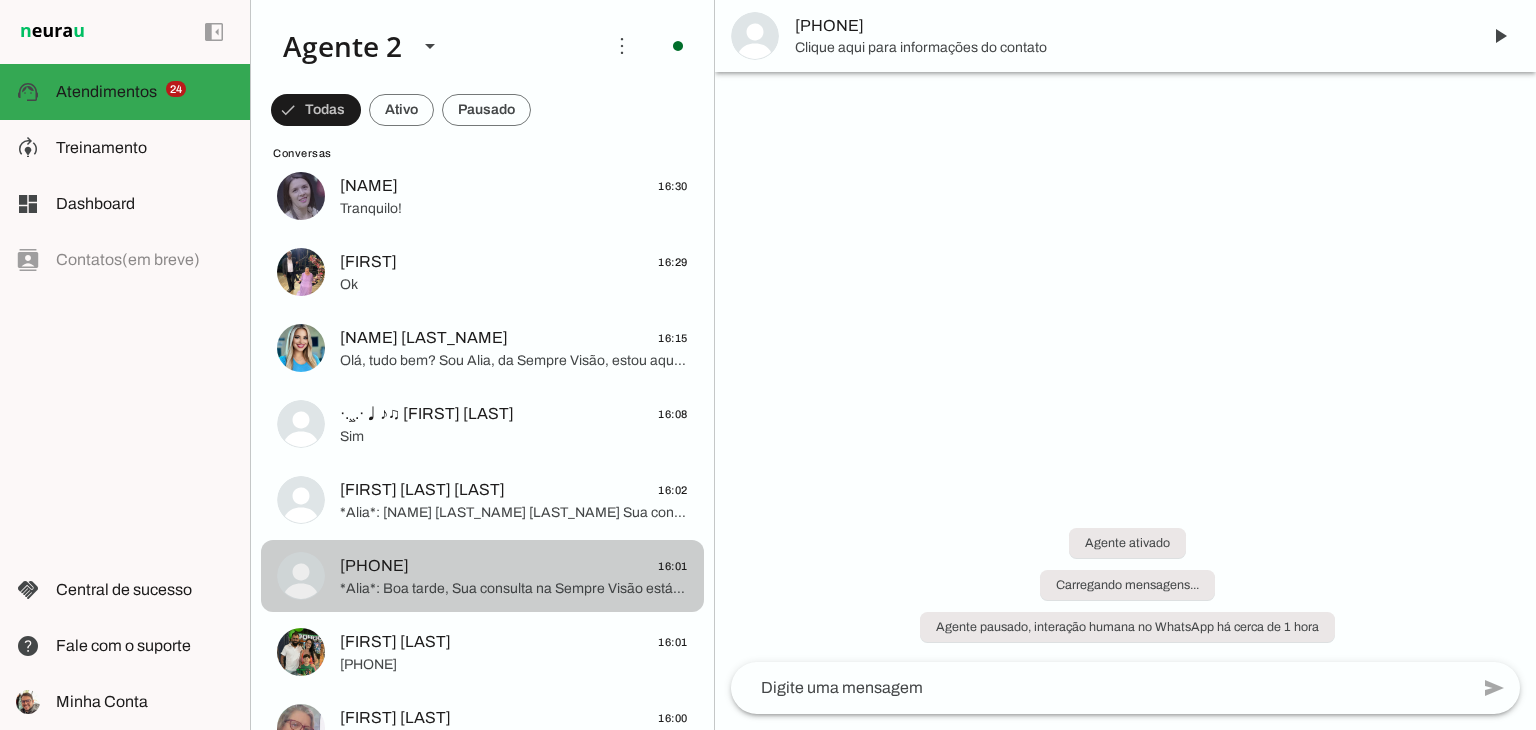 scroll, scrollTop: 0, scrollLeft: 0, axis: both 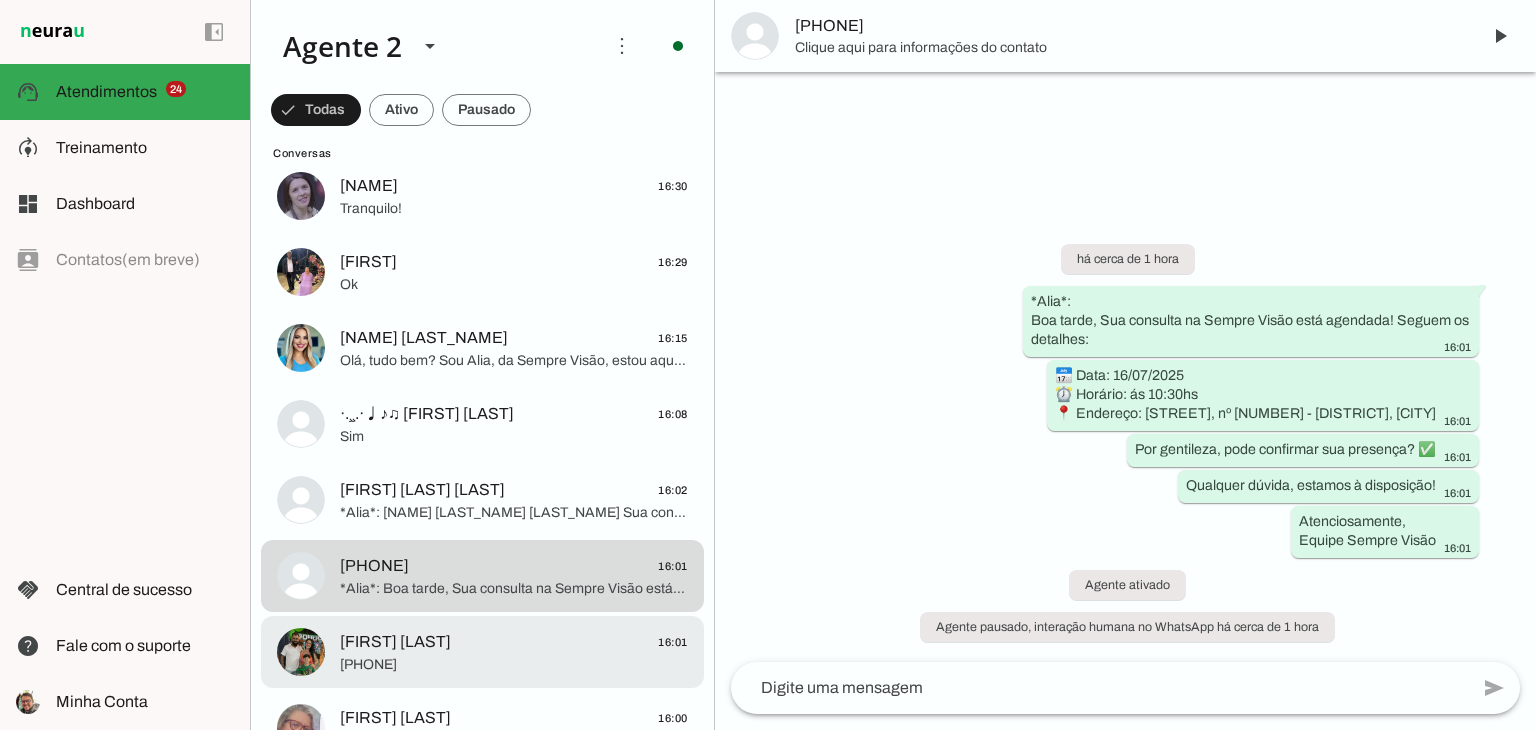 click on "[NAME] [LAST_NAME]
[TIME]" 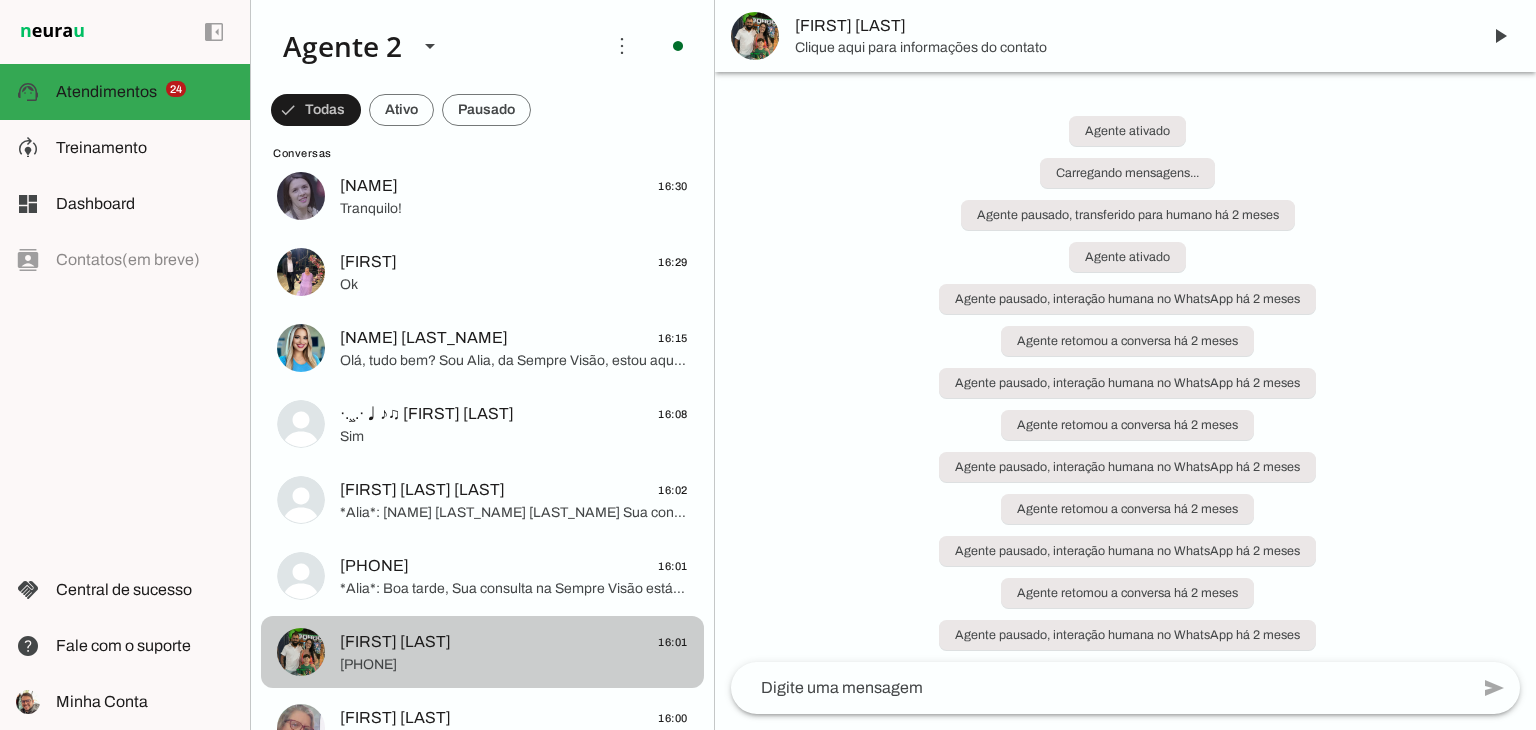 click on "[NAME]
[TIME]" 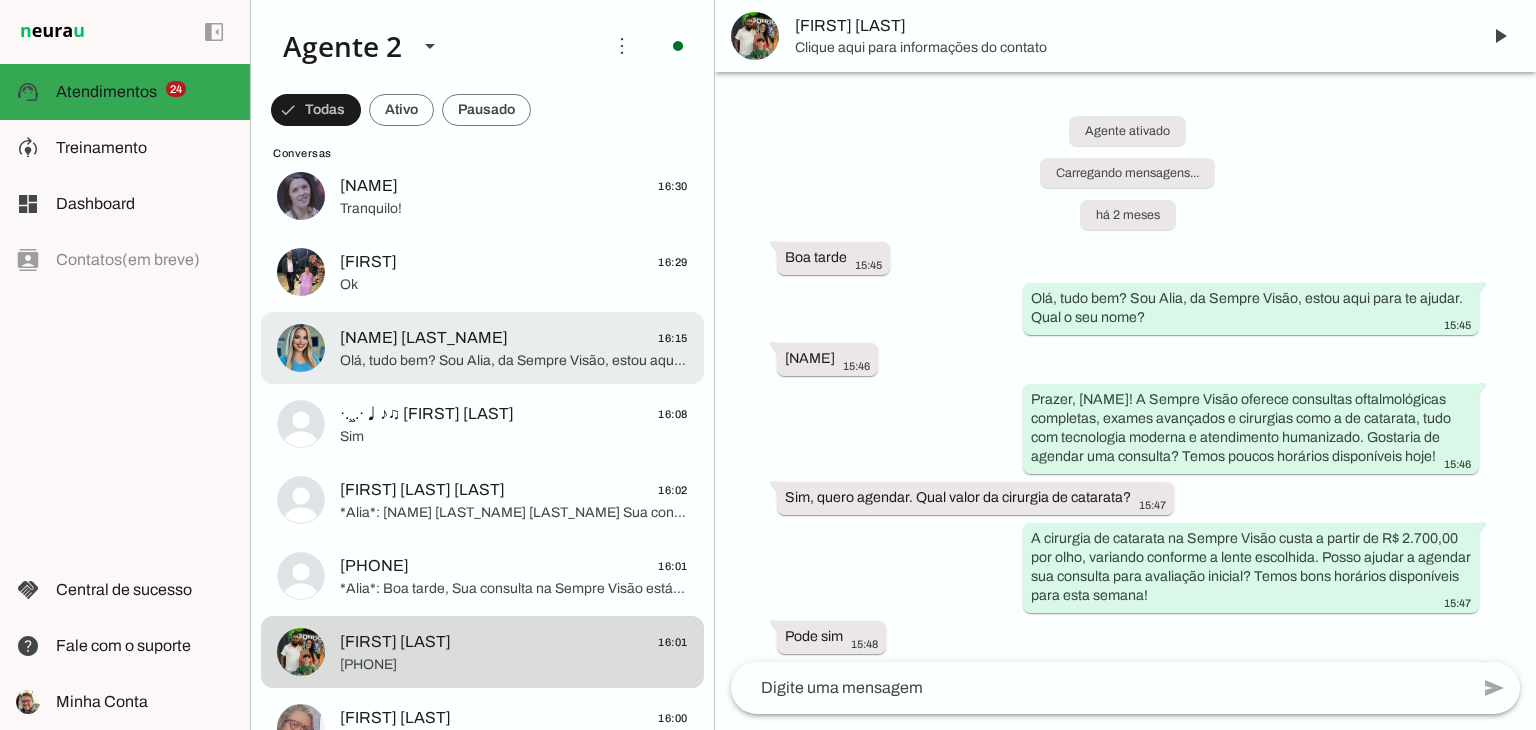 click on "[NAME]
[TIME]
Ok" at bounding box center (482, -2652) 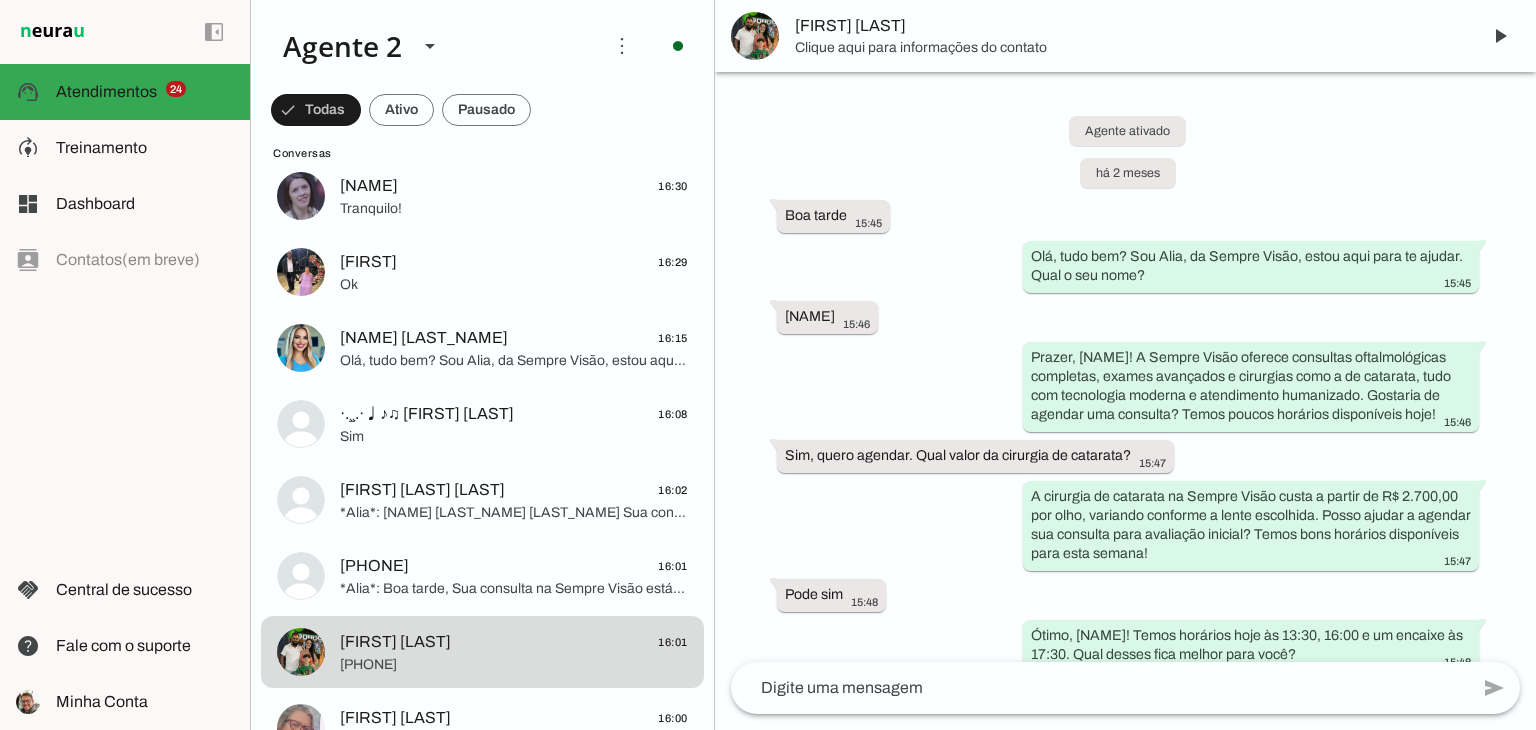 click on "Conversa Teste
[DATE]
[PHONE]
16:41
Oi sim estaremos  aí  amanhã  as  9 horas  ok
[FIRST] [LAST]
16:38
*[PERSON]*:
Para amanhã cedo ás 08hs e ás 10hs, qual melhor horário para você ?
[PERSON]
16:30
Tranquilo!
[PERSON]
16:29
Ok
[PERSON]
16:15" 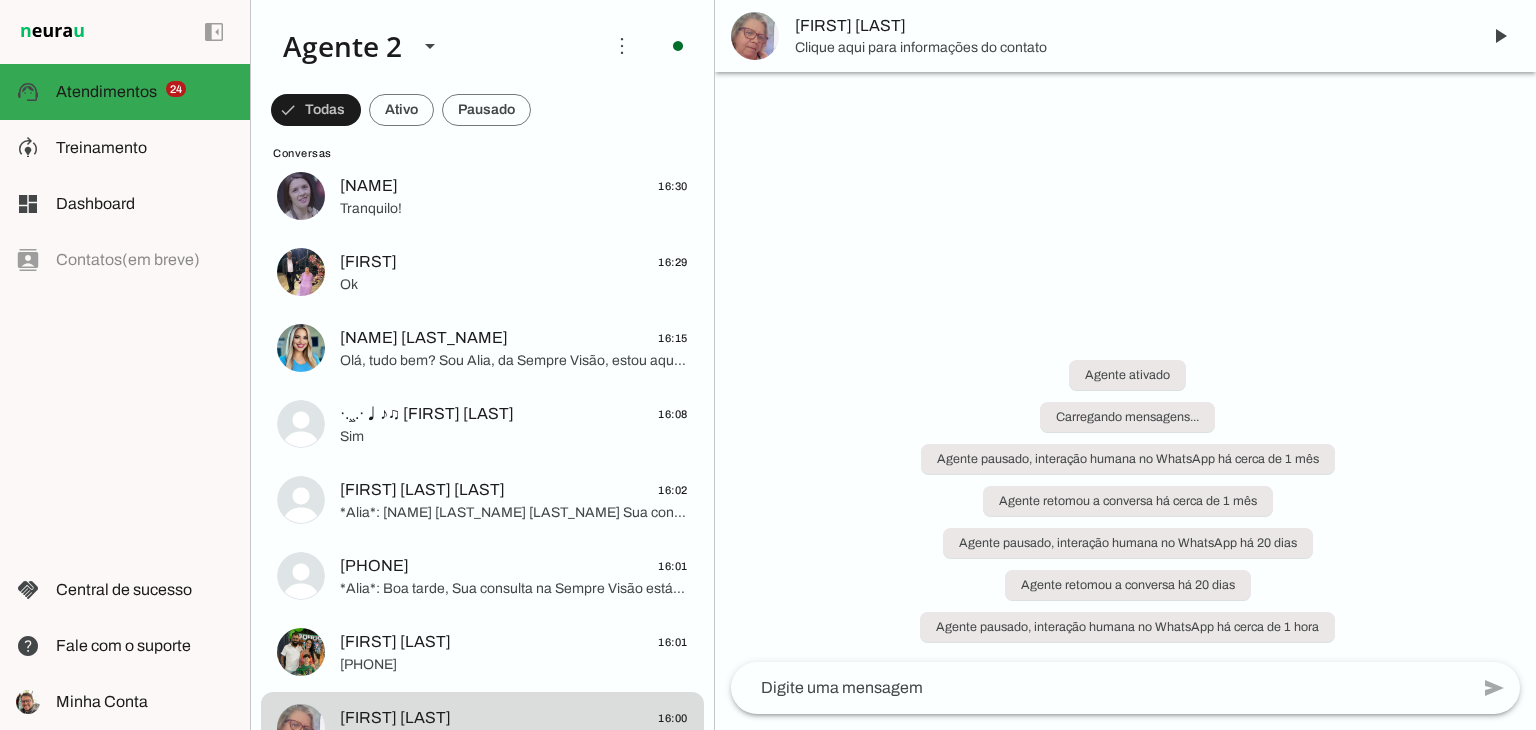 scroll, scrollTop: 0, scrollLeft: 0, axis: both 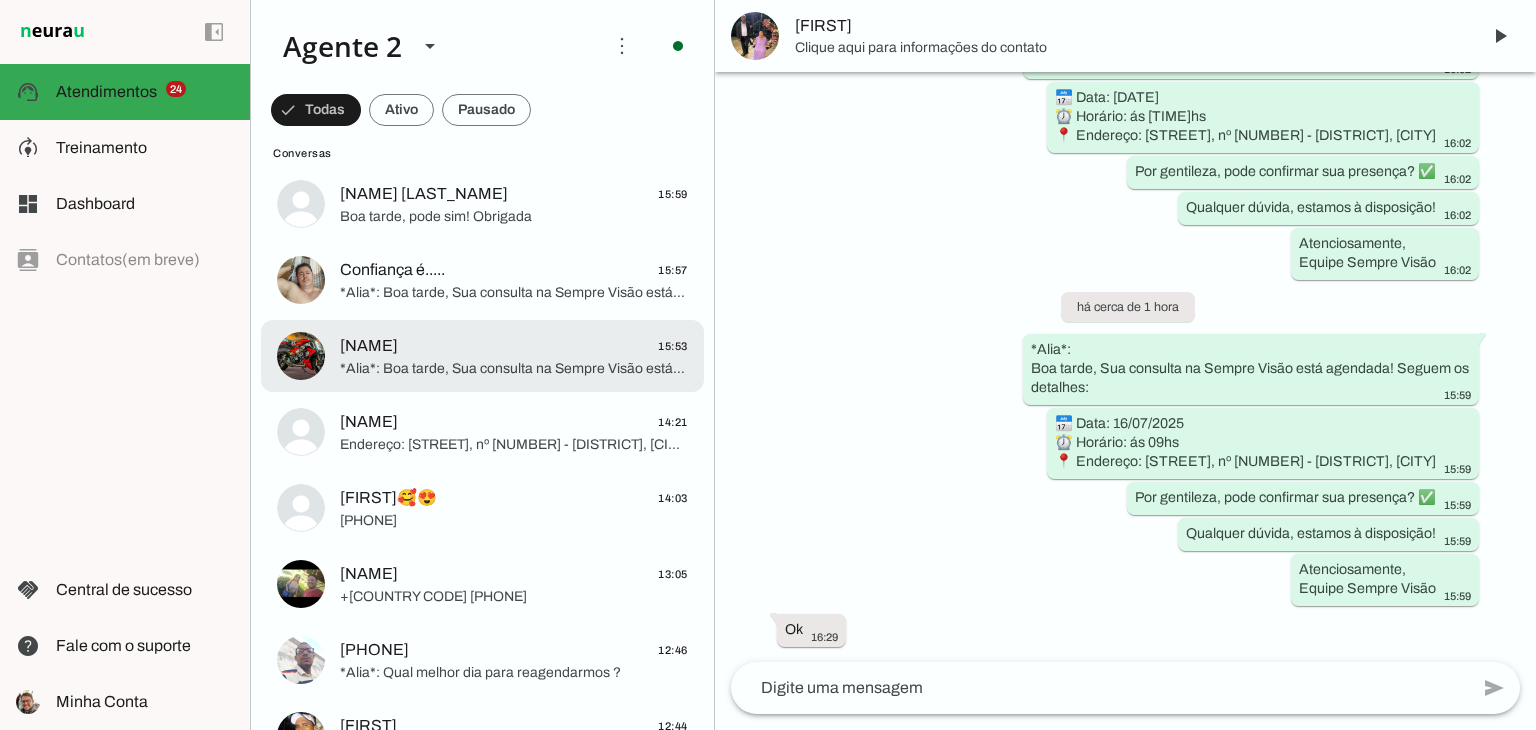 click on "[NAME]" 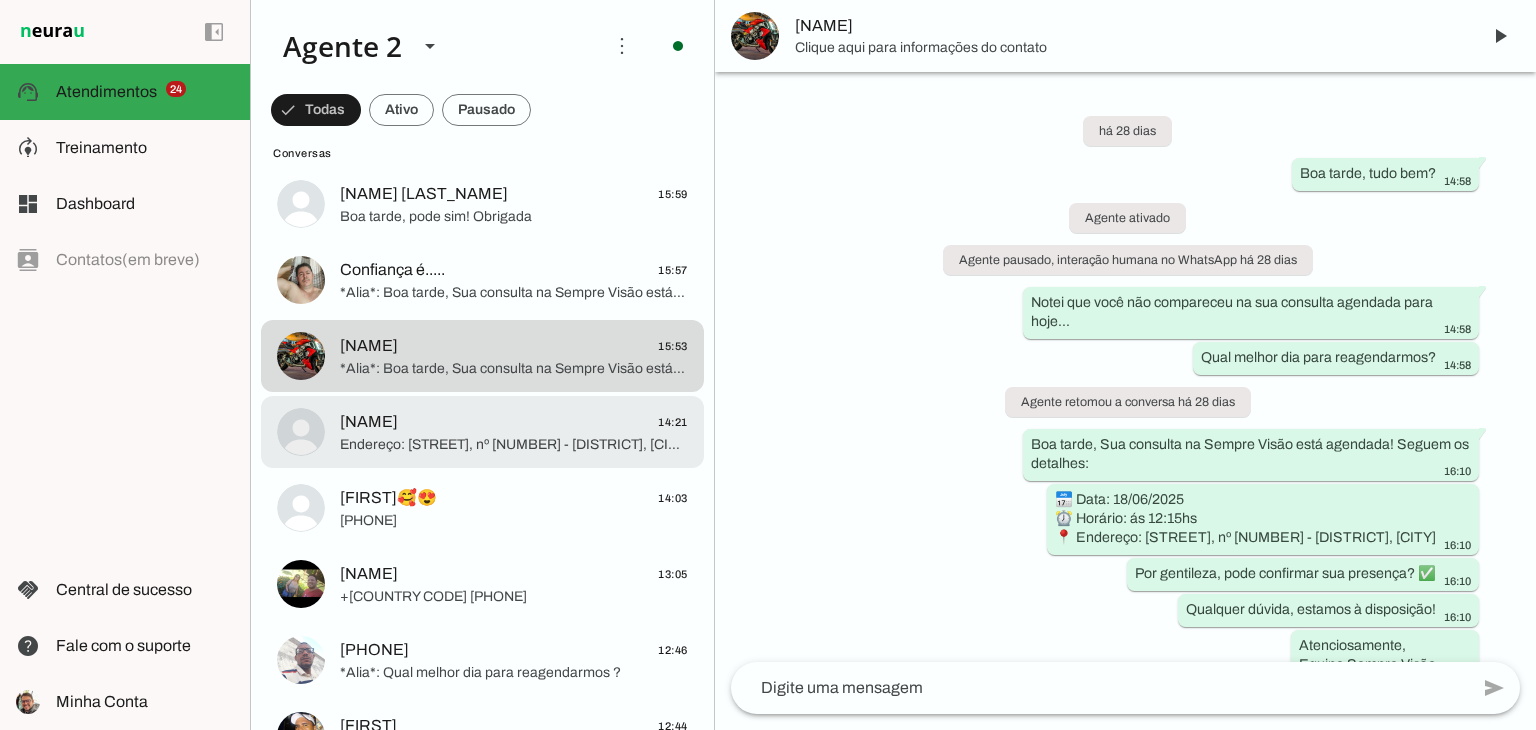 scroll, scrollTop: 2116, scrollLeft: 0, axis: vertical 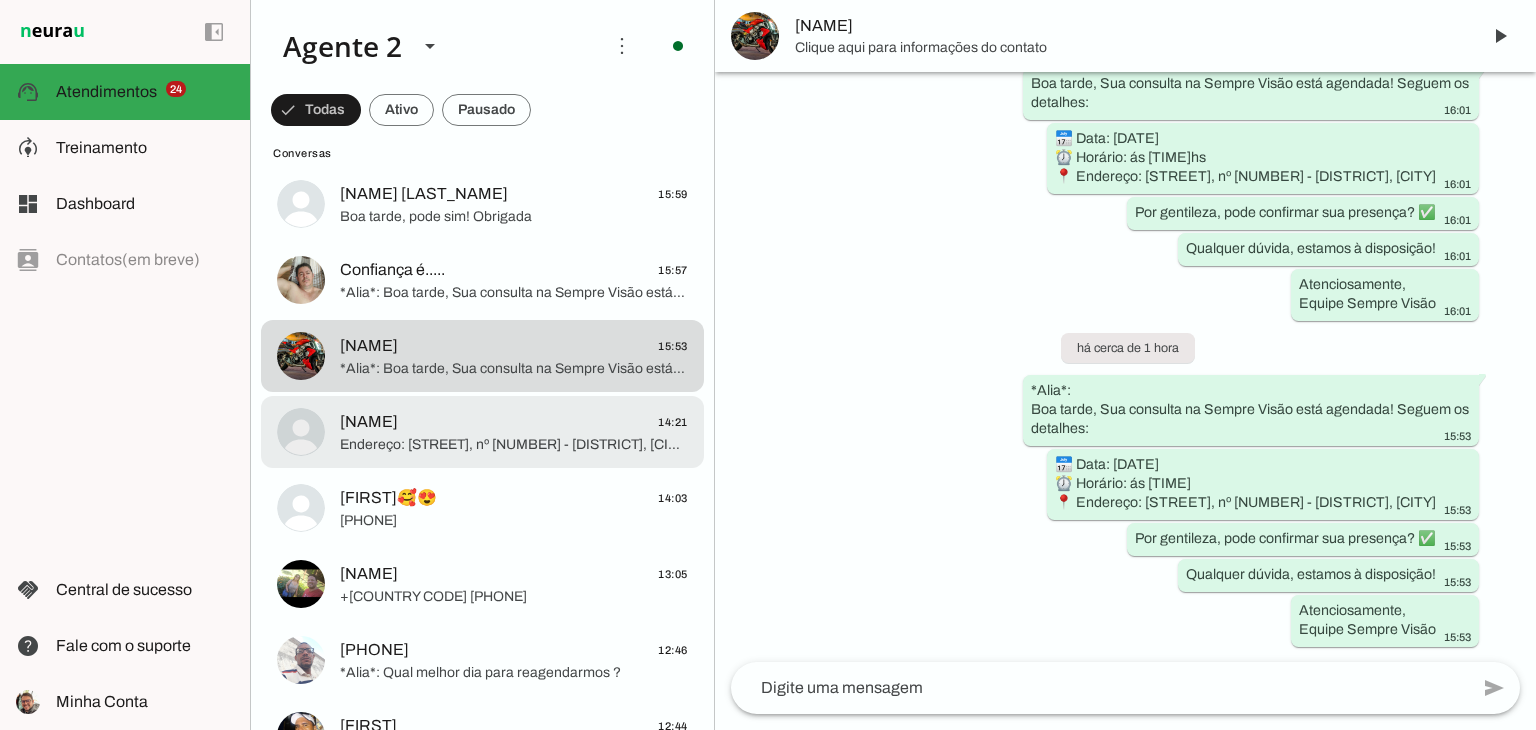 click on "[FIRST]
[TIME]" 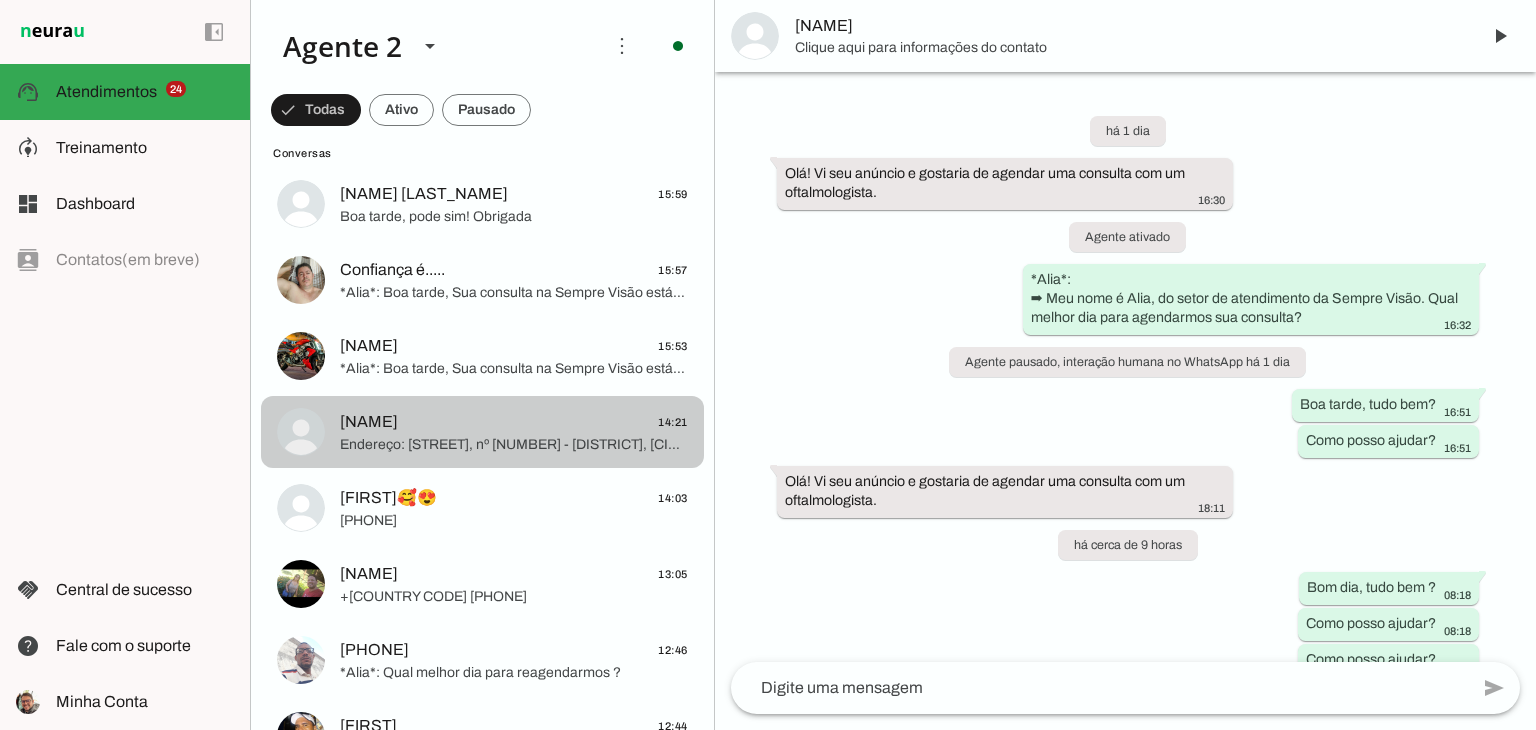 scroll, scrollTop: 140, scrollLeft: 0, axis: vertical 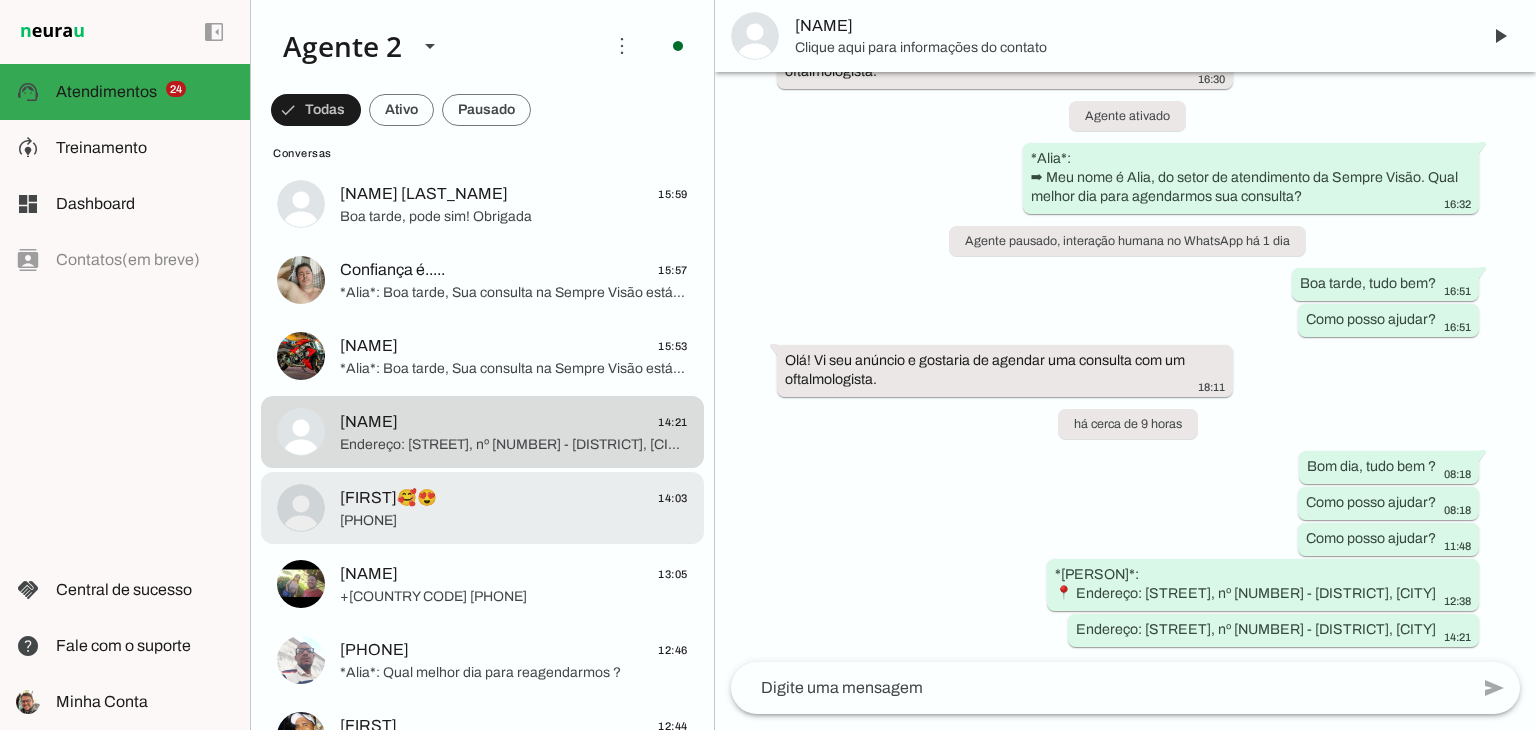 click on "[NAME]🥰😍
[TIME]" 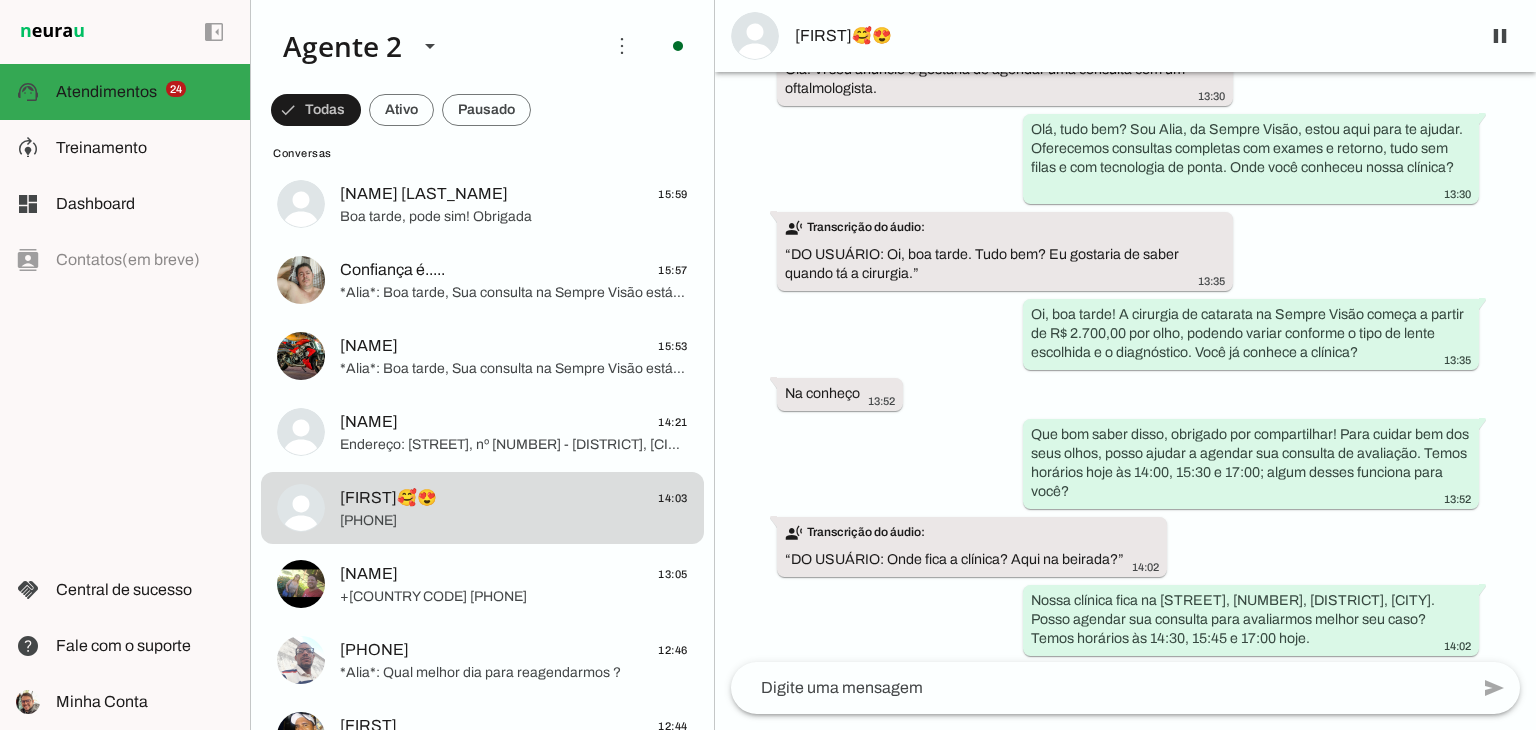 scroll, scrollTop: 155, scrollLeft: 0, axis: vertical 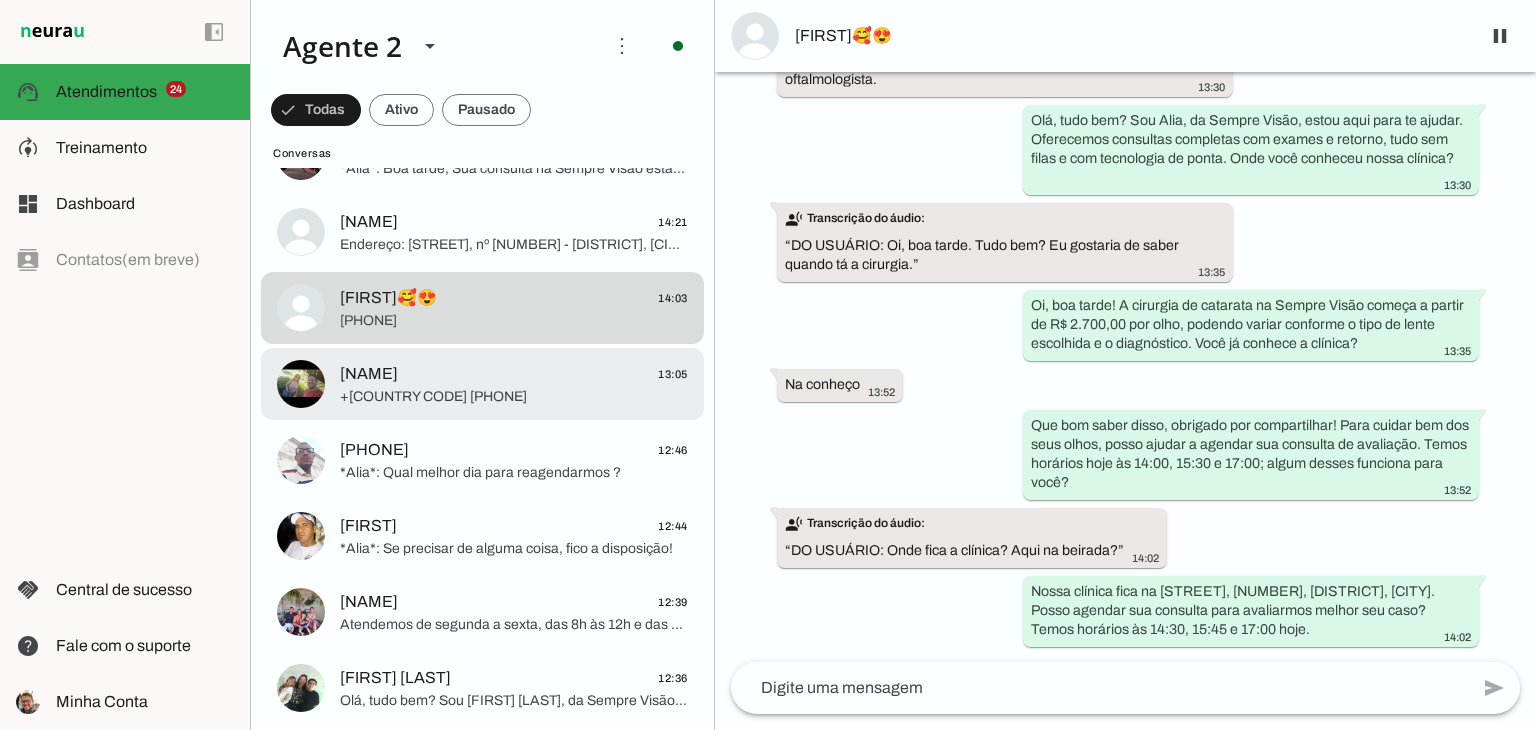 click on "[NAME]
[TIME]" 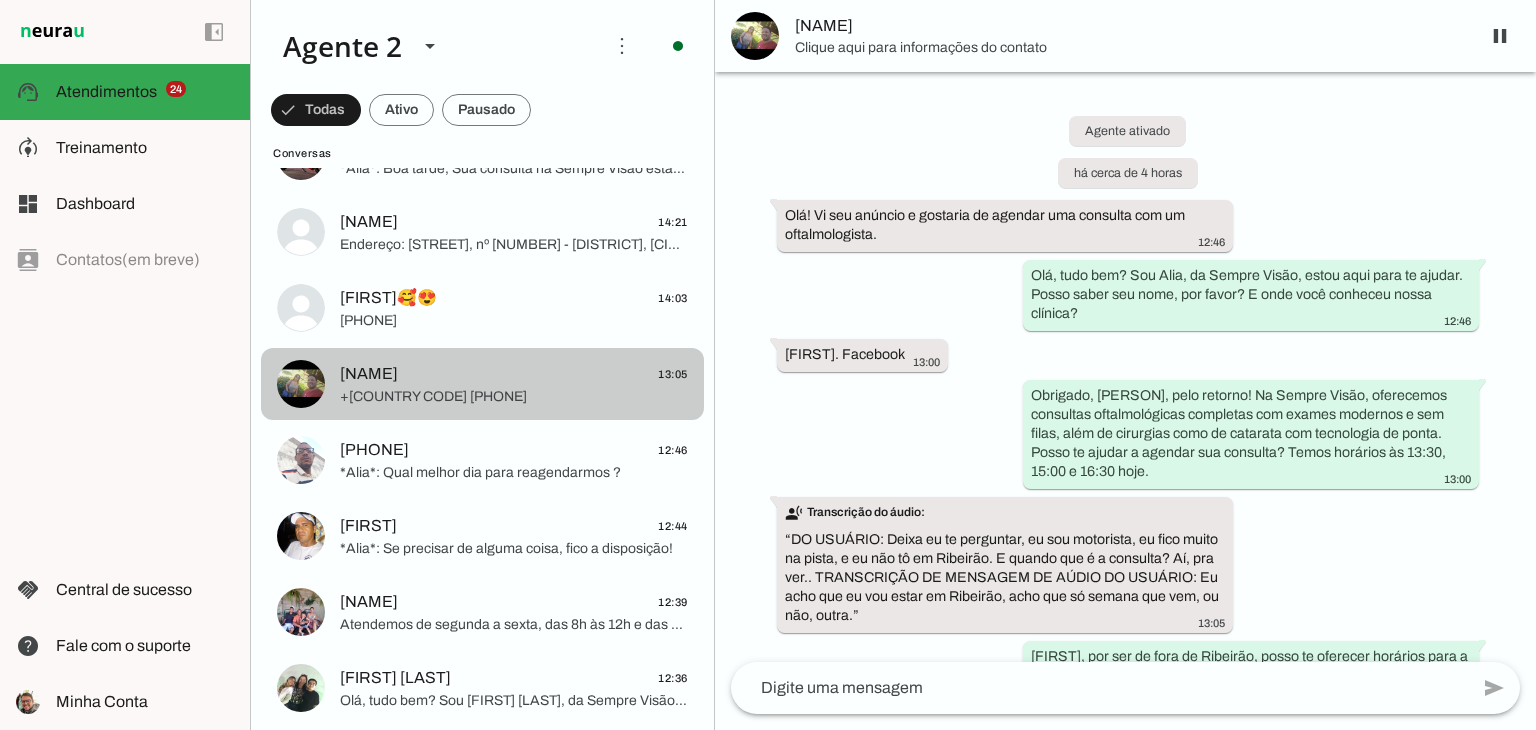 scroll, scrollTop: 196, scrollLeft: 0, axis: vertical 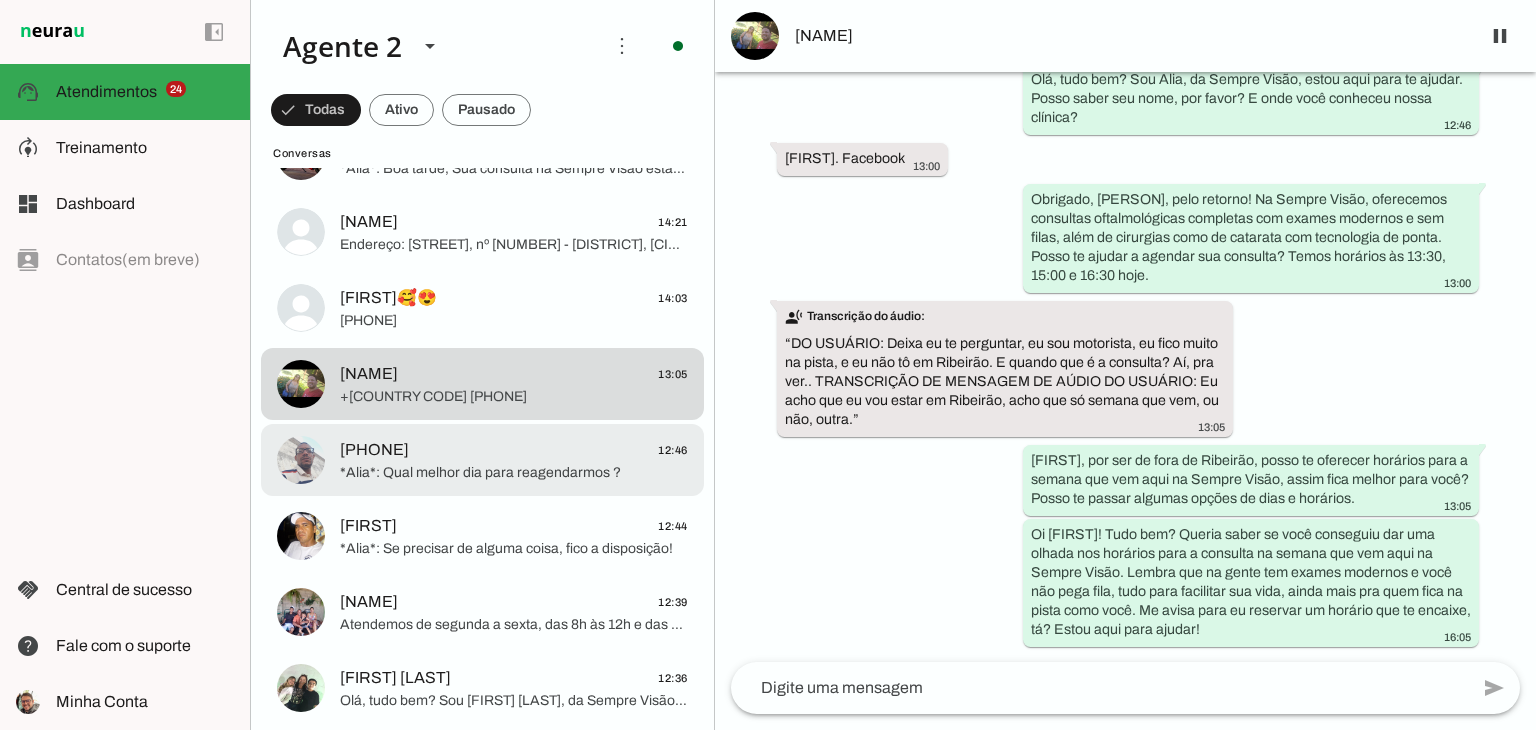 click on "[PHONE]
[TIME]" 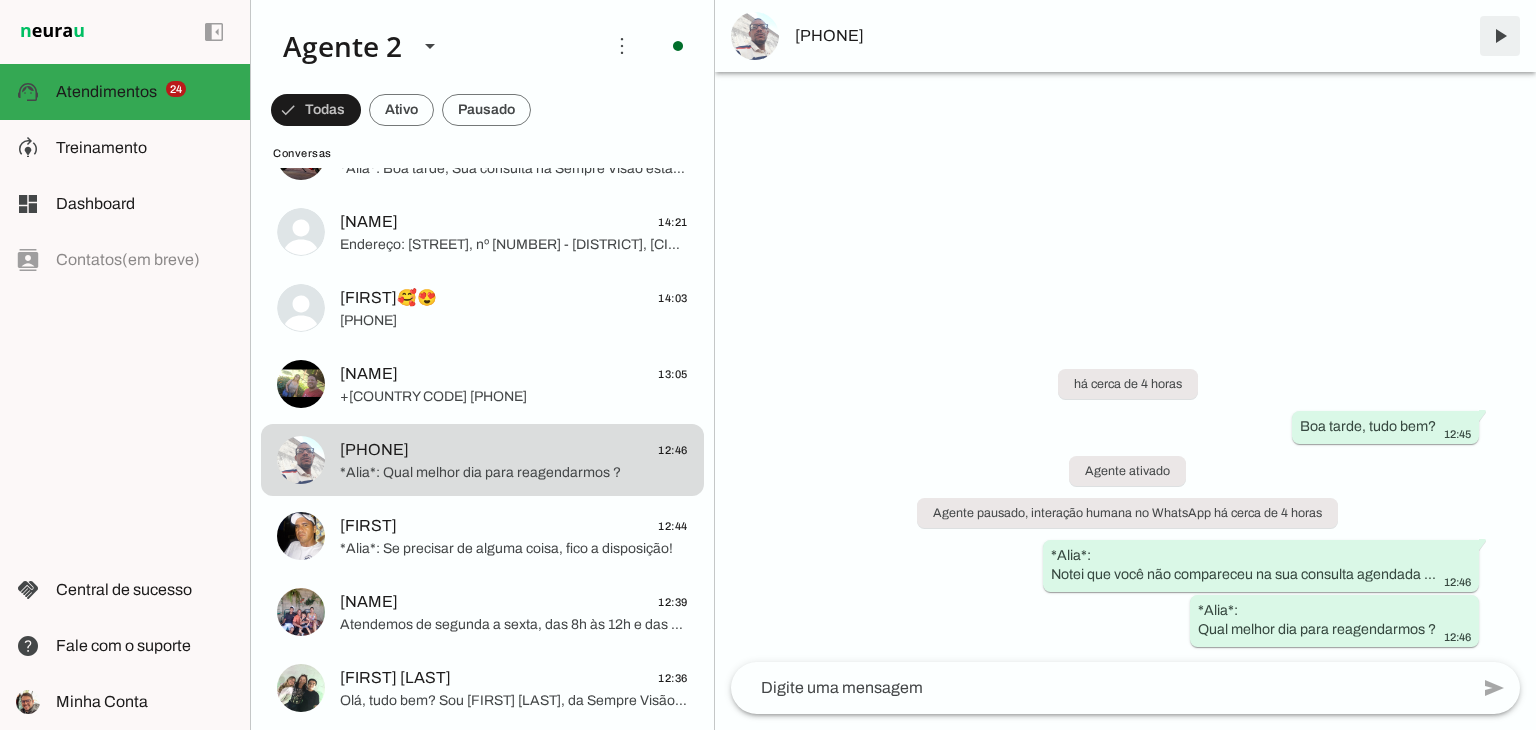click at bounding box center [1500, 36] 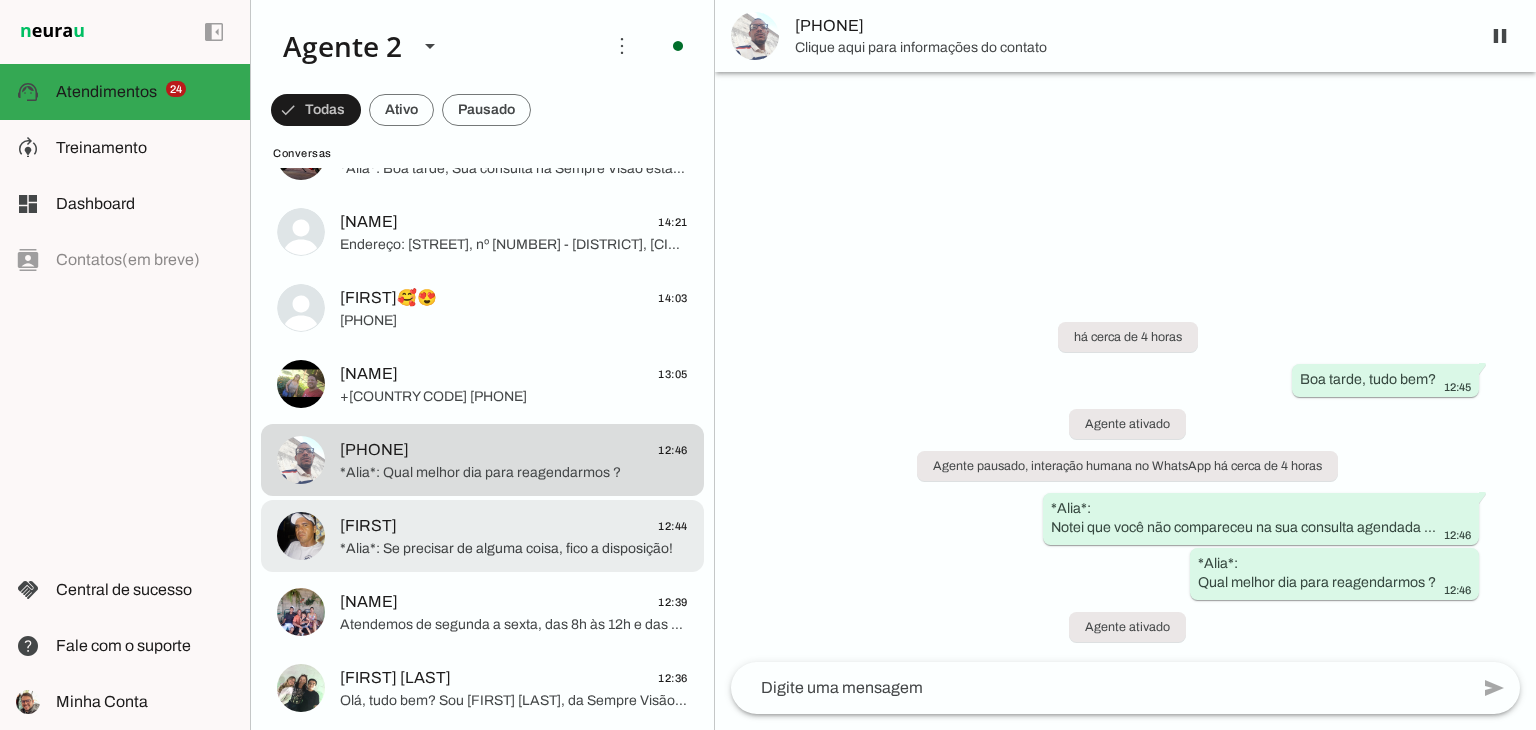 click on "[FIRST]
[TIME]" 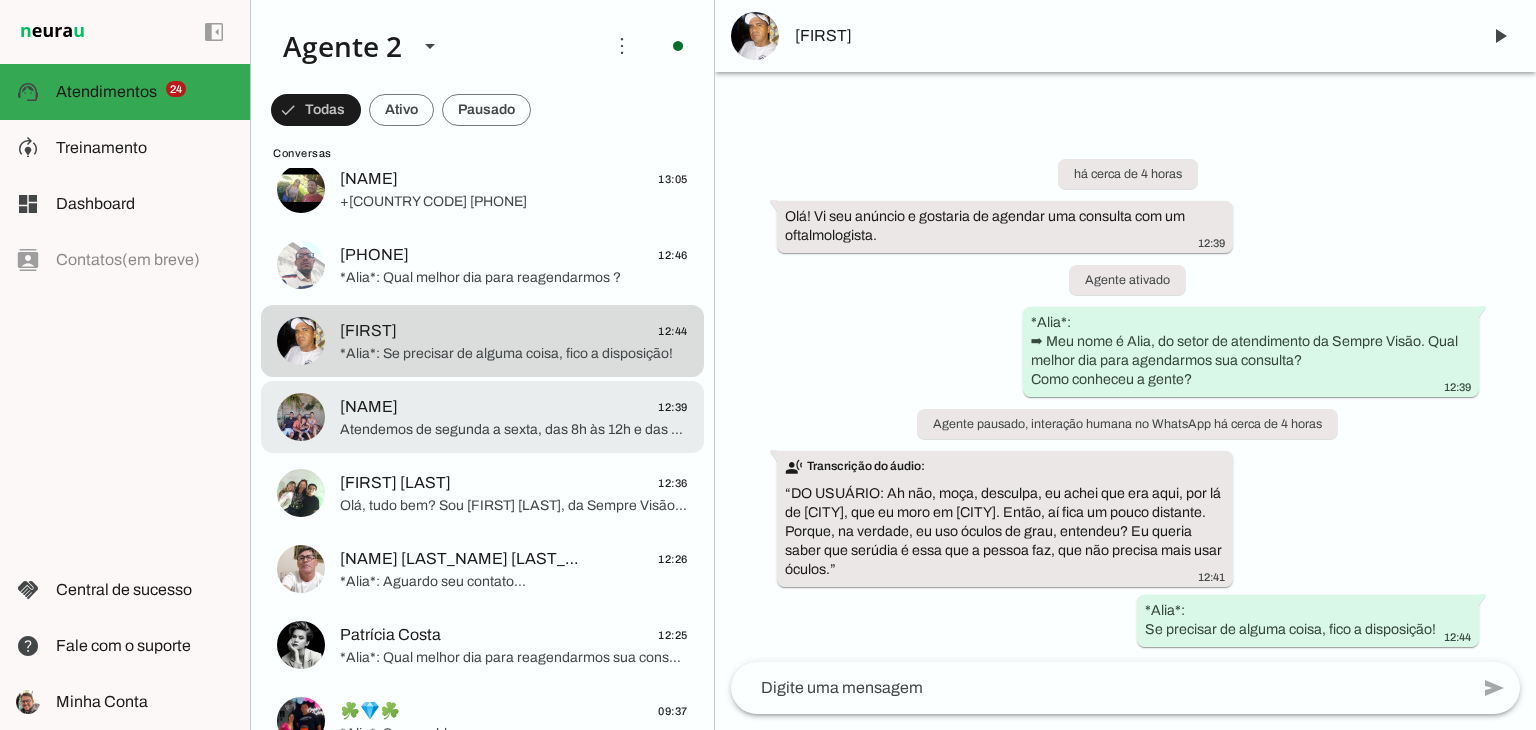 scroll, scrollTop: 3900, scrollLeft: 0, axis: vertical 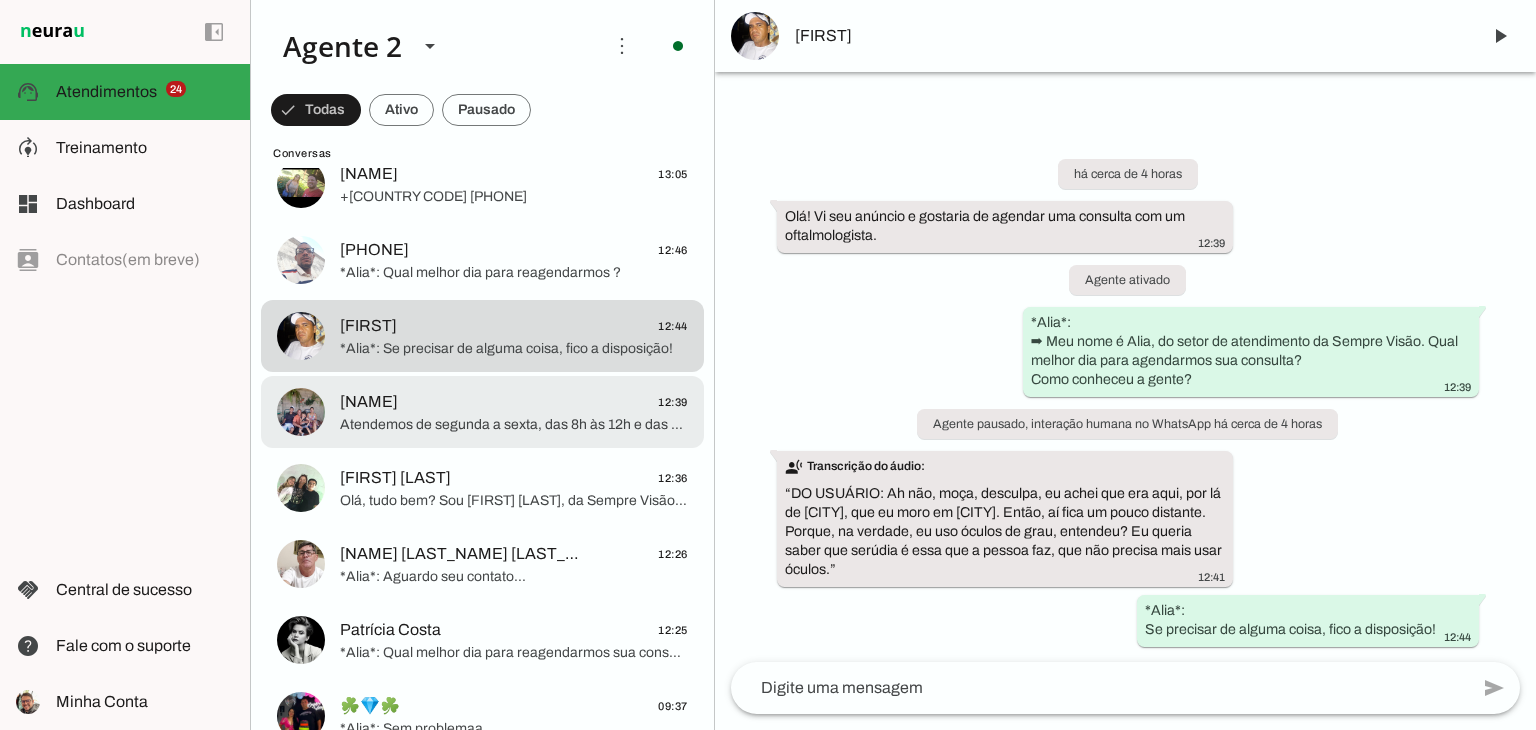 click on "[NAME]
[TIME]" 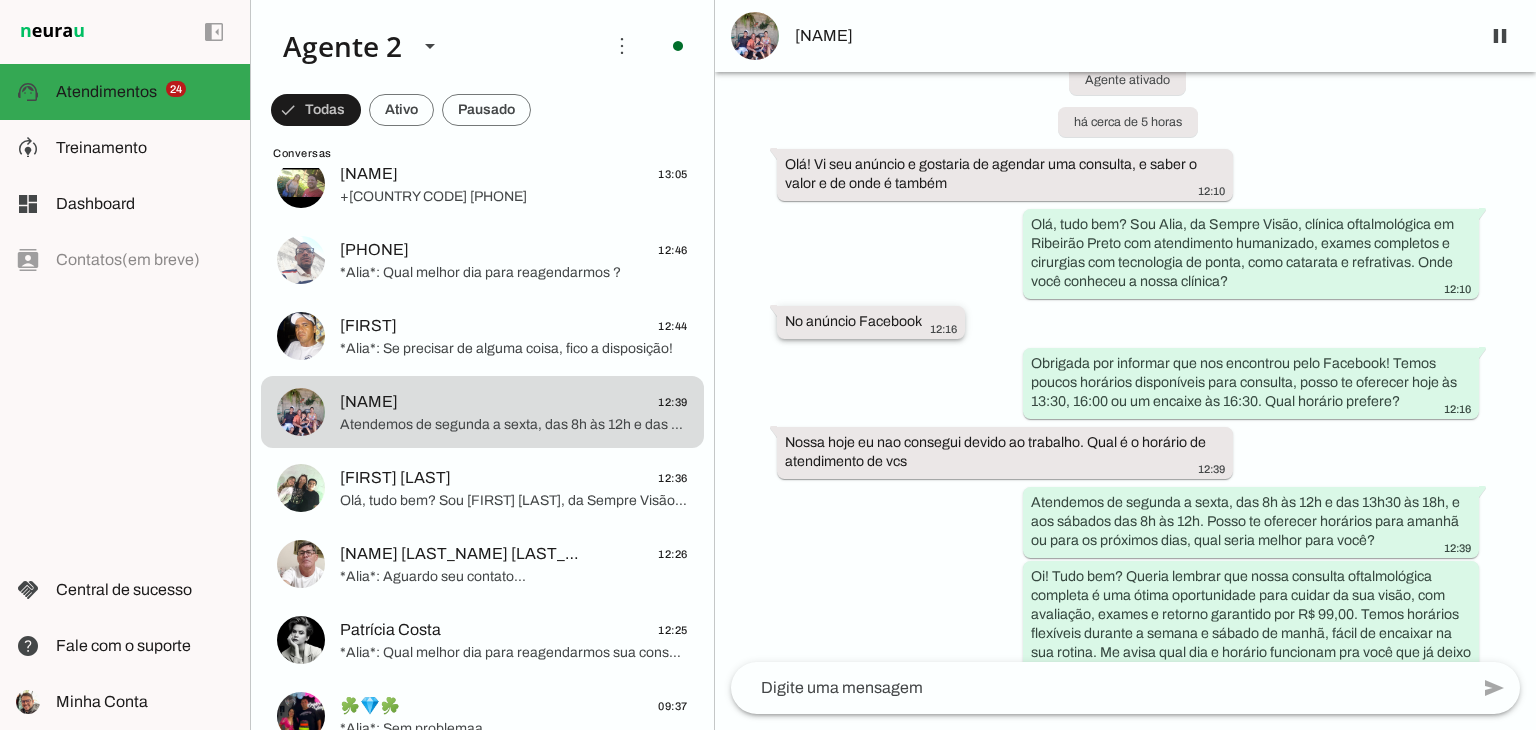 scroll, scrollTop: 112, scrollLeft: 0, axis: vertical 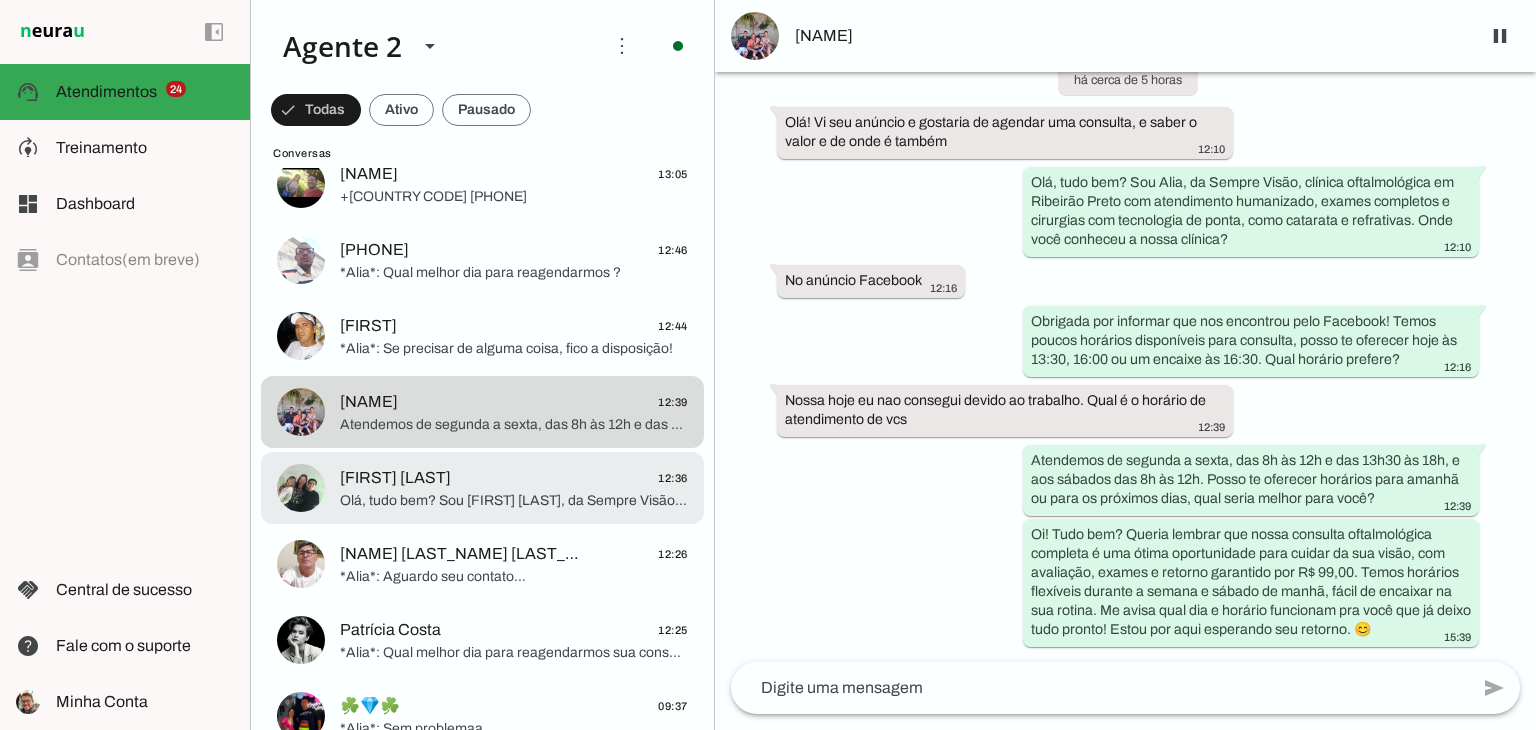 click on "[FIRST] [LAST]
[TIME]
Olá, tudo bem? Sou Alia, da Sempre Visão, estou aqui para te ajudar. Nossa clínica oferece consultas oftalmológicas completas com exames modernos e atendimento humanizado, sem filas. Posso saber seu nome? E onde você conheceu nossa clínica?" at bounding box center [482, -1220] 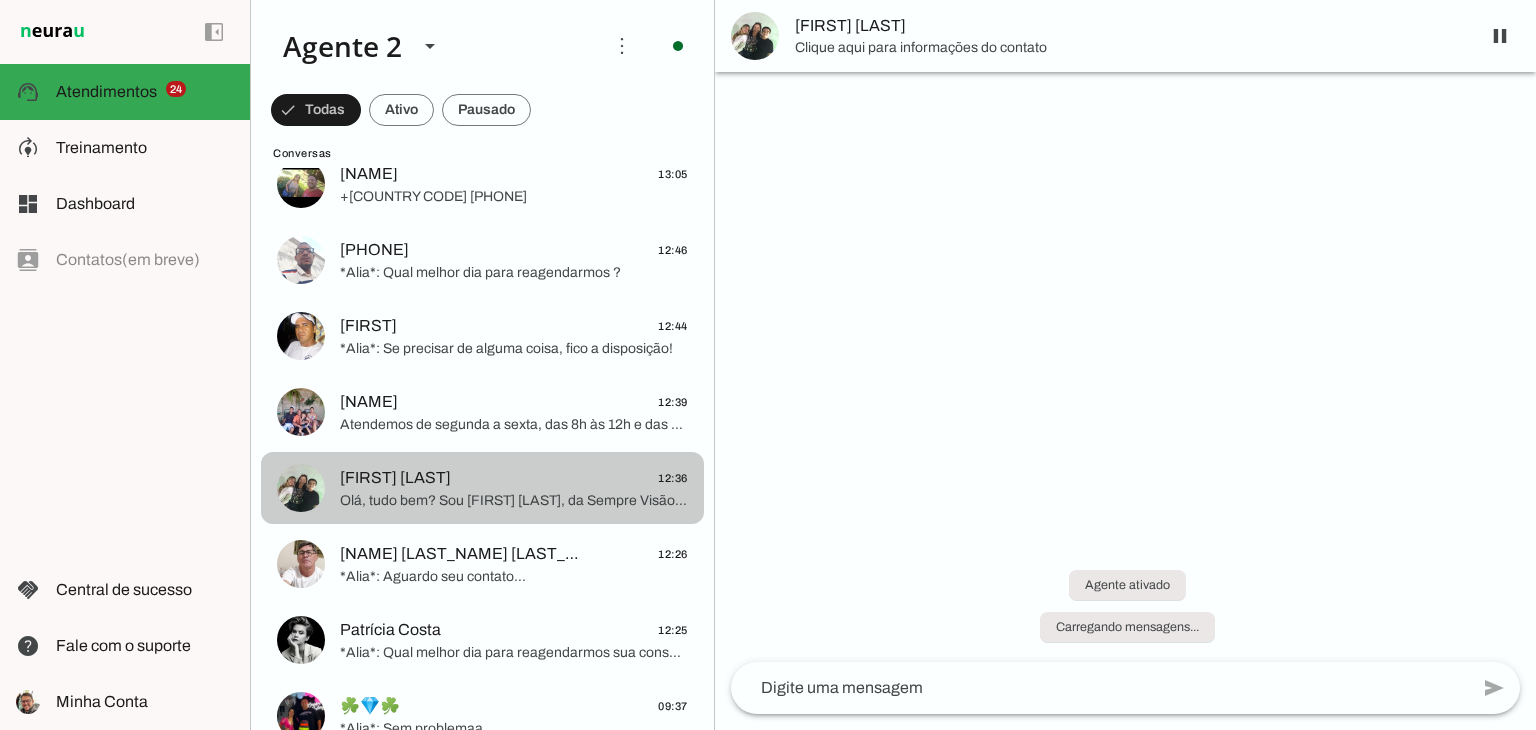 scroll, scrollTop: 0, scrollLeft: 0, axis: both 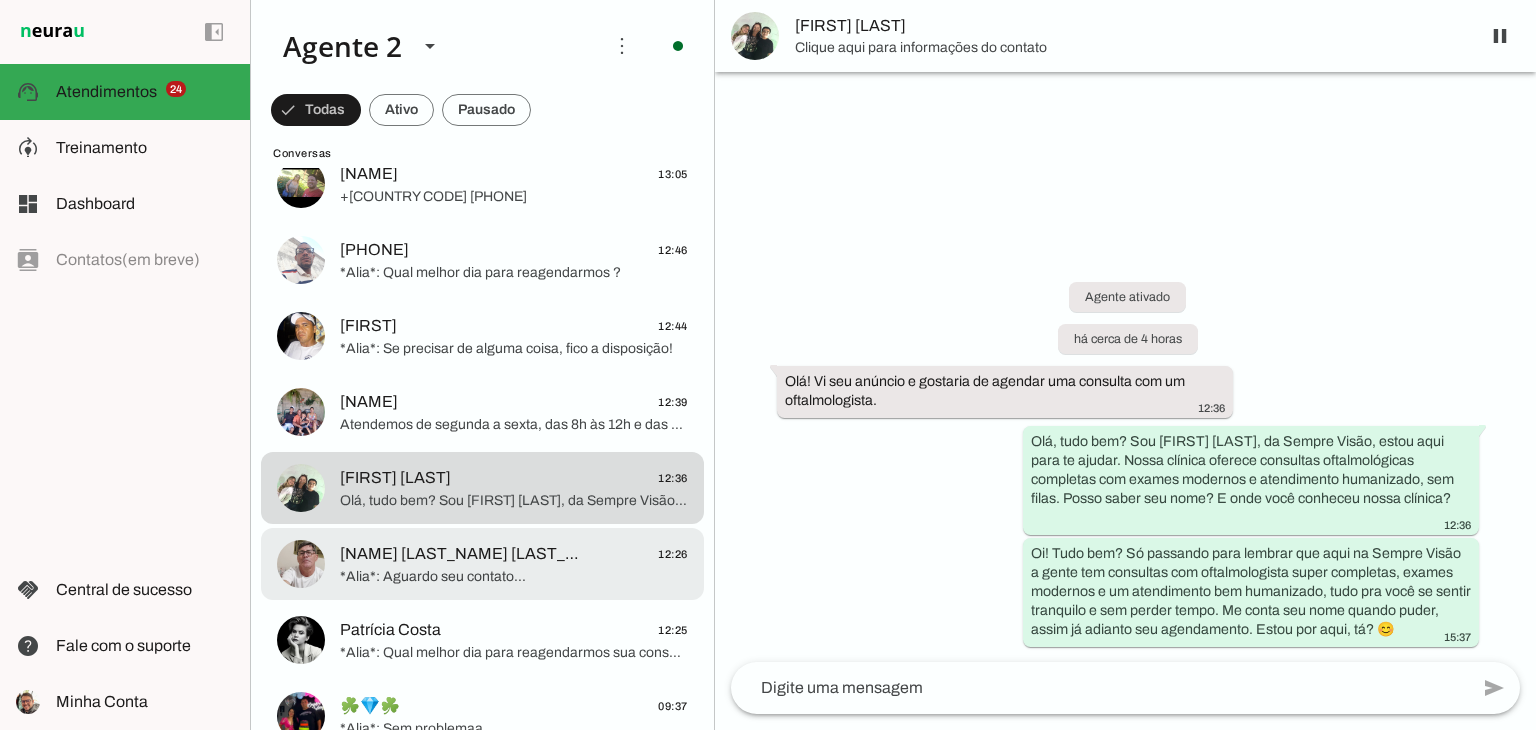 click on "*Alia*:
Aguardo seu contato..." 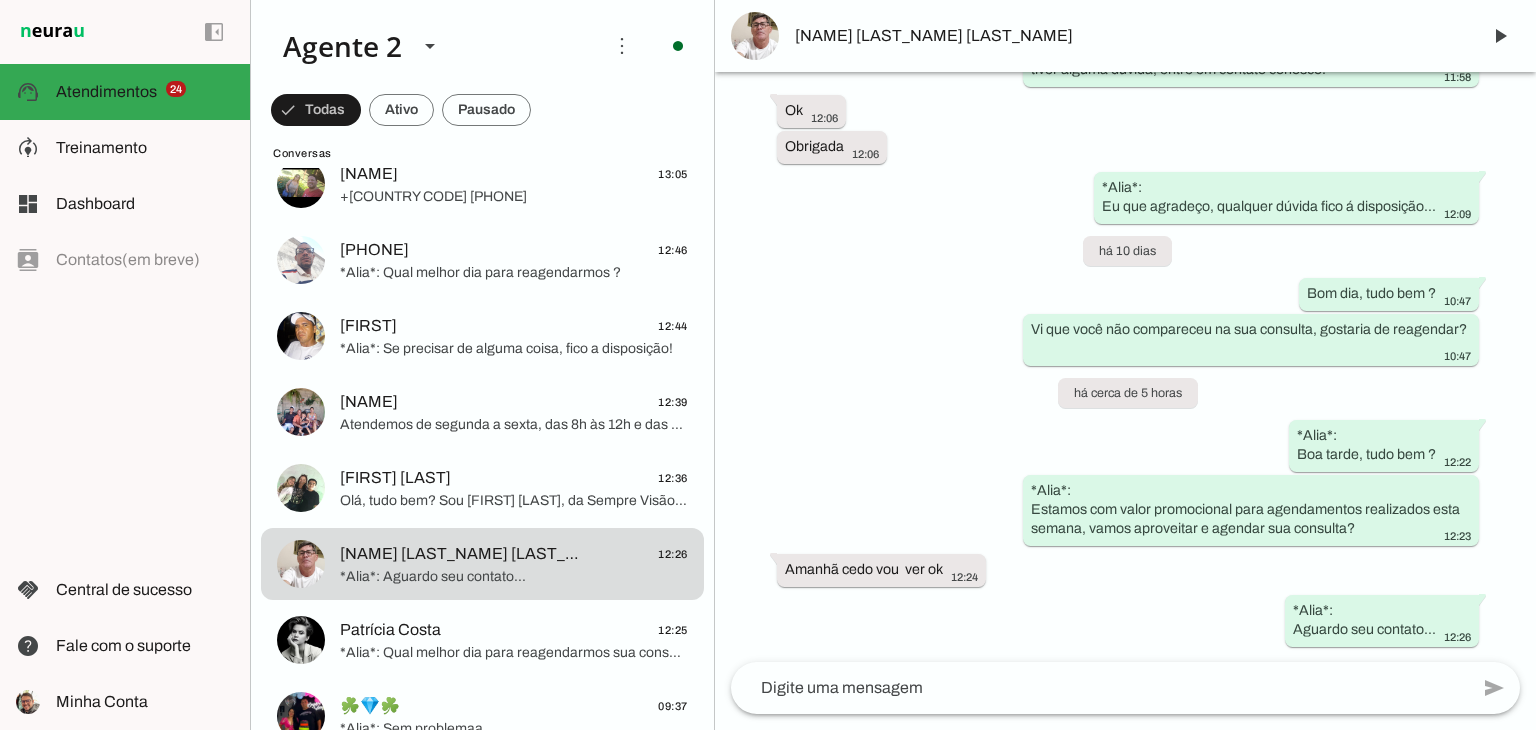 scroll, scrollTop: 4303, scrollLeft: 0, axis: vertical 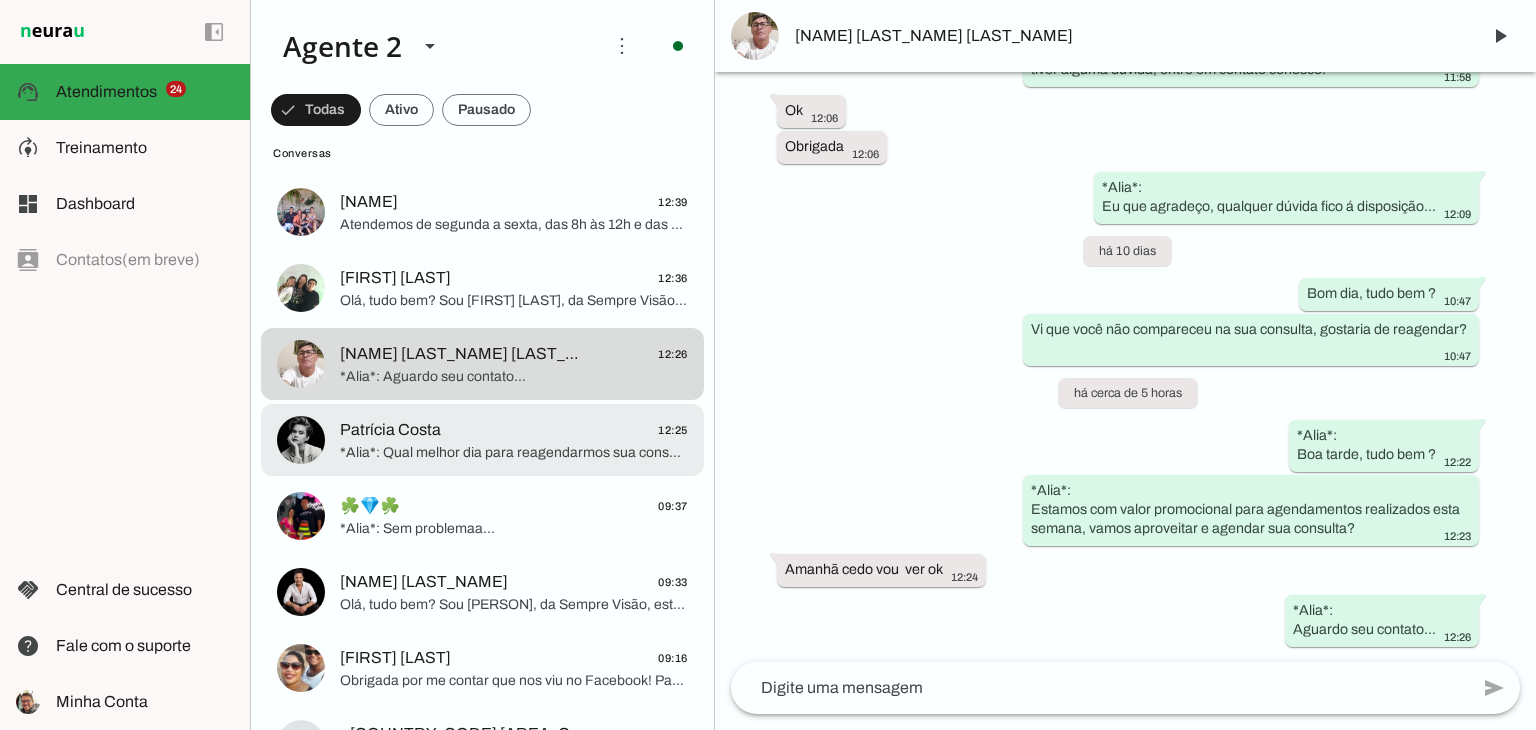 click on "[NAME] [LAST]
[TIME]" 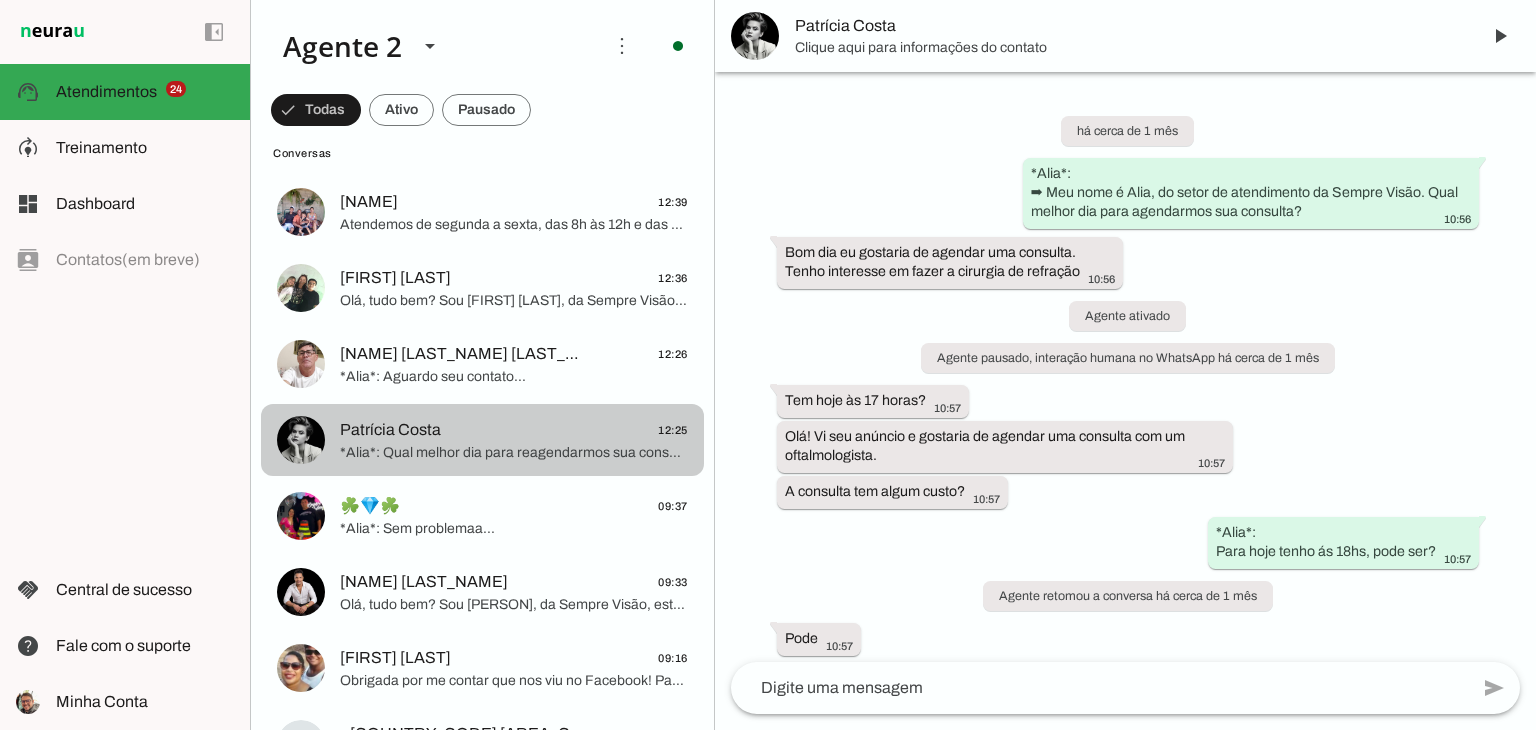 scroll, scrollTop: 2562, scrollLeft: 0, axis: vertical 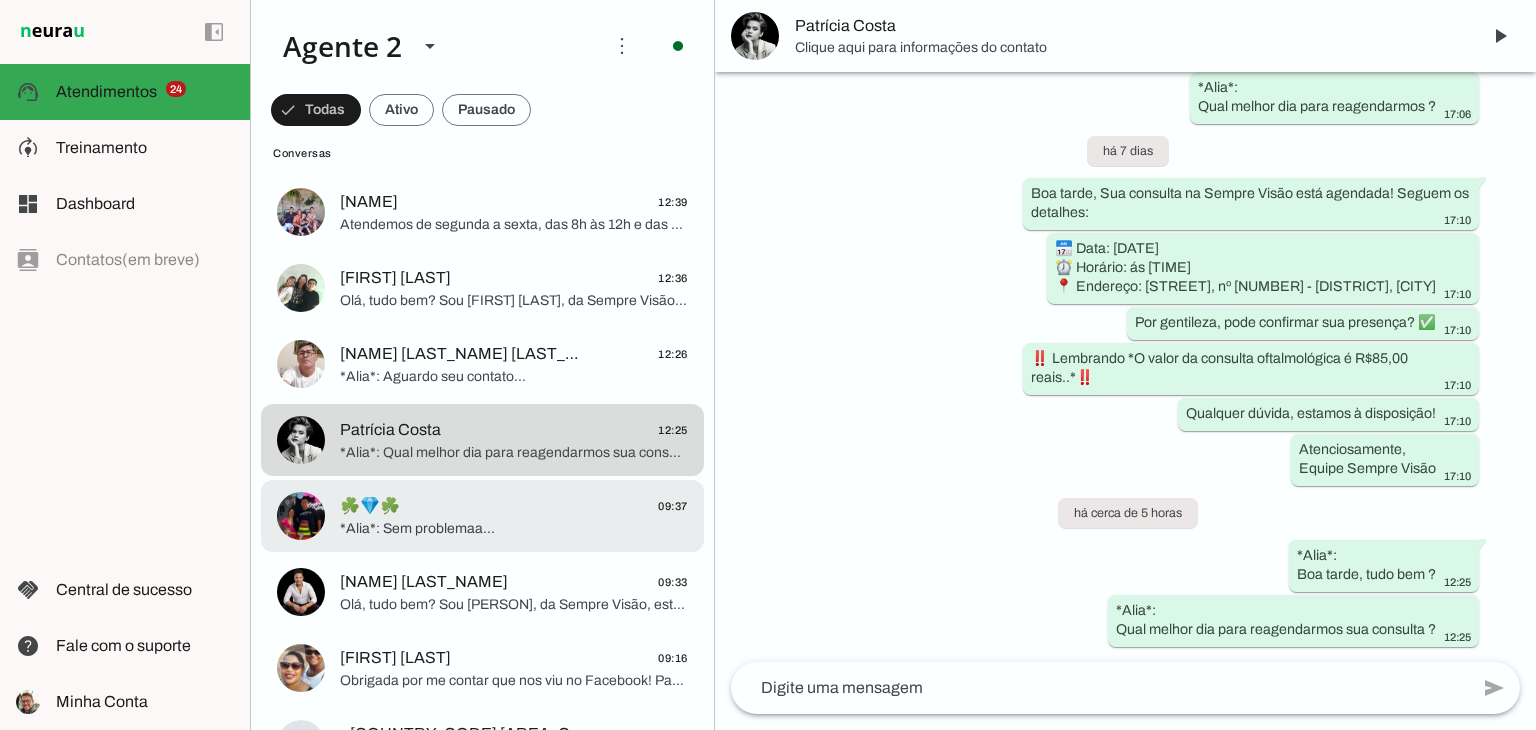 click on "☘️💎☘️
[TIME]" 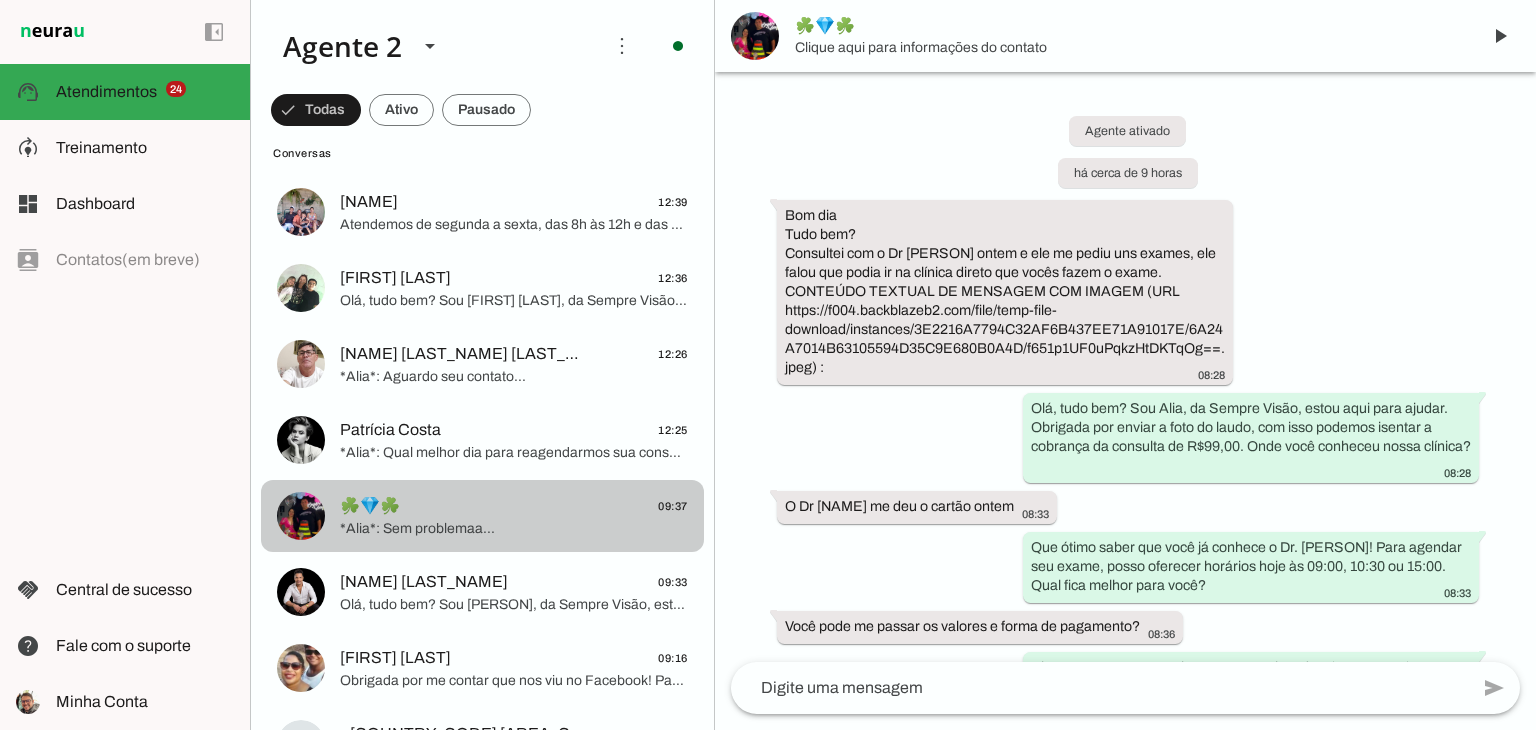 scroll, scrollTop: 884, scrollLeft: 0, axis: vertical 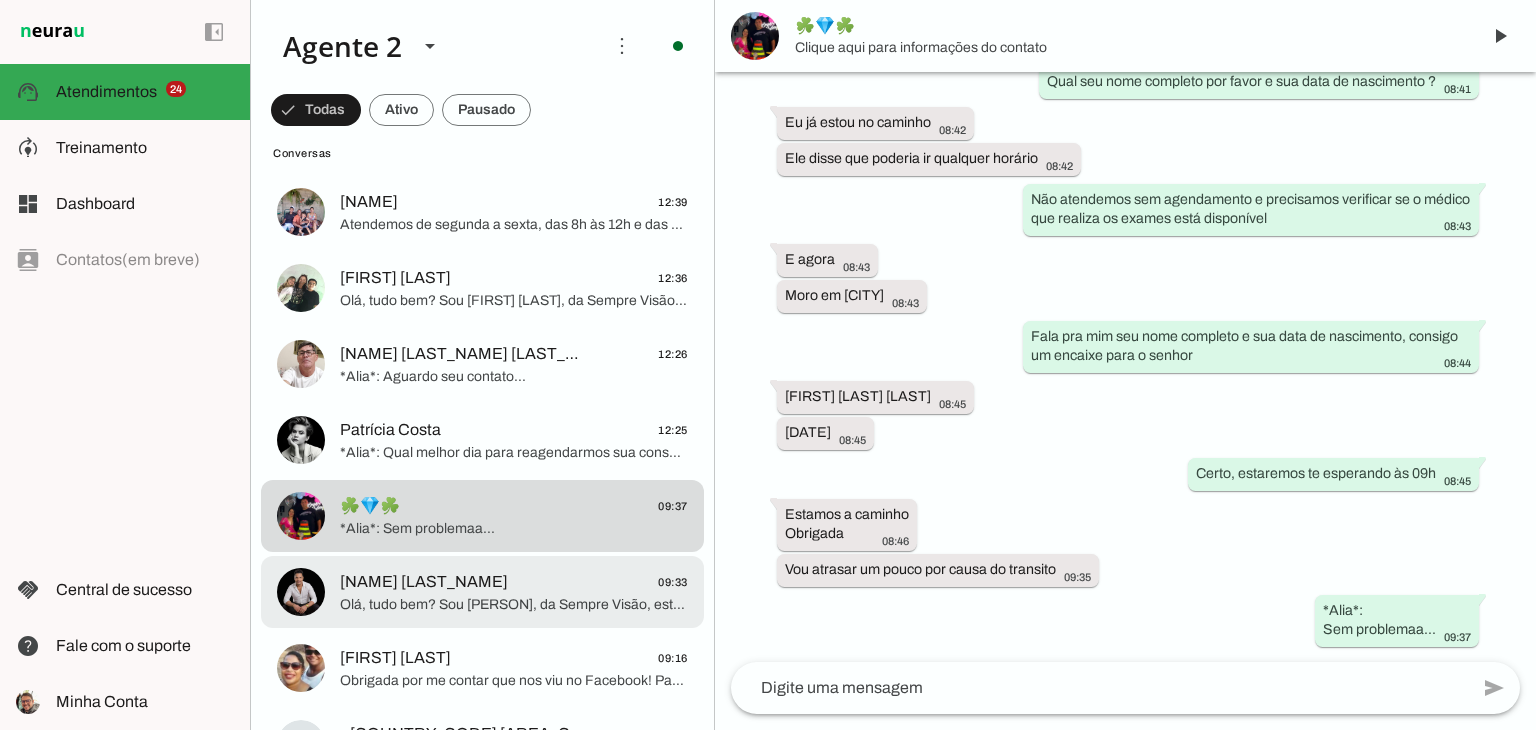 click on "[NAME] [LAST_NAME]" 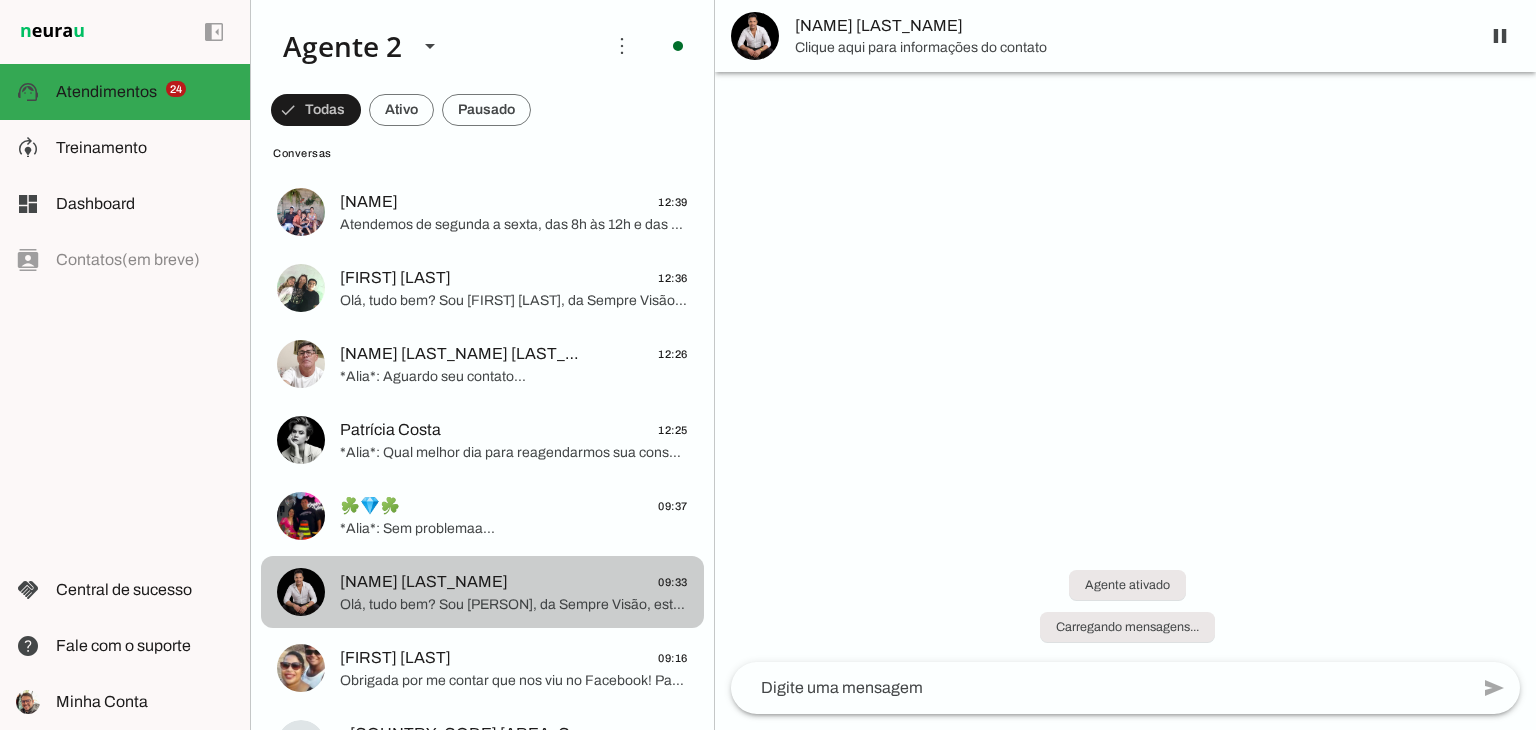 scroll, scrollTop: 0, scrollLeft: 0, axis: both 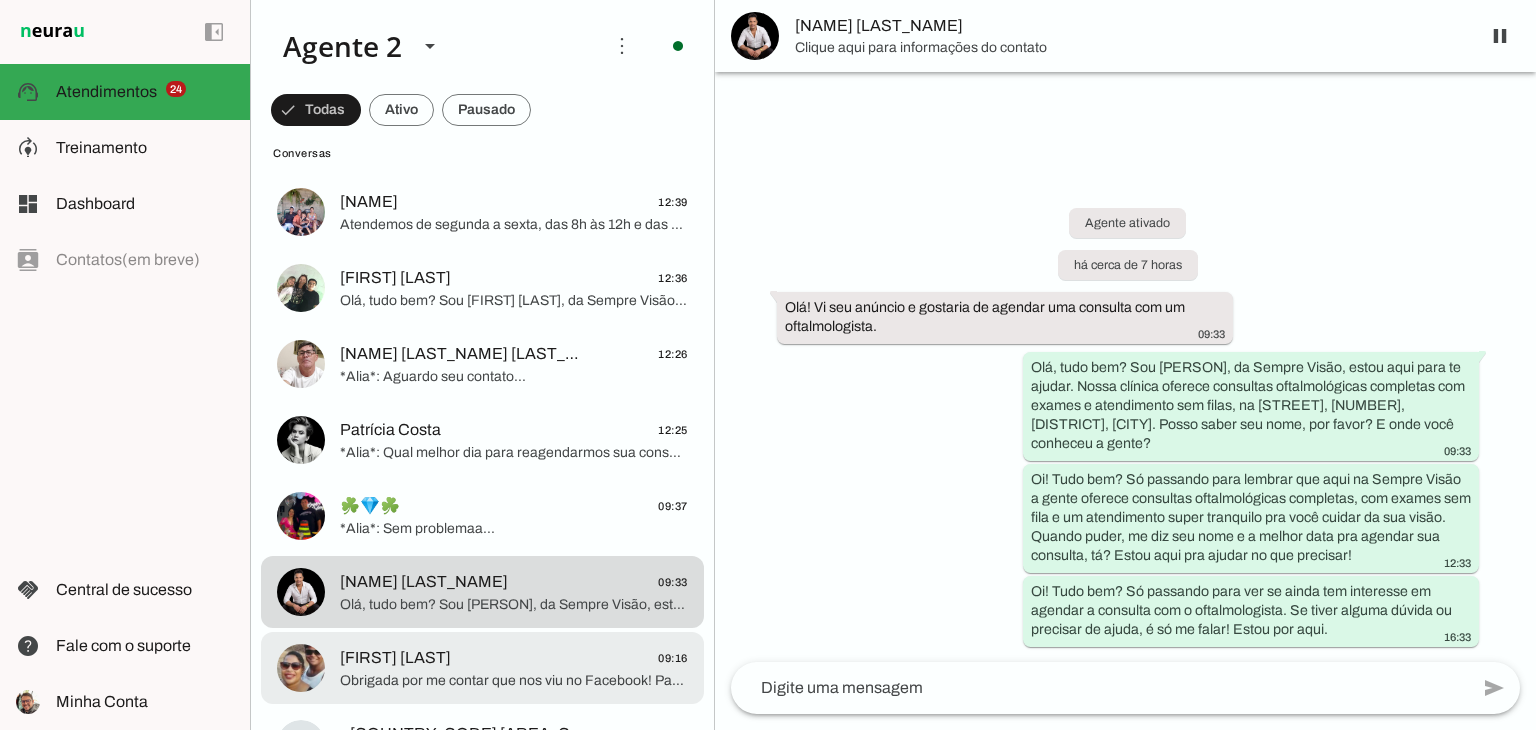 click on "[NAME]
[TIME]" 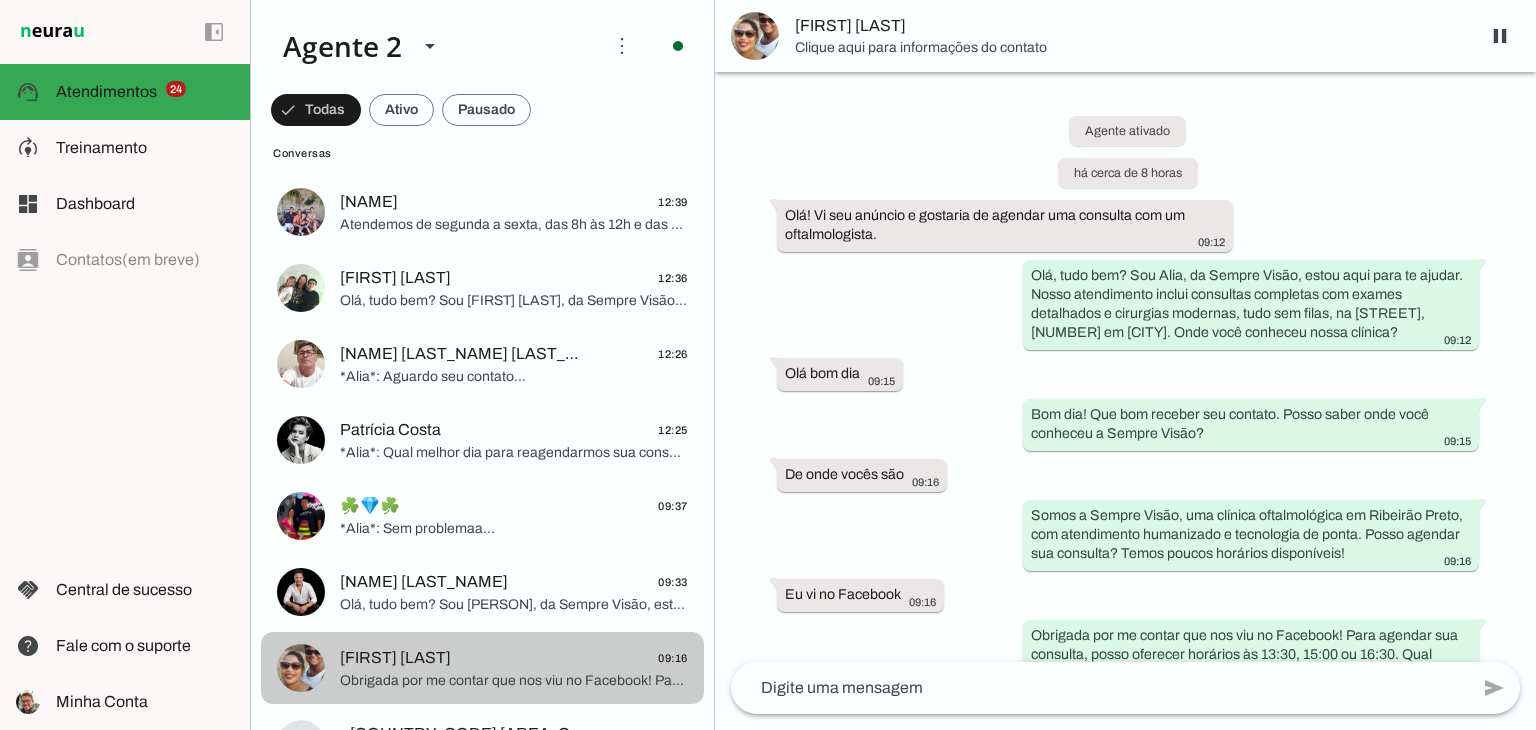scroll, scrollTop: 268, scrollLeft: 0, axis: vertical 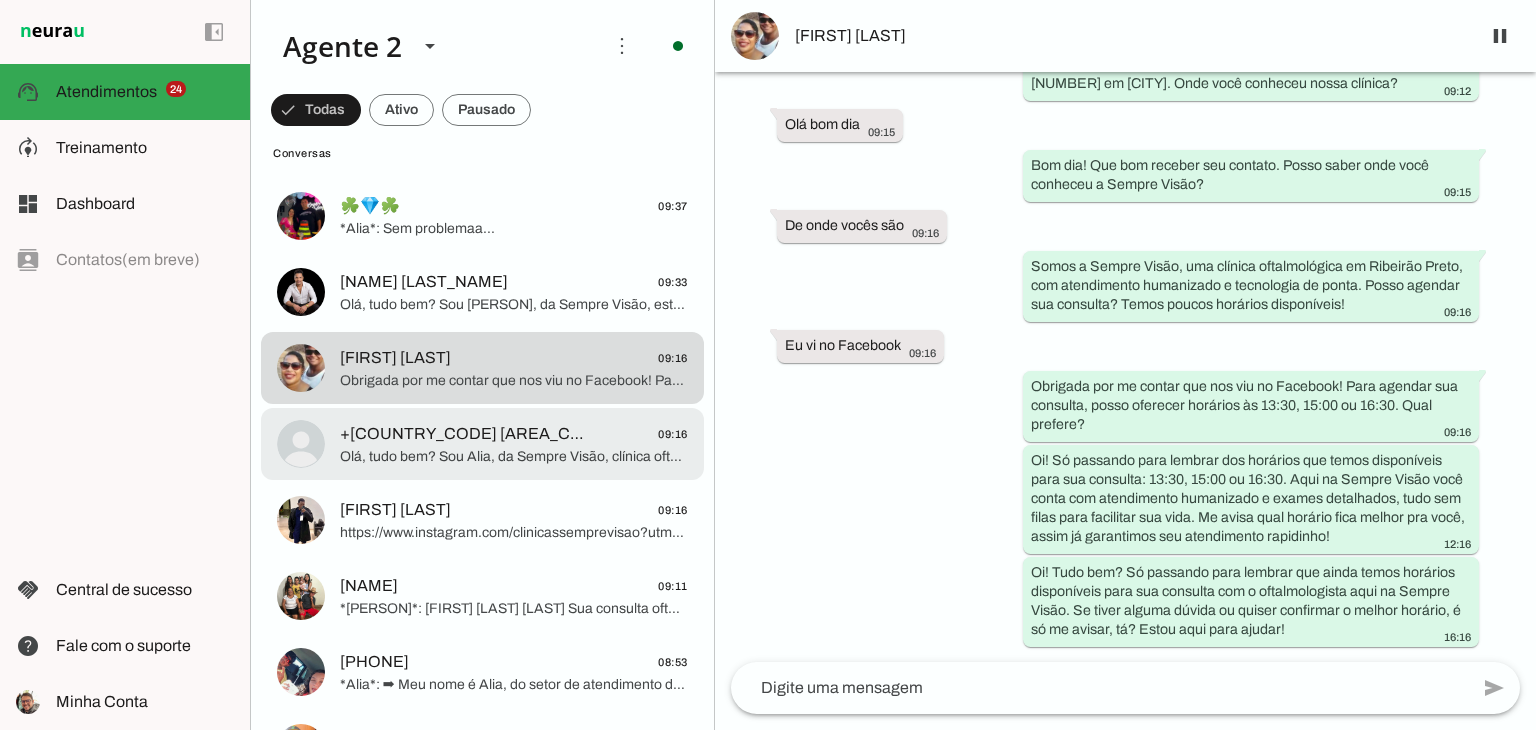 click on "Olá, tudo bem? Sou Alia, da Sempre Visão, clínica oftalmológica em Ribeirão Preto com atendimento humanizado, exames completos e cirurgias com tecnologia de ponta, como catarata e refrativas. Onde você conheceu nossa clínica?" 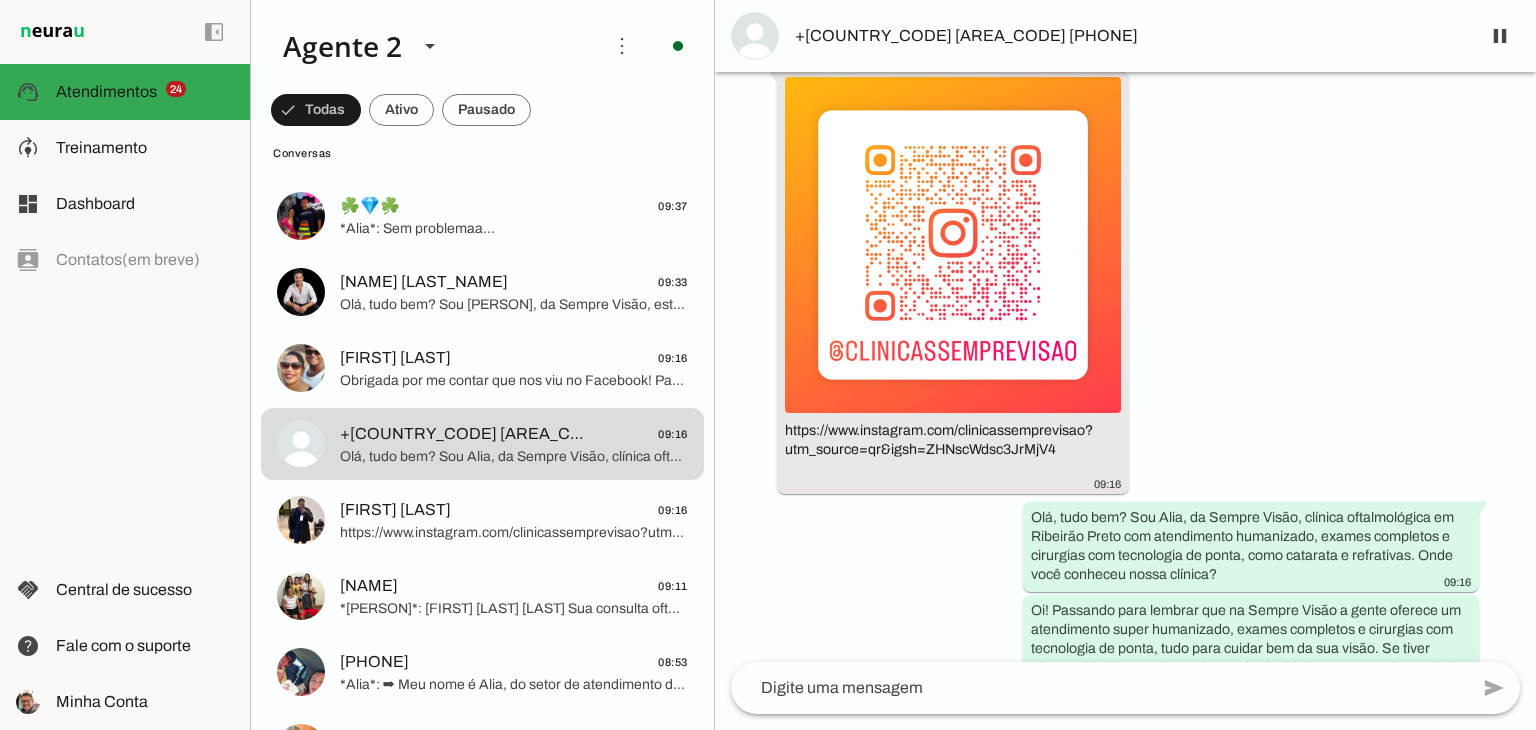 scroll, scrollTop: 319, scrollLeft: 0, axis: vertical 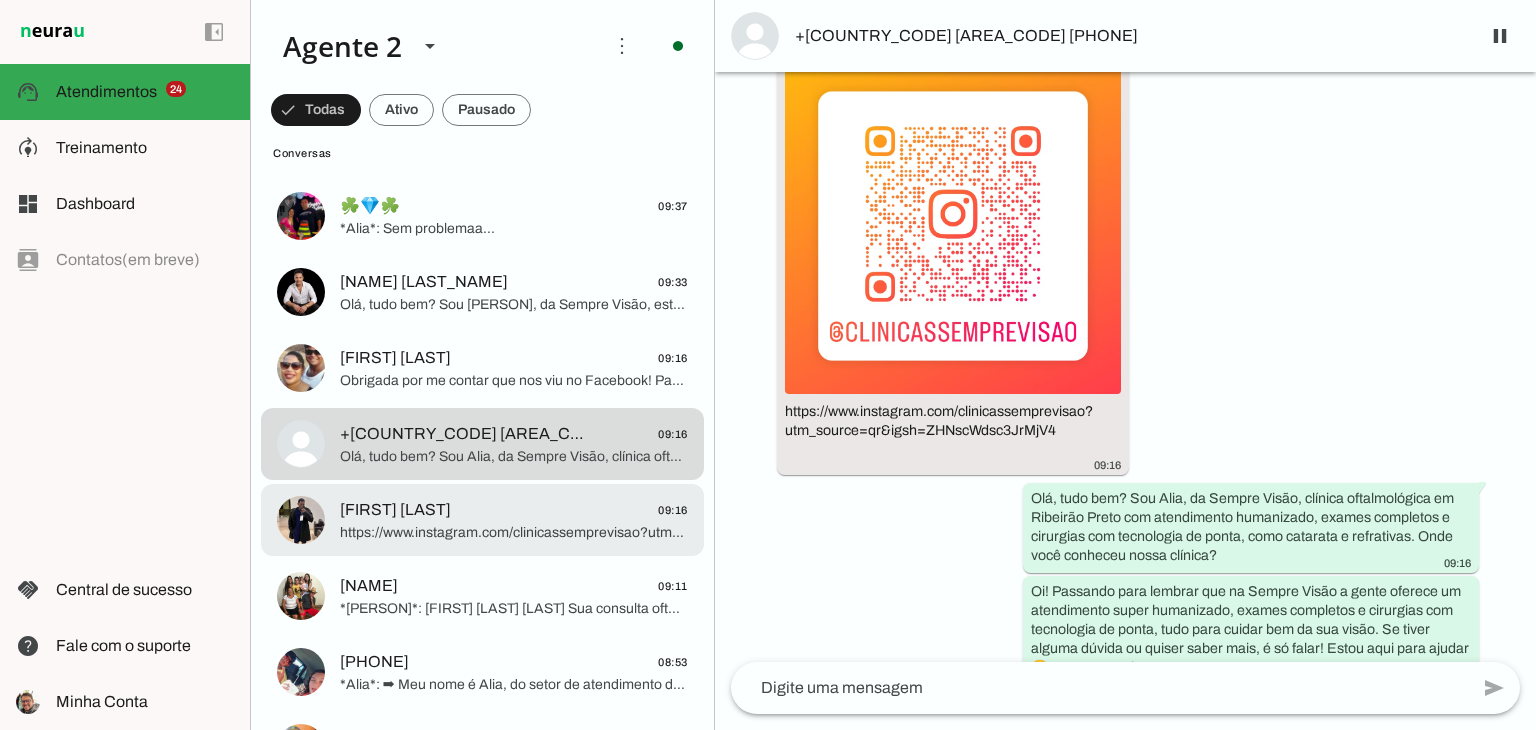 click on "[FIRST] [LAST]" 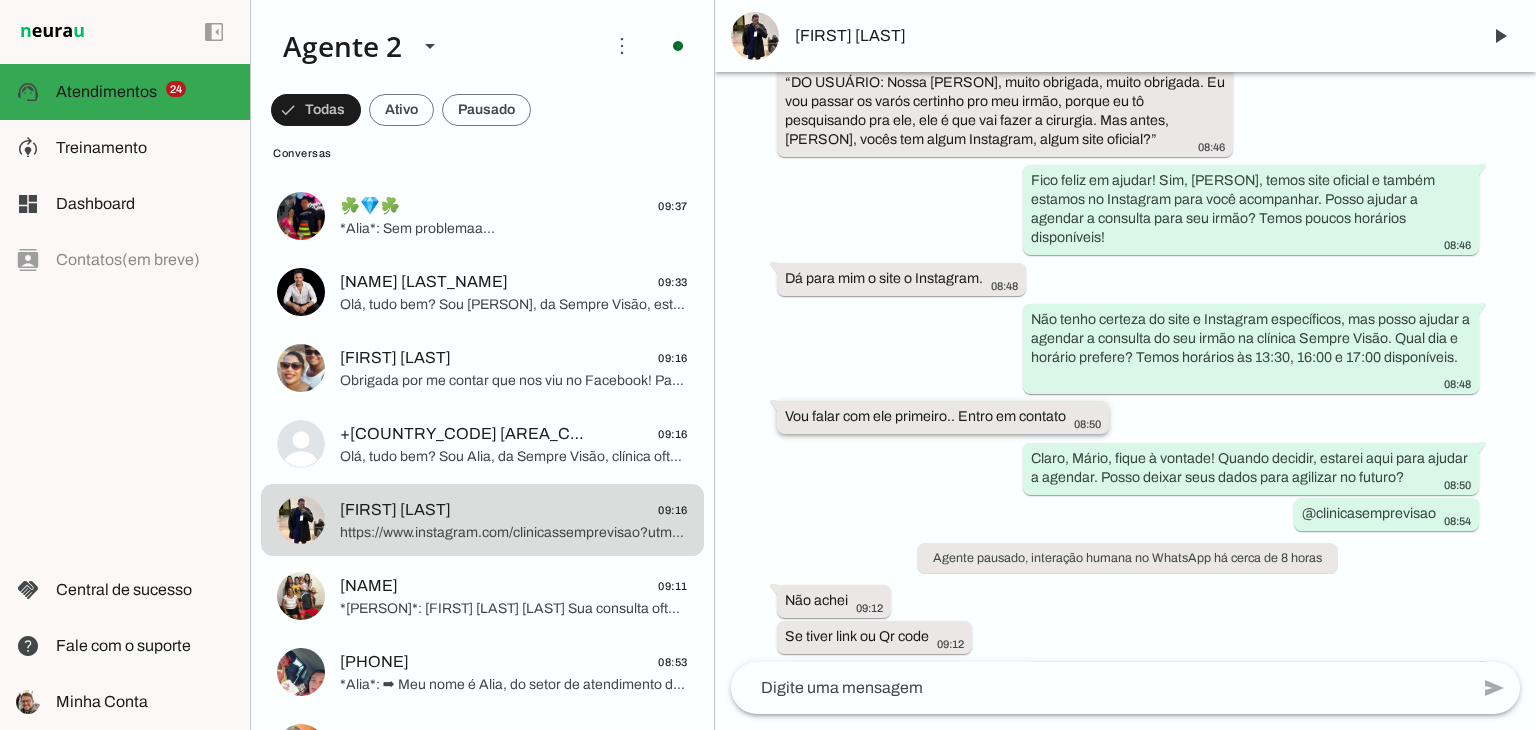 scroll, scrollTop: 783, scrollLeft: 0, axis: vertical 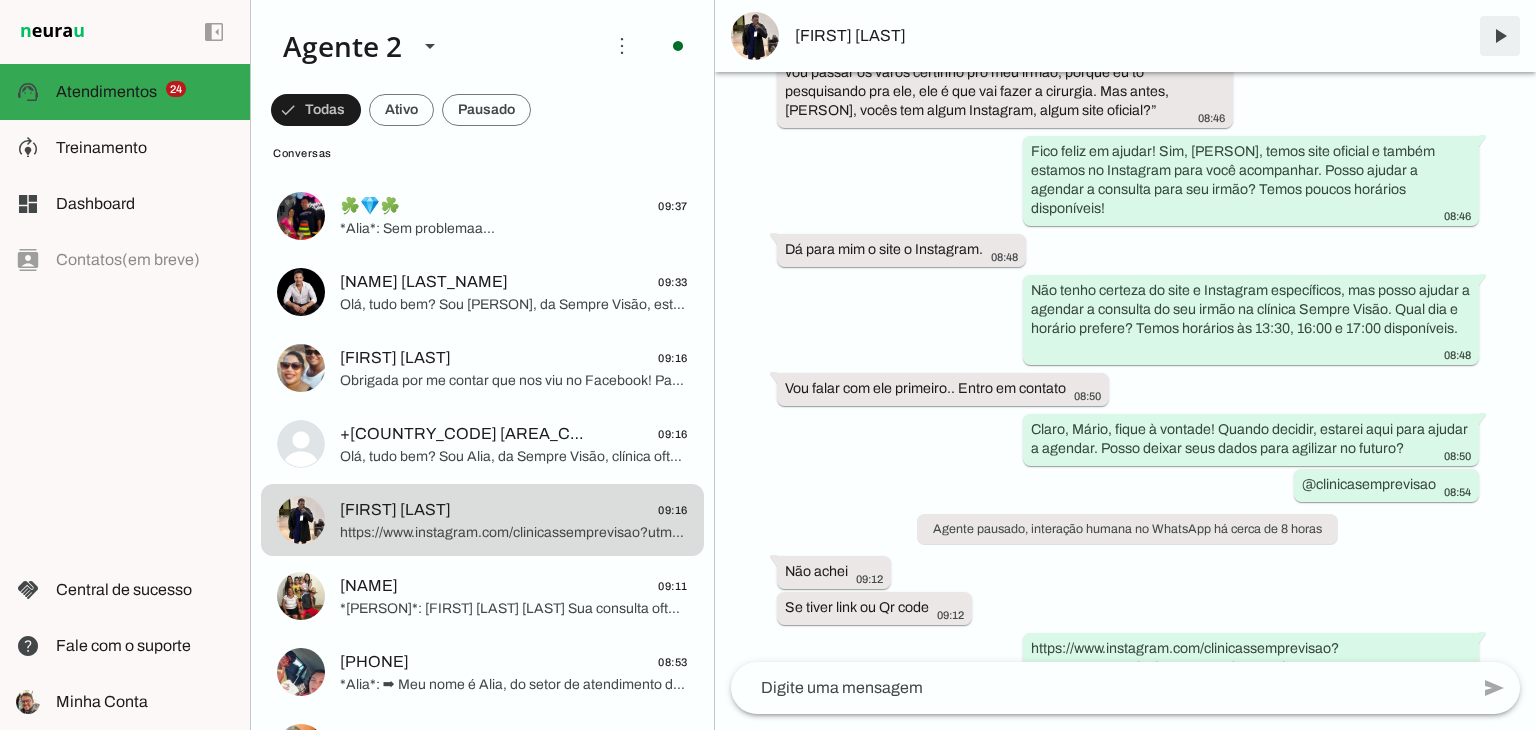 click at bounding box center [1500, 36] 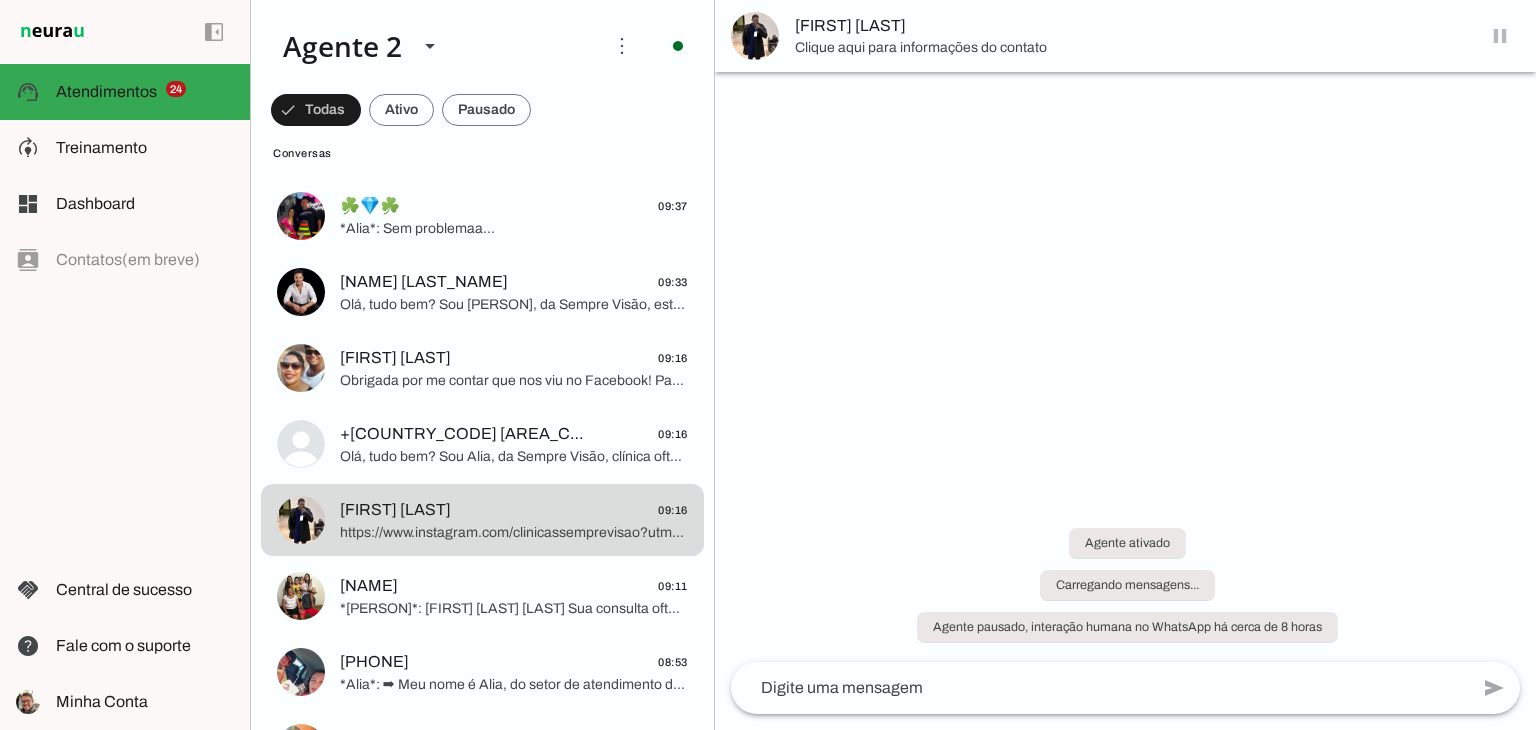 scroll, scrollTop: 0, scrollLeft: 0, axis: both 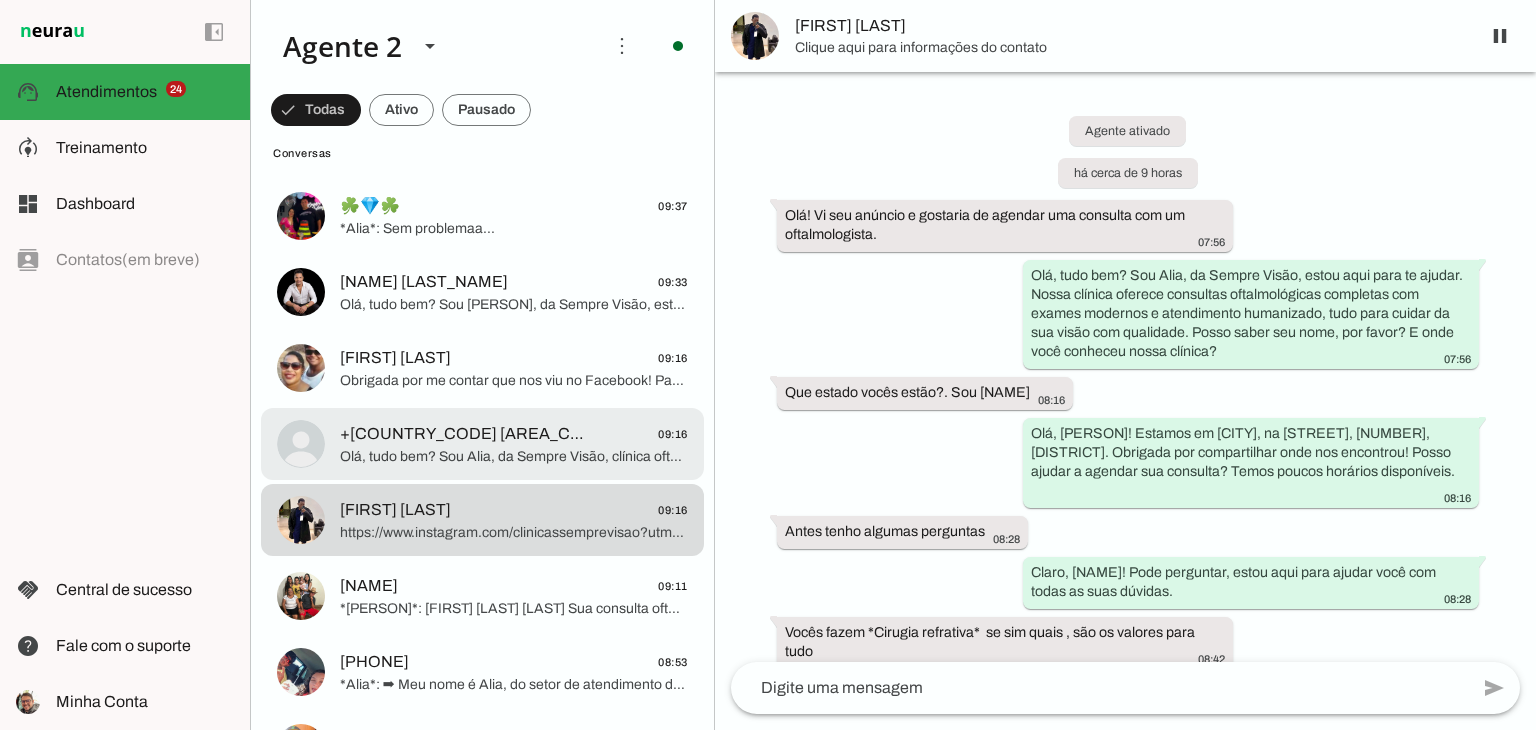 click on "Olá, tudo bem? Sou Alia, da Sempre Visão, clínica oftalmológica em Ribeirão Preto com atendimento humanizado, exames completos e cirurgias com tecnologia de ponta, como catarata e refrativas. Onde você conheceu nossa clínica?" 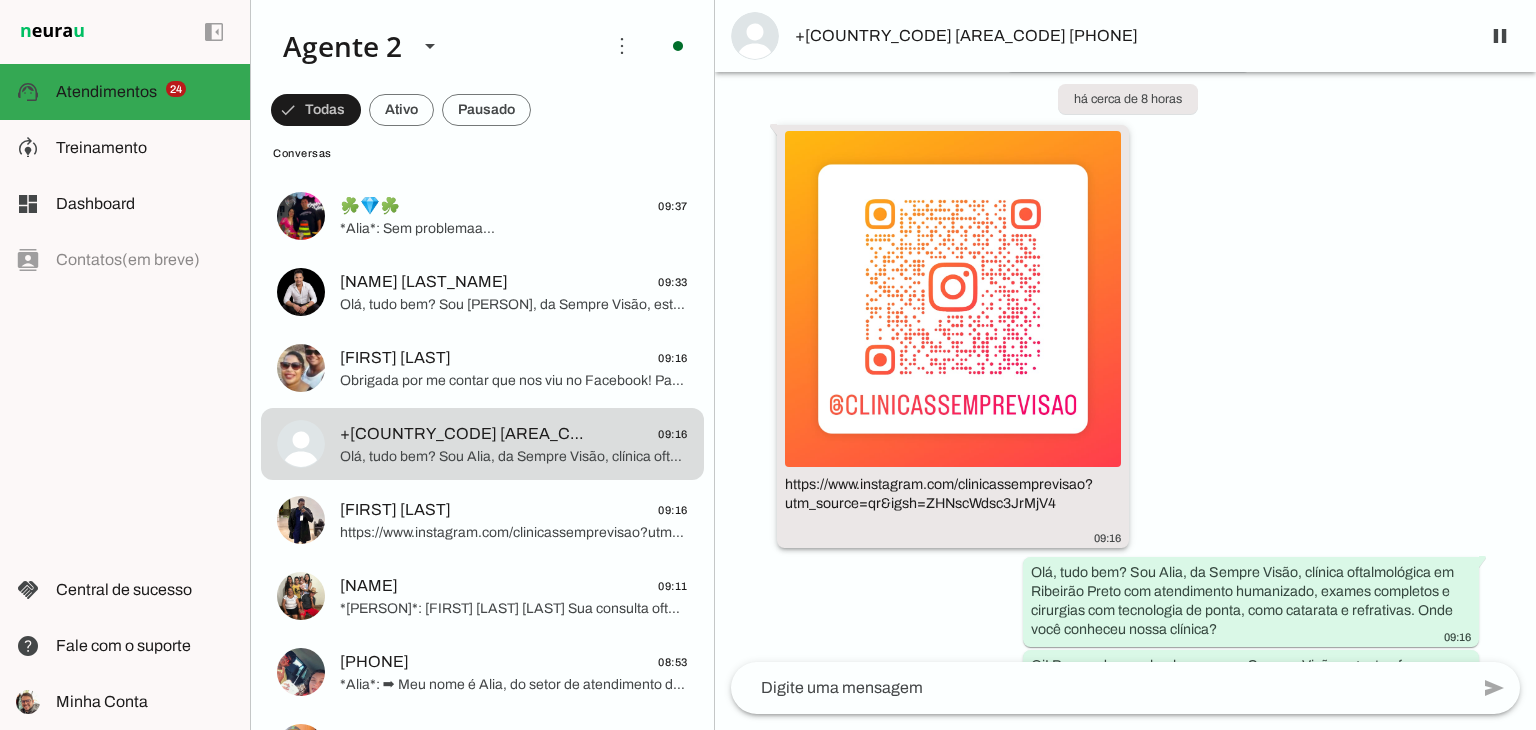 scroll, scrollTop: 264, scrollLeft: 0, axis: vertical 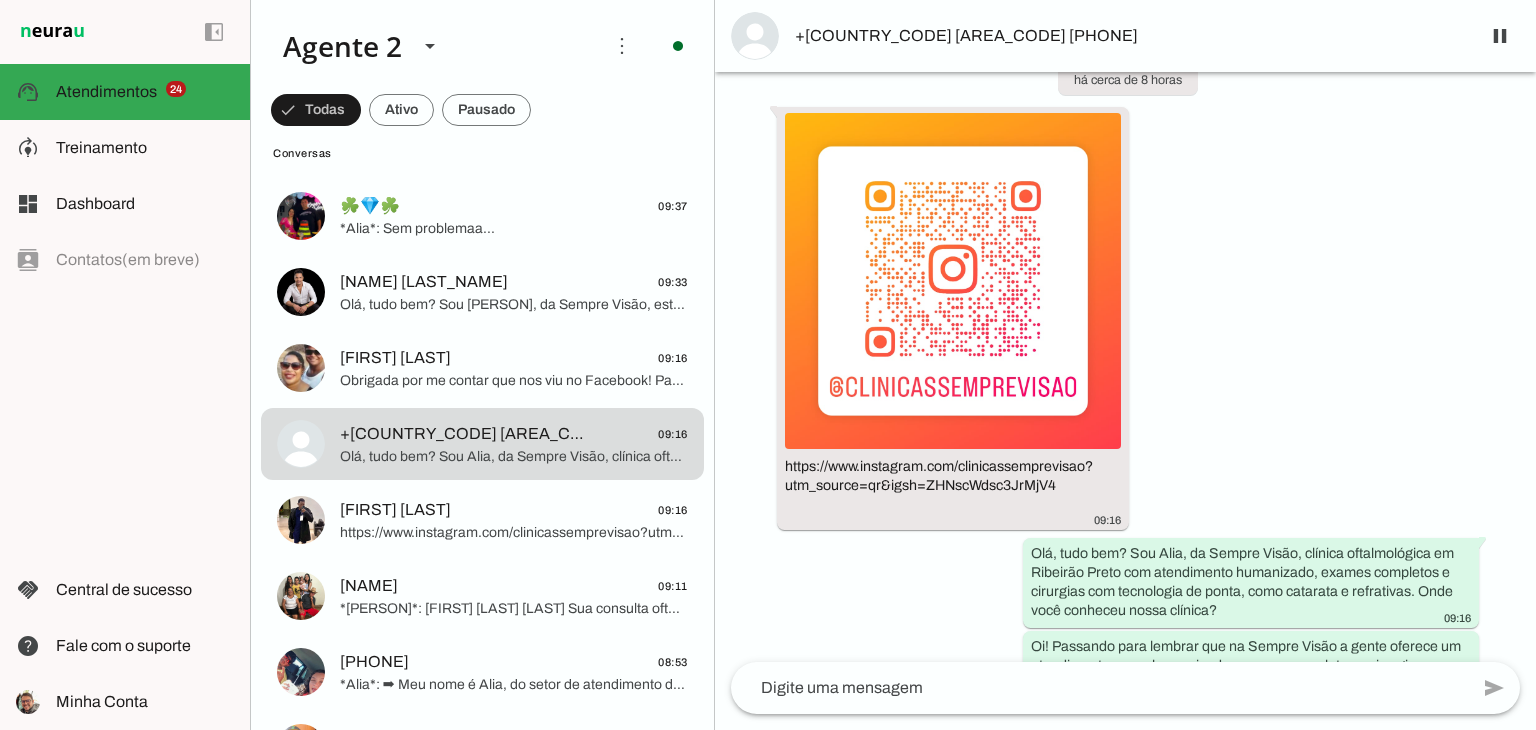 drag, startPoint x: 1012, startPoint y: 305, endPoint x: 1221, endPoint y: 275, distance: 211.14214 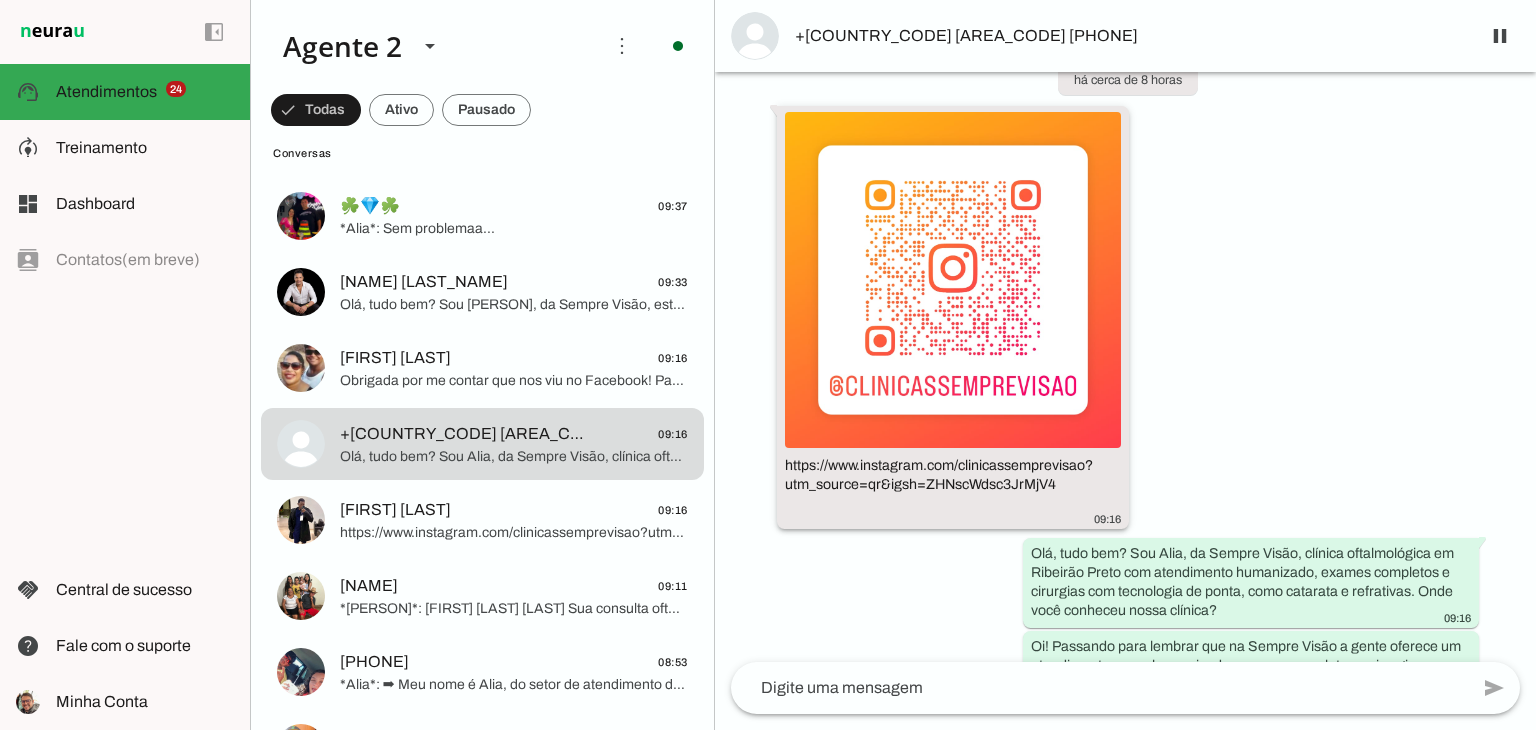 click 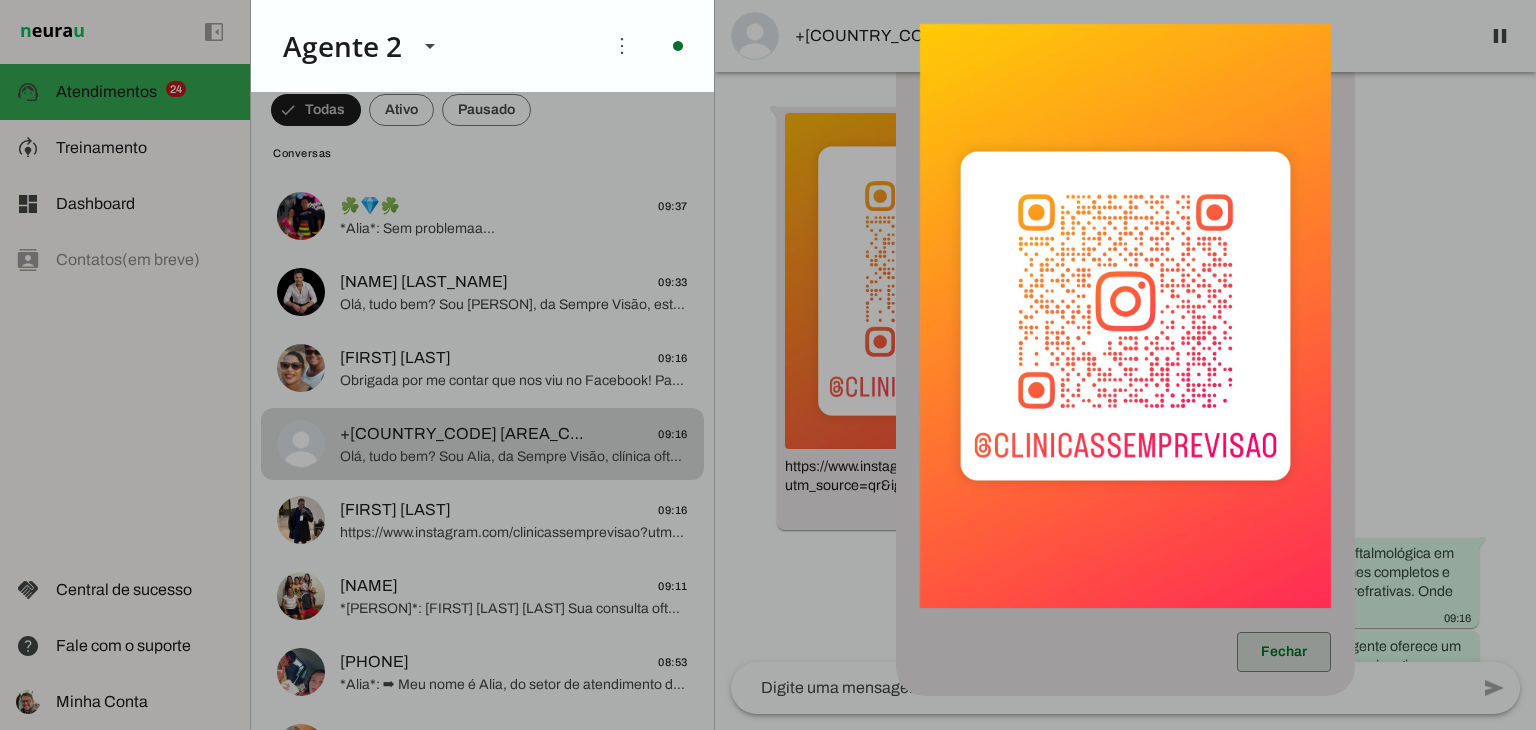 click at bounding box center [1284, 652] 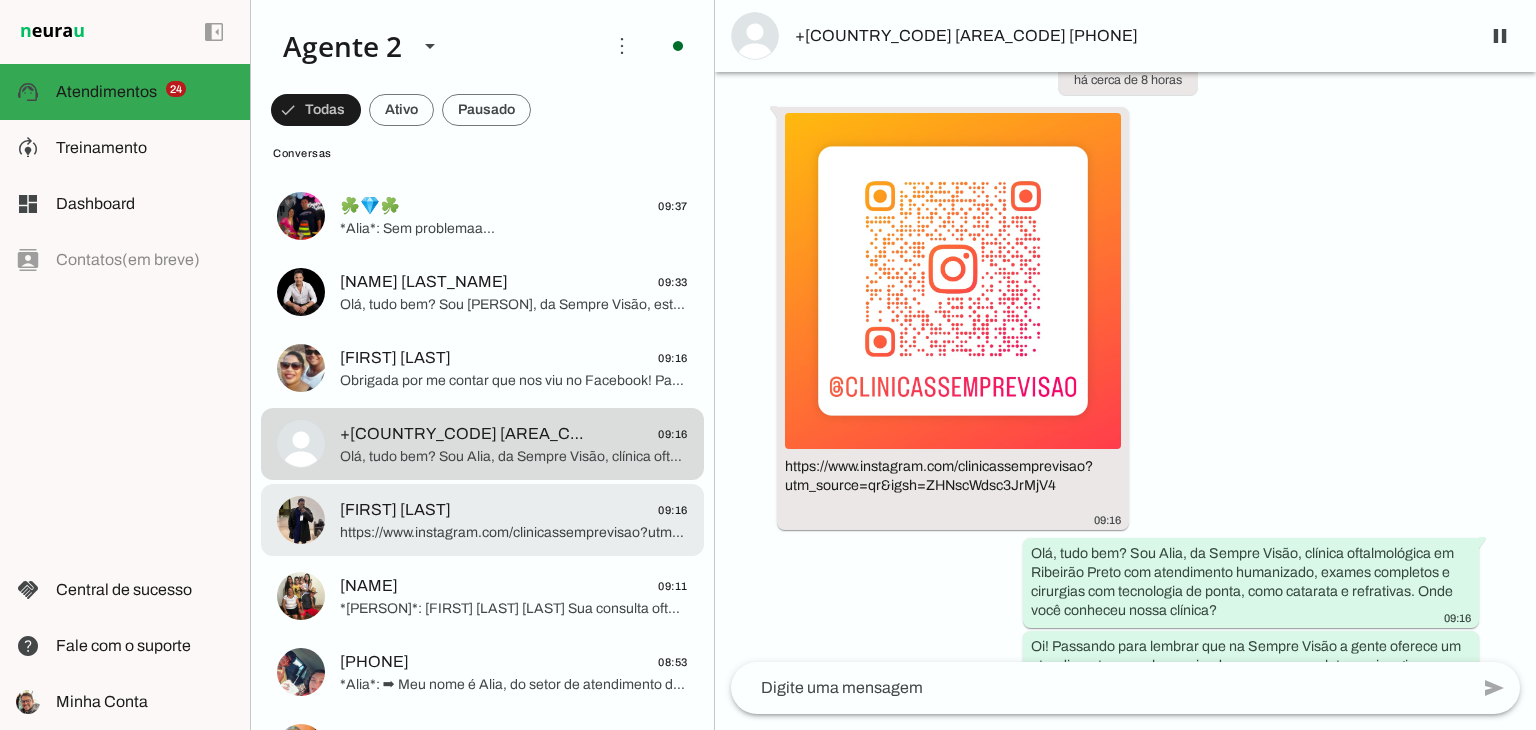 click on "https://www.instagram.com/clinicassemprevisao?utm_source=qr&igsh=ZHNscWdsc3JrMjV4" 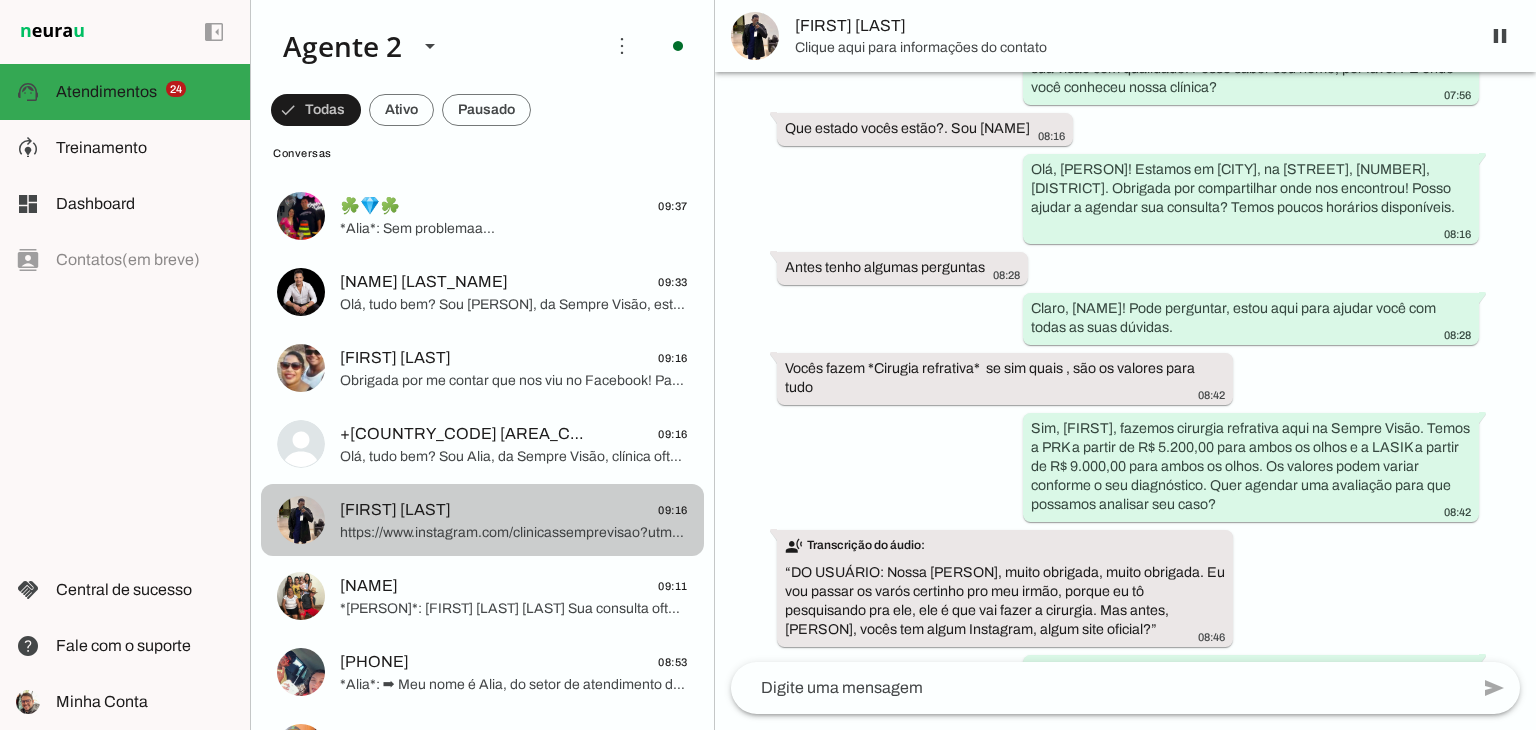scroll, scrollTop: 830, scrollLeft: 0, axis: vertical 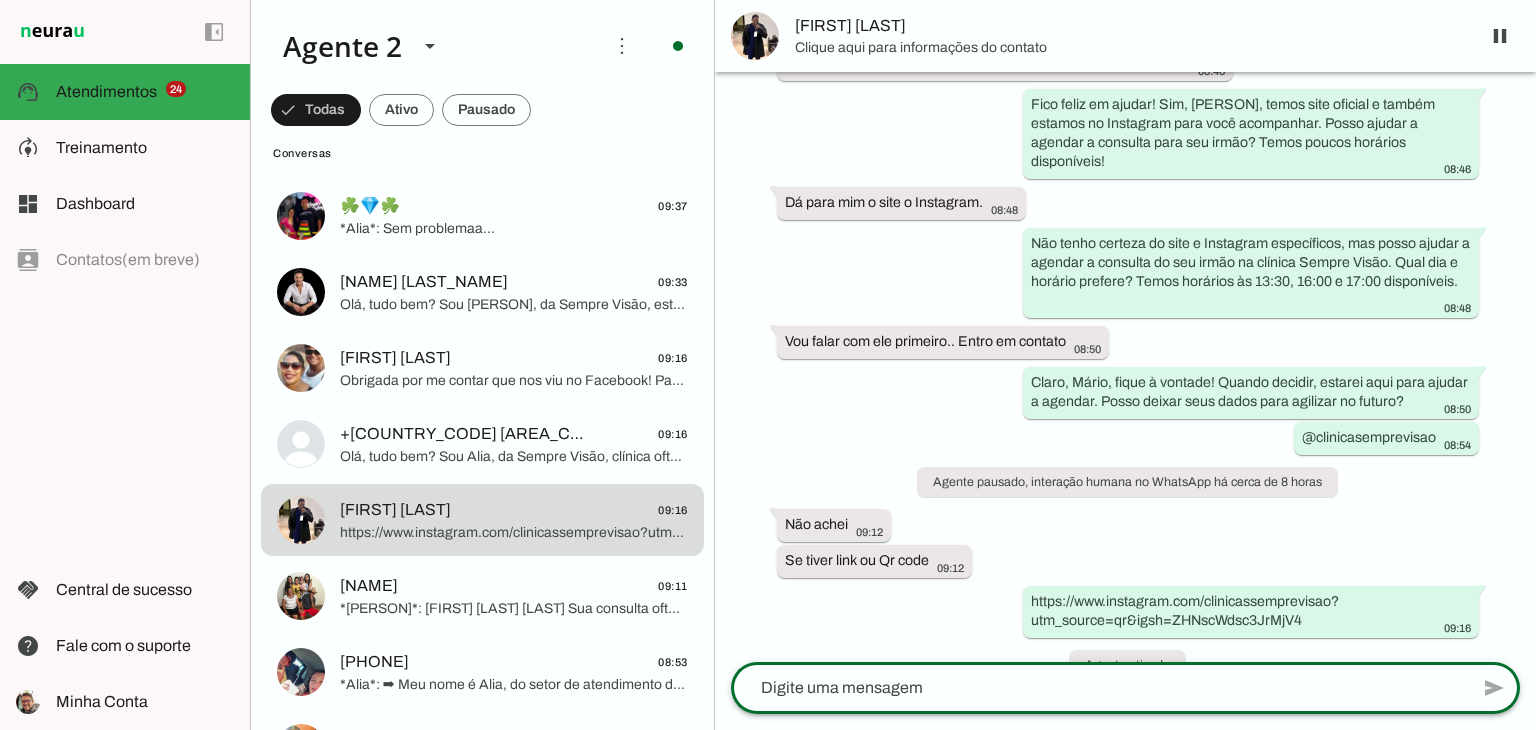 click 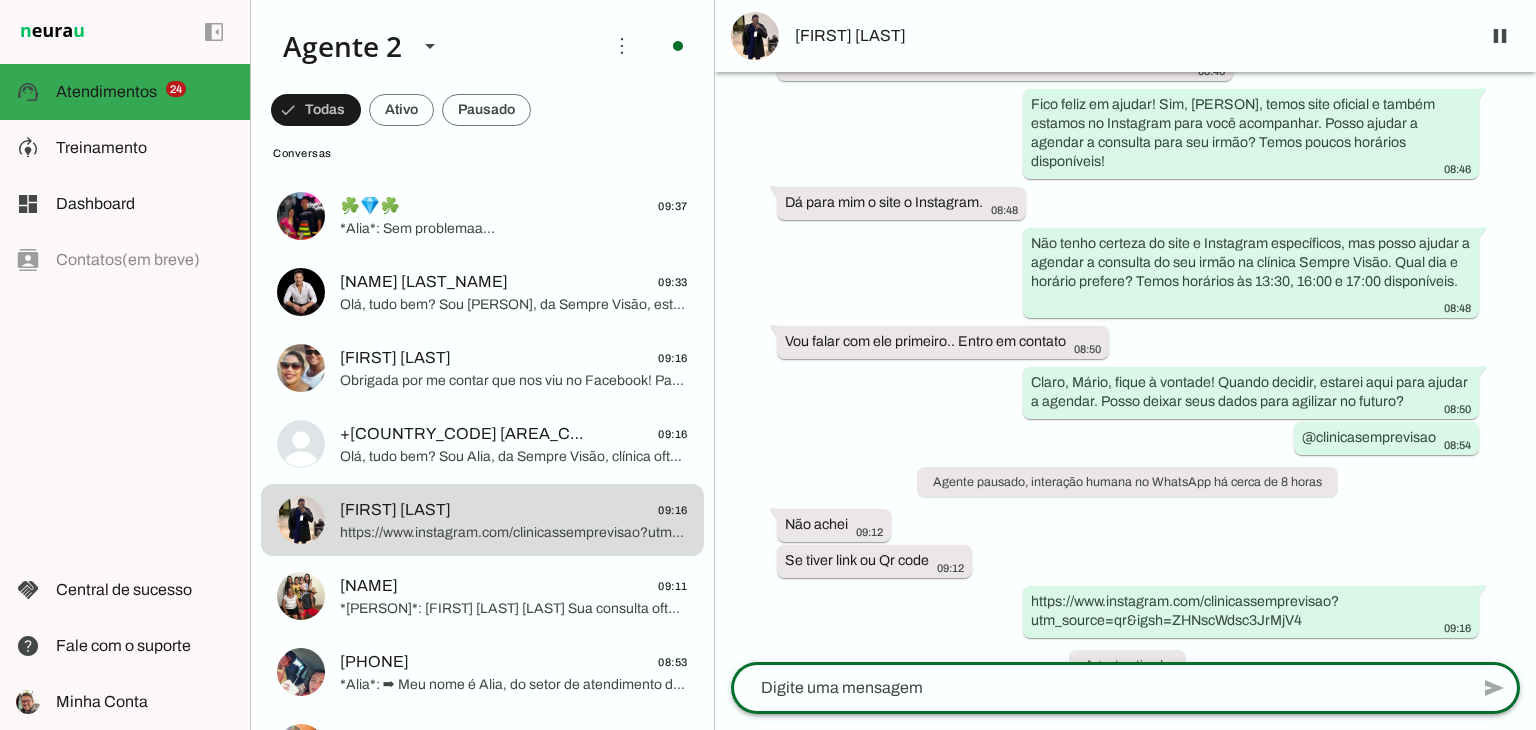 click 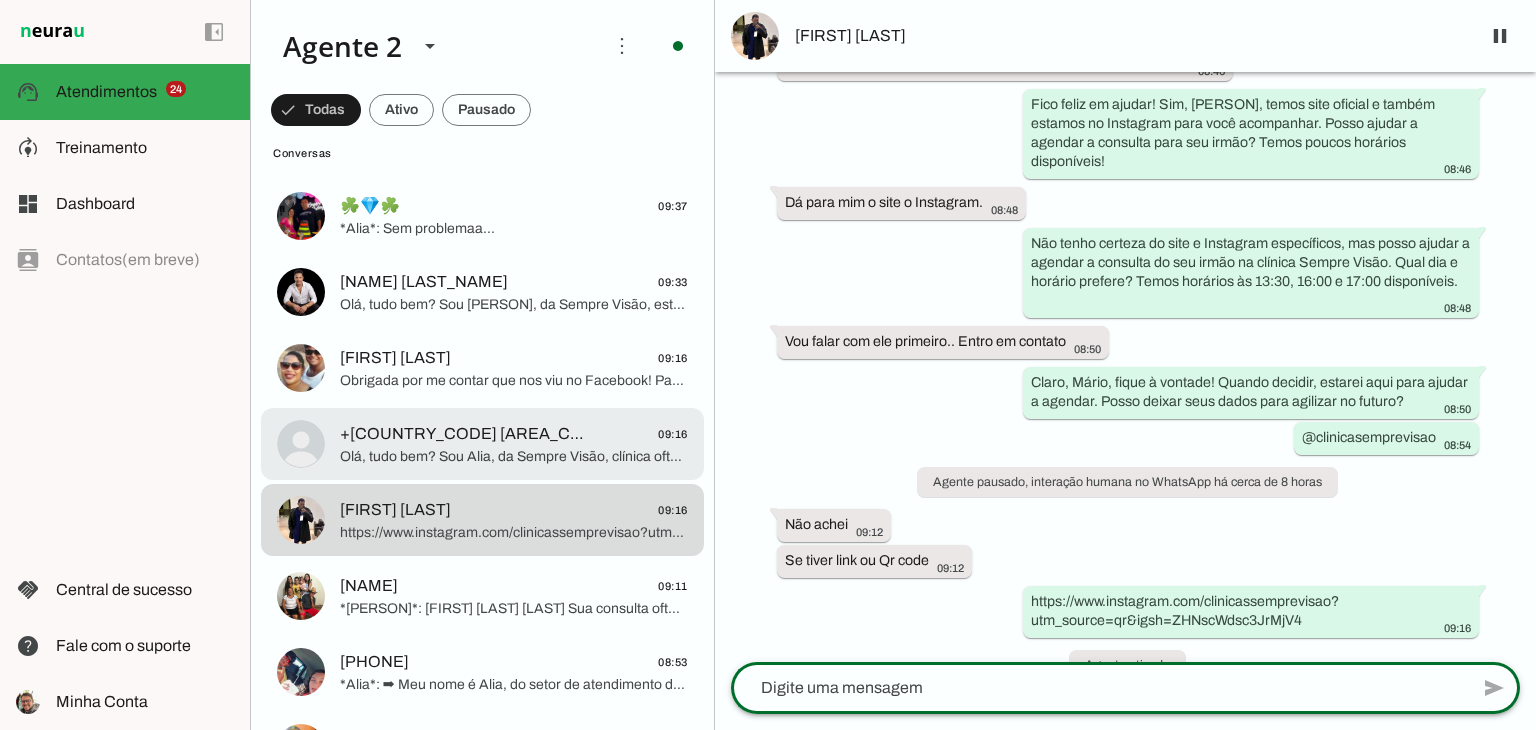 click on "Olá, tudo bem? Sou Alia, da Sempre Visão, clínica oftalmológica em Ribeirão Preto com atendimento humanizado, exames completos e cirurgias com tecnologia de ponta, como catarata e refrativas. Onde você conheceu nossa clínica?" 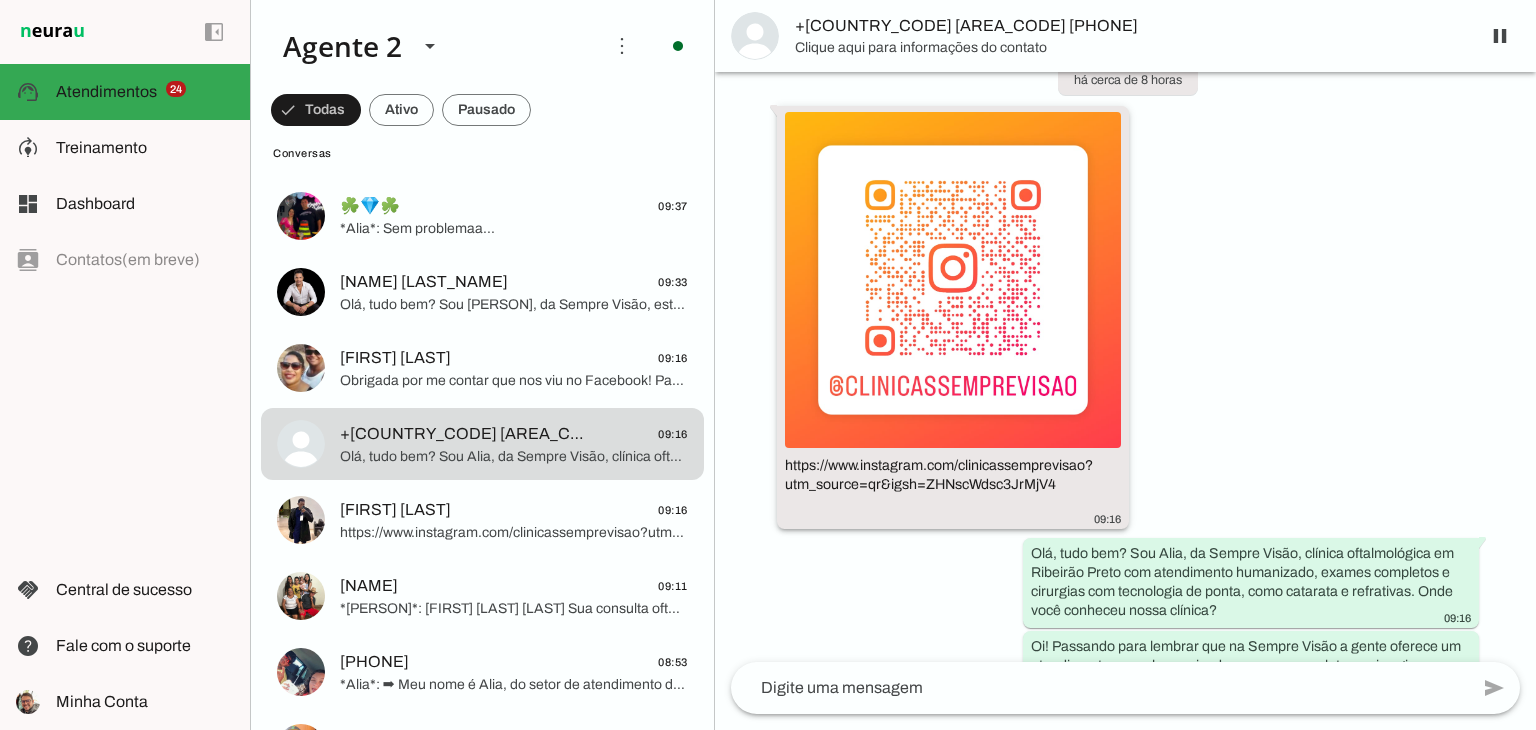 scroll, scrollTop: 284, scrollLeft: 0, axis: vertical 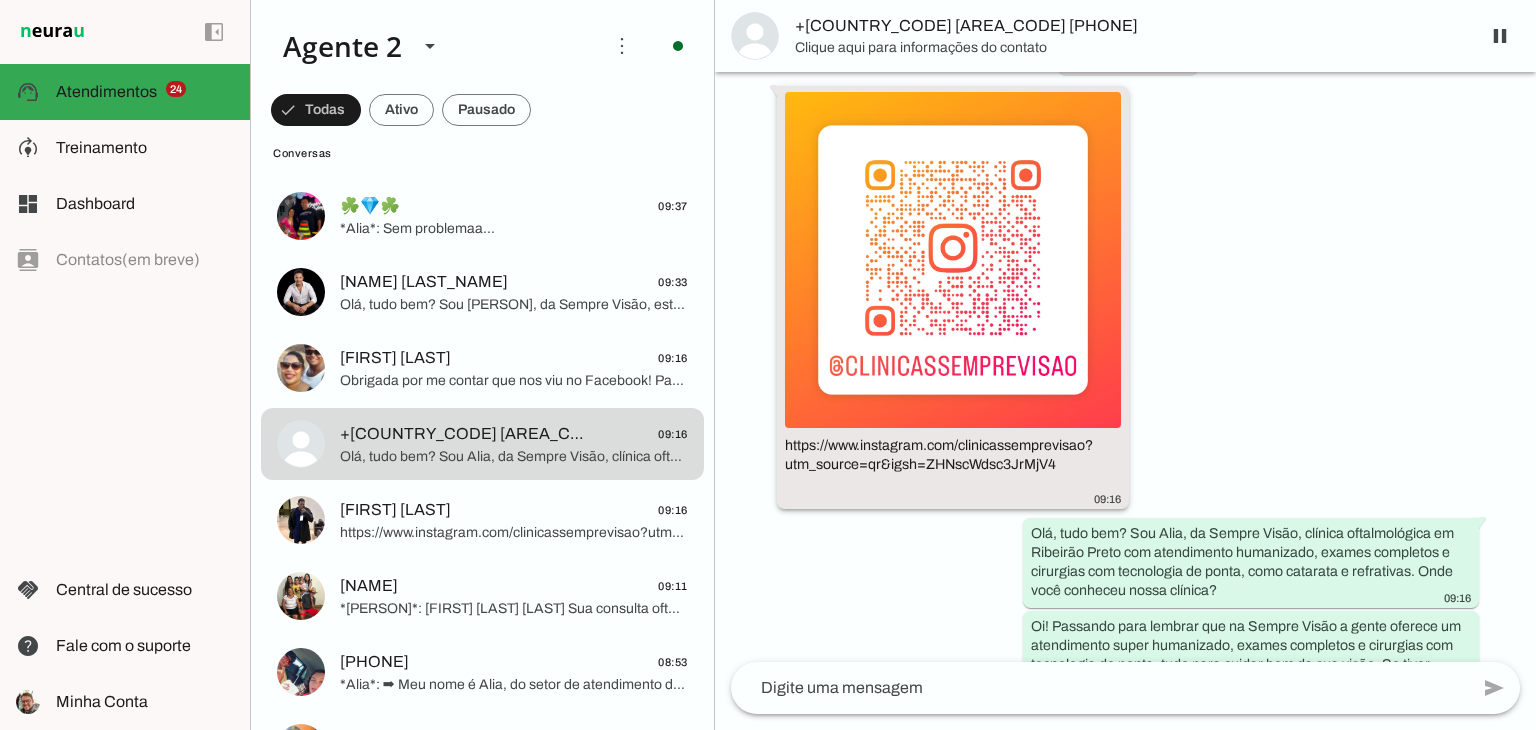 click on "https://www.instagram.com/clinicassemprevisao?utm_source=qr&igsh=ZHNscWdsc3JrMjV4" 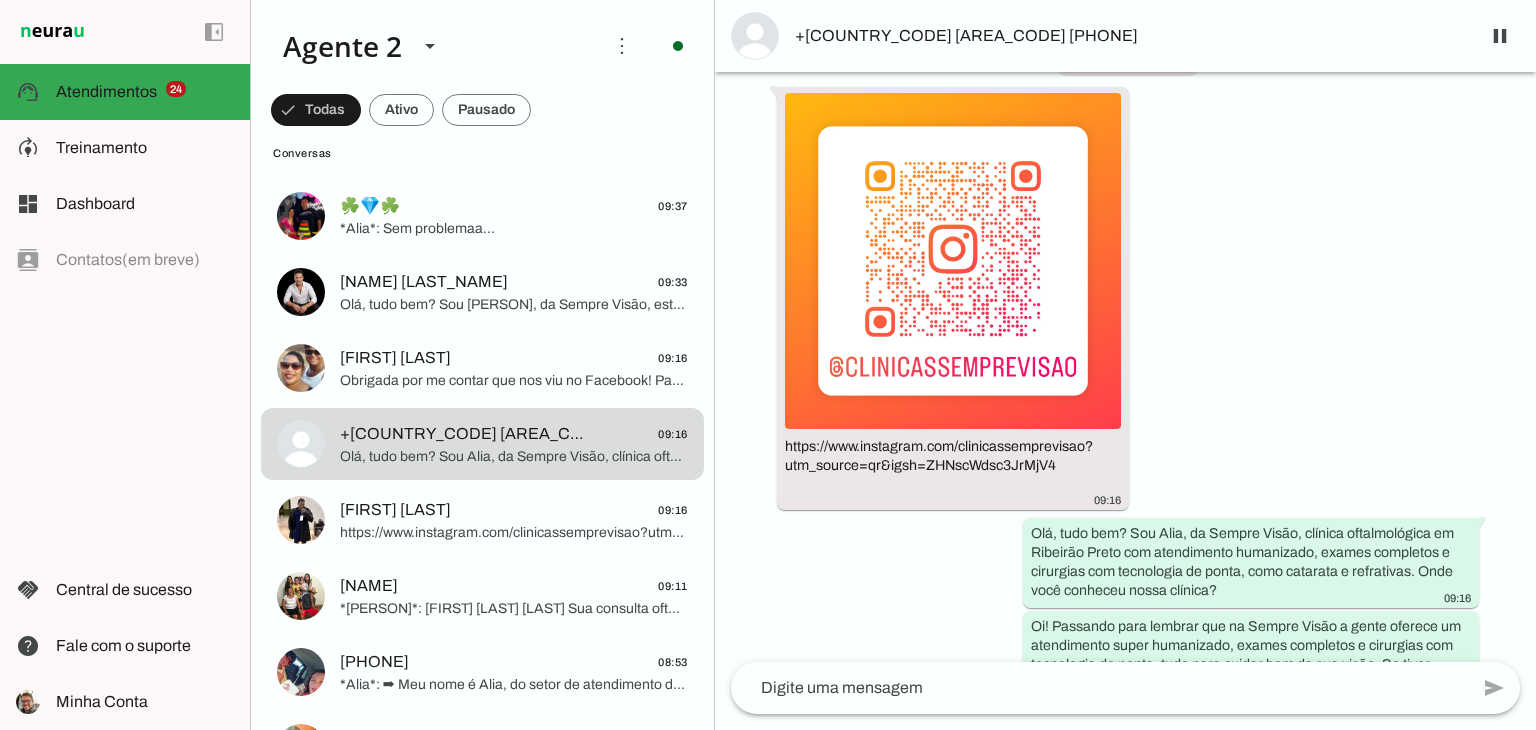 click on "[FIRST] [LAST]
[TIME]" 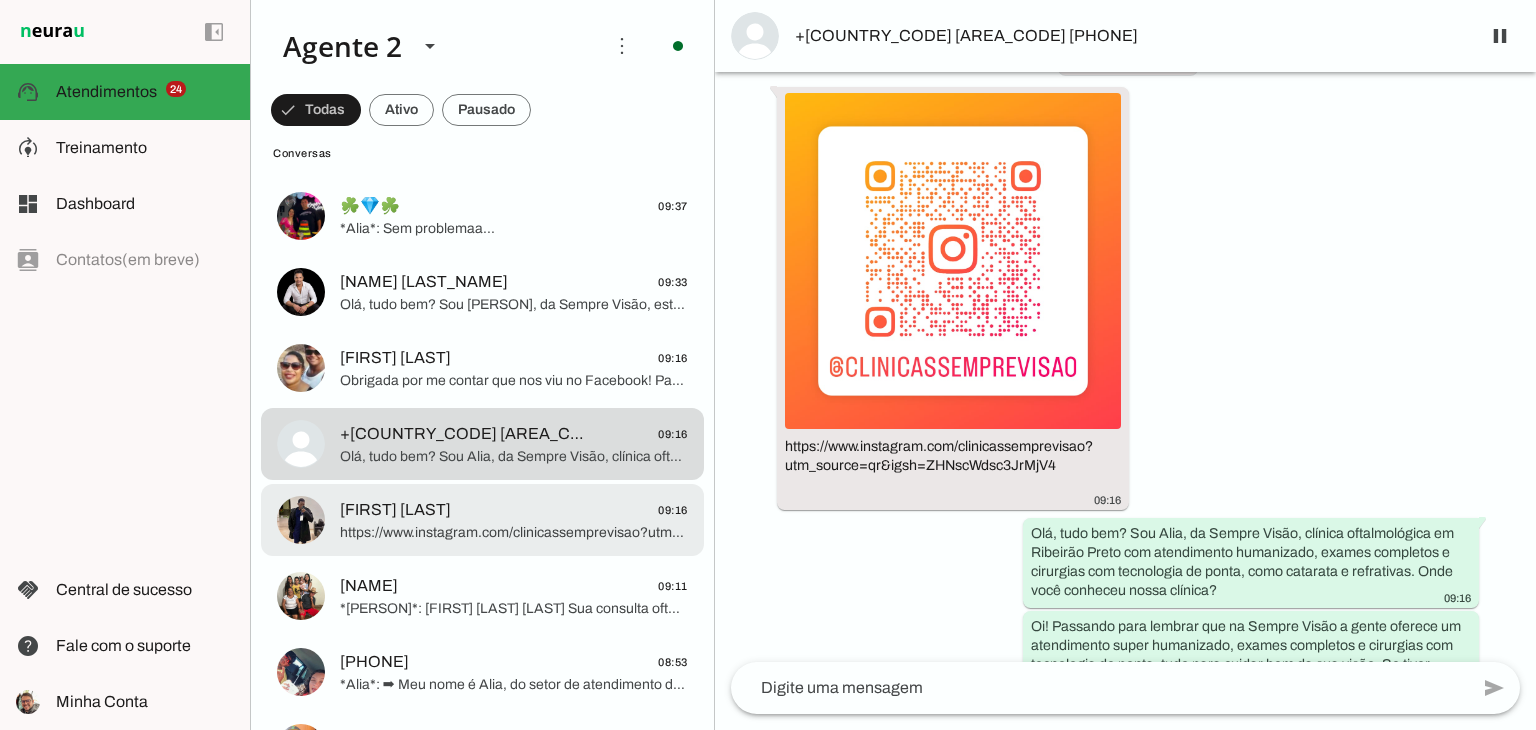 scroll, scrollTop: 830, scrollLeft: 0, axis: vertical 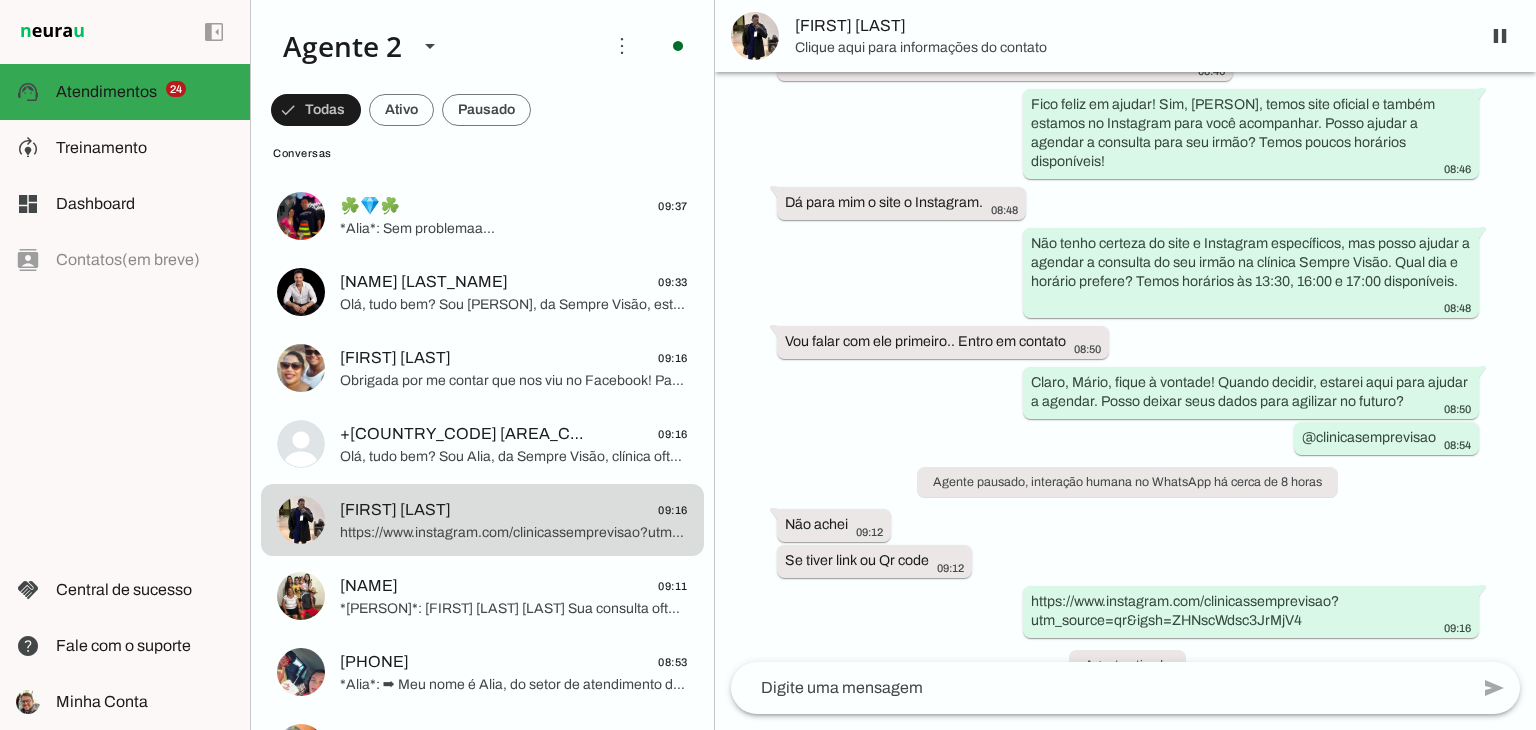click 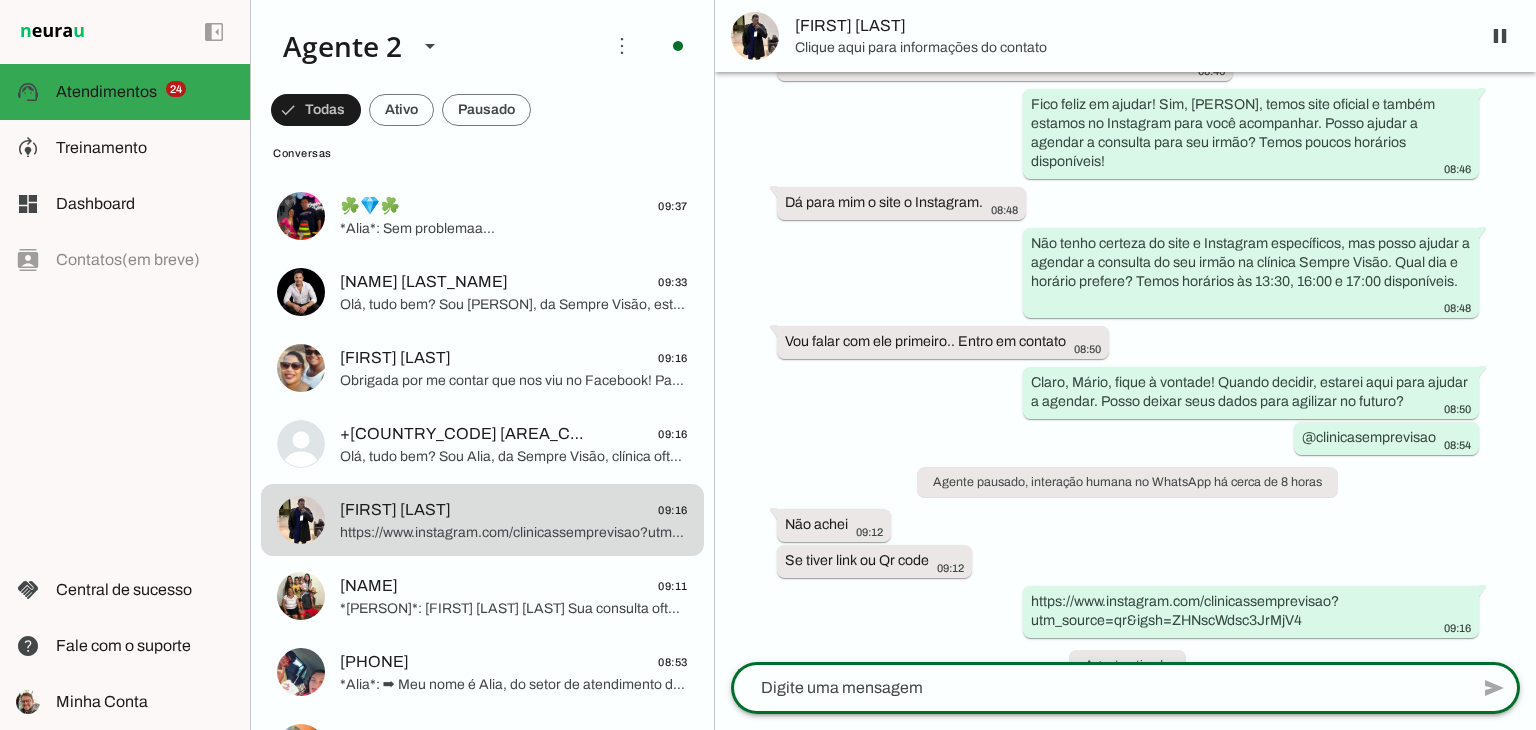 click 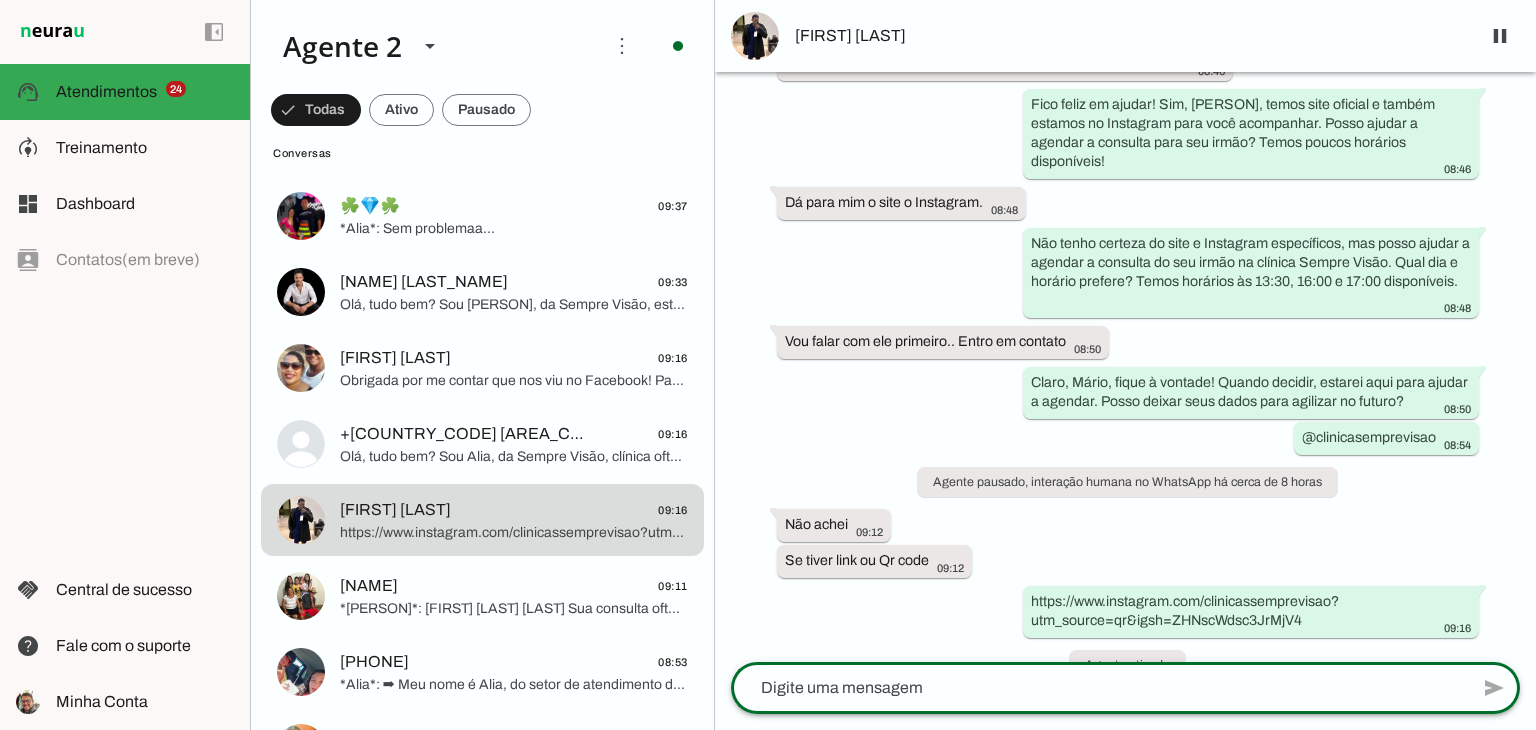 click on "Agente ativado
há cerca de 9 horas
Olá! Vi seu anúncio e gostaria de agendar uma consulta com um oftalmologista. 07:56
Olá, tudo bem? Sou [PERSON], da Sempre Visão, estou aqui para te ajudar. Nossa clínica oferece consultas oftalmológicas completas com exames modernos e atendimento humanizado, tudo para cuidar da sua visão com qualidade. Posso saber seu nome, por favor? E onde você conheceu nossa clínica? 07:56
Que estado vocês estão?. Sou [PERSON] 08:16
Olá, [PERSON]! Estamos em [CITY], na [STREET], [NUMBER], [DISTRICT]. Obrigada por compartilhar onde nos encontrou! Posso ajudar a agendar sua consulta? Temos poucos horários disponíveis. 08:16
Antes tenho algumas perguntas 08:28
Claro, [PERSON]! Pode perguntar, estou aqui para ajudar você com todas as suas dúvidas. 08:28
08:42
08:42
“" at bounding box center (1125, 367) 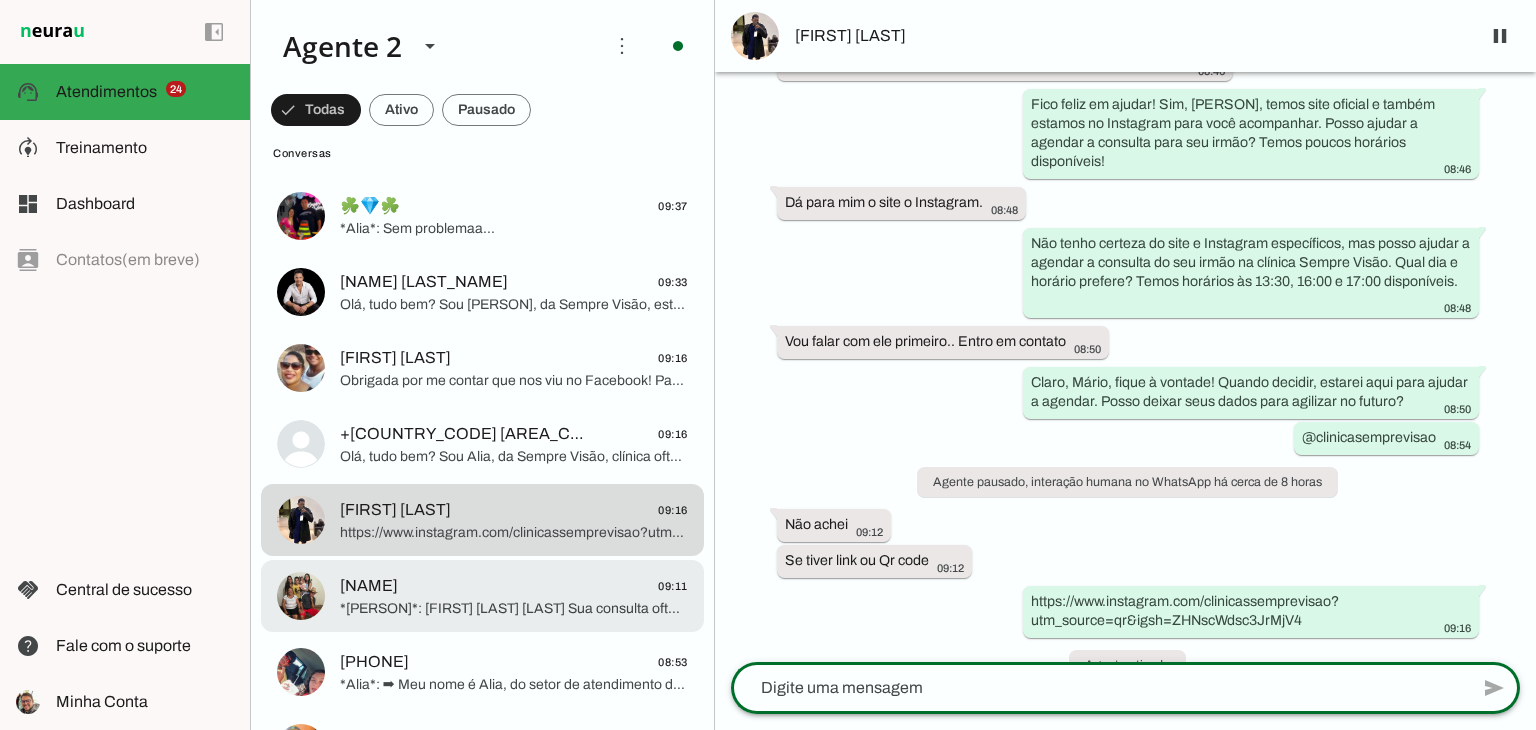 click on "[NAME]
[TIME]" 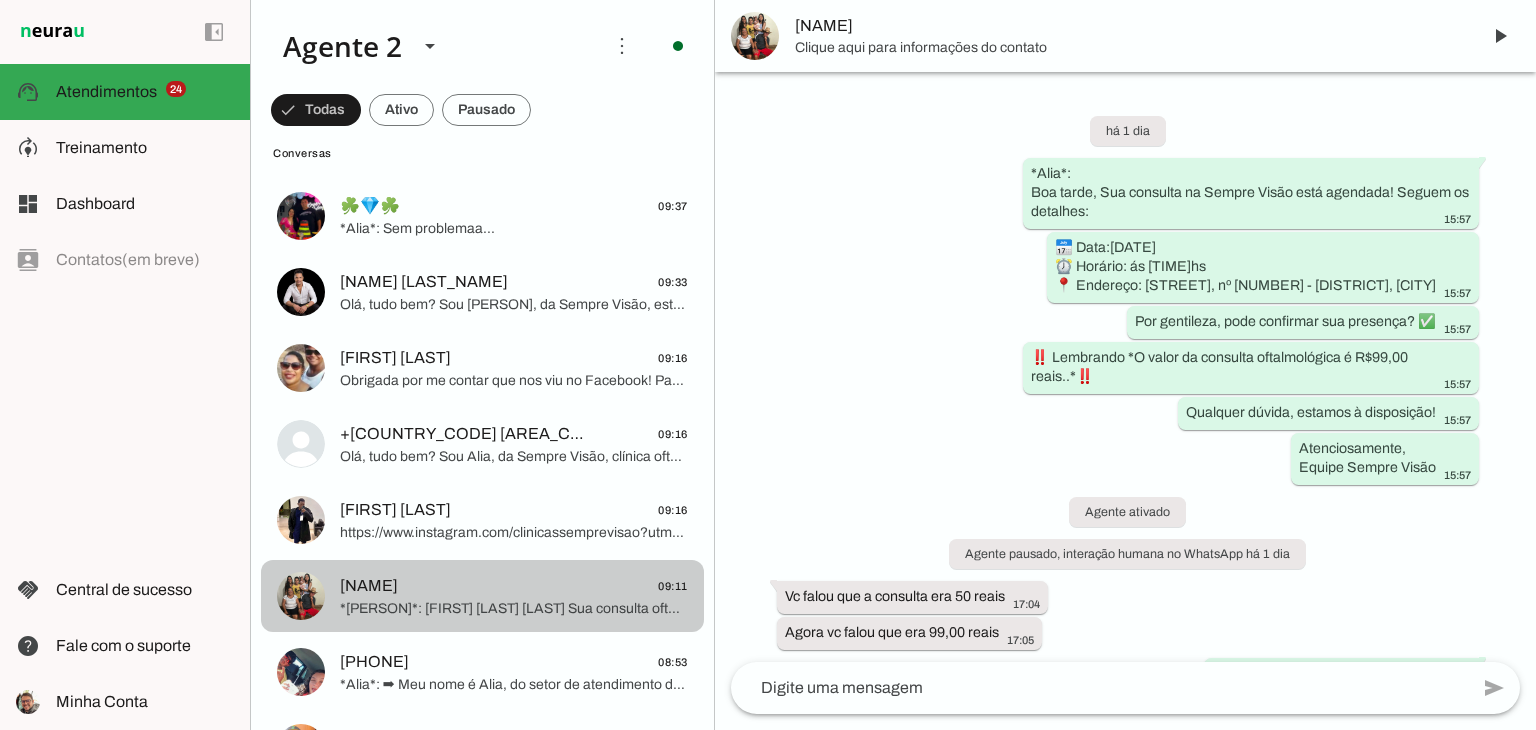 scroll, scrollTop: 1103, scrollLeft: 0, axis: vertical 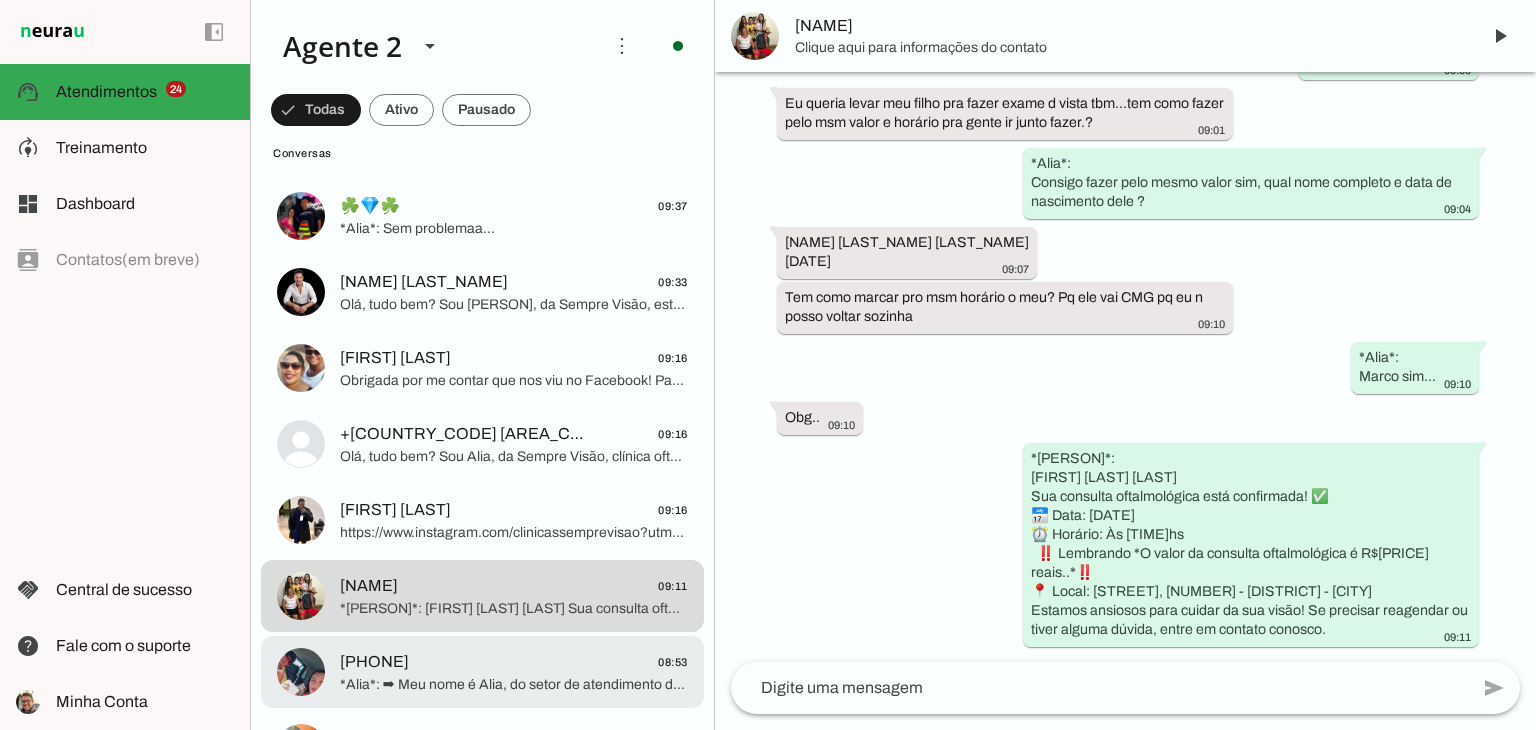 click on "*Alia*:
➡ Meu nome é Alia, do setor de atendimento da Sempre Visão. Qual melhor dia para agendarmos sua consulta?
Como conheceu a gente?" 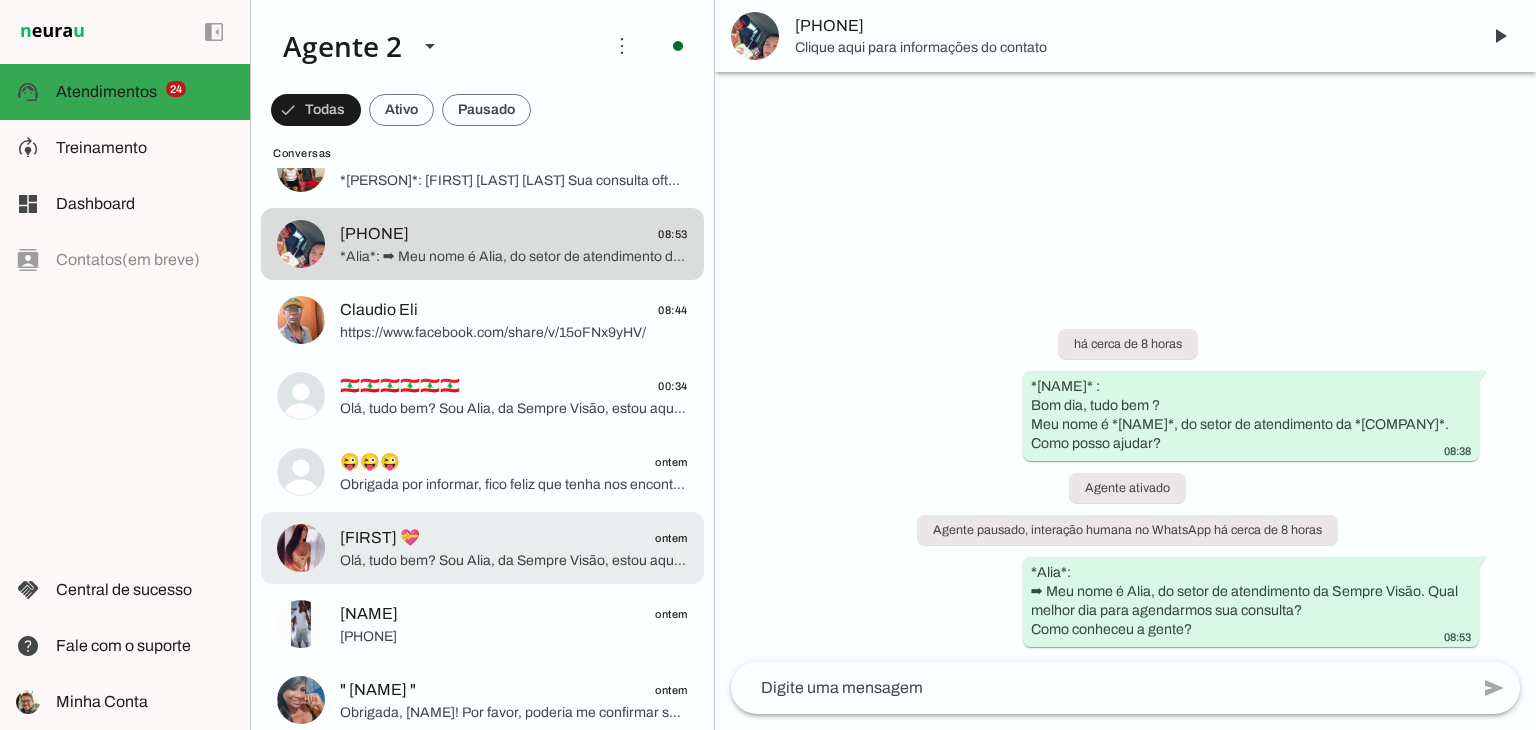 scroll, scrollTop: 4900, scrollLeft: 0, axis: vertical 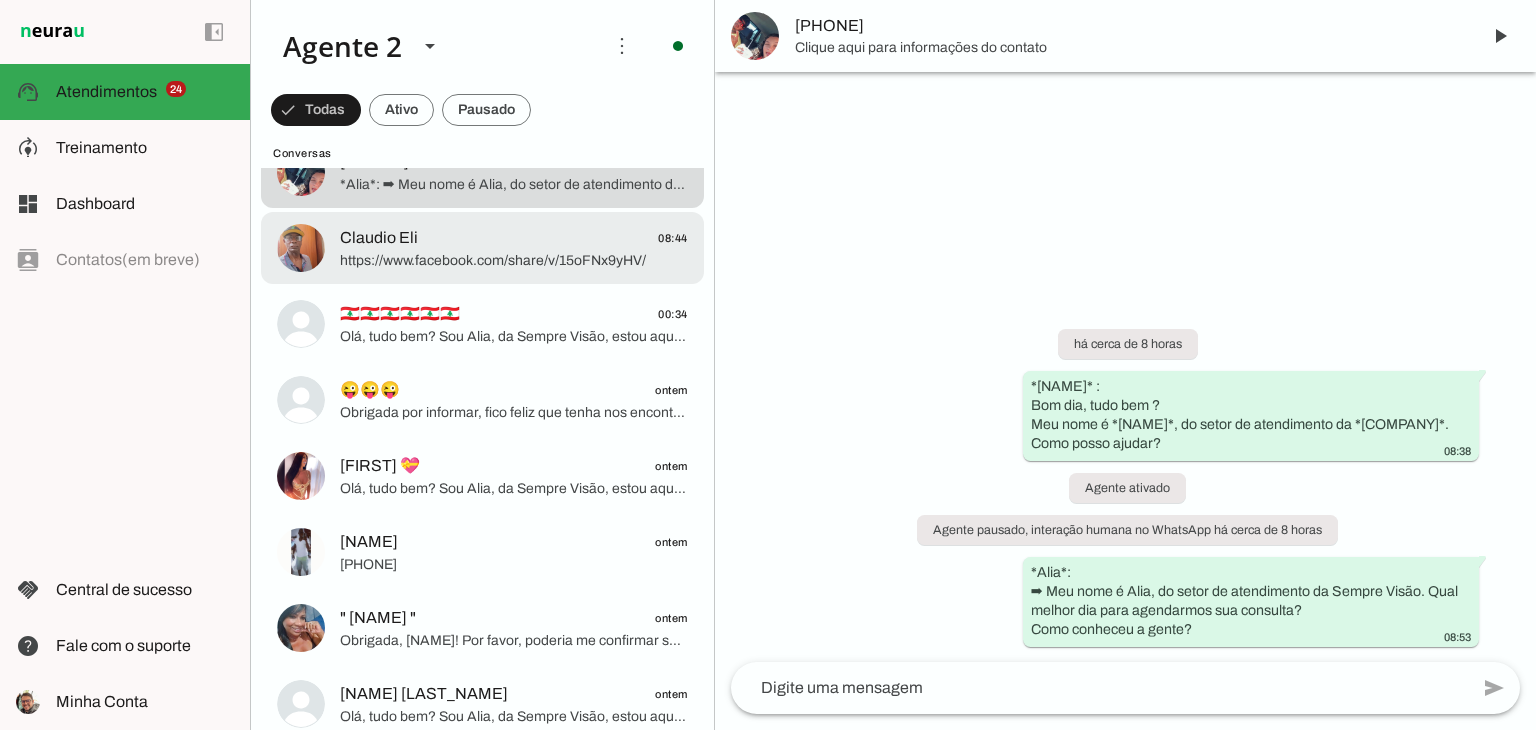 click on "https://www.facebook.com/share/v/15oFNx9yHV/" 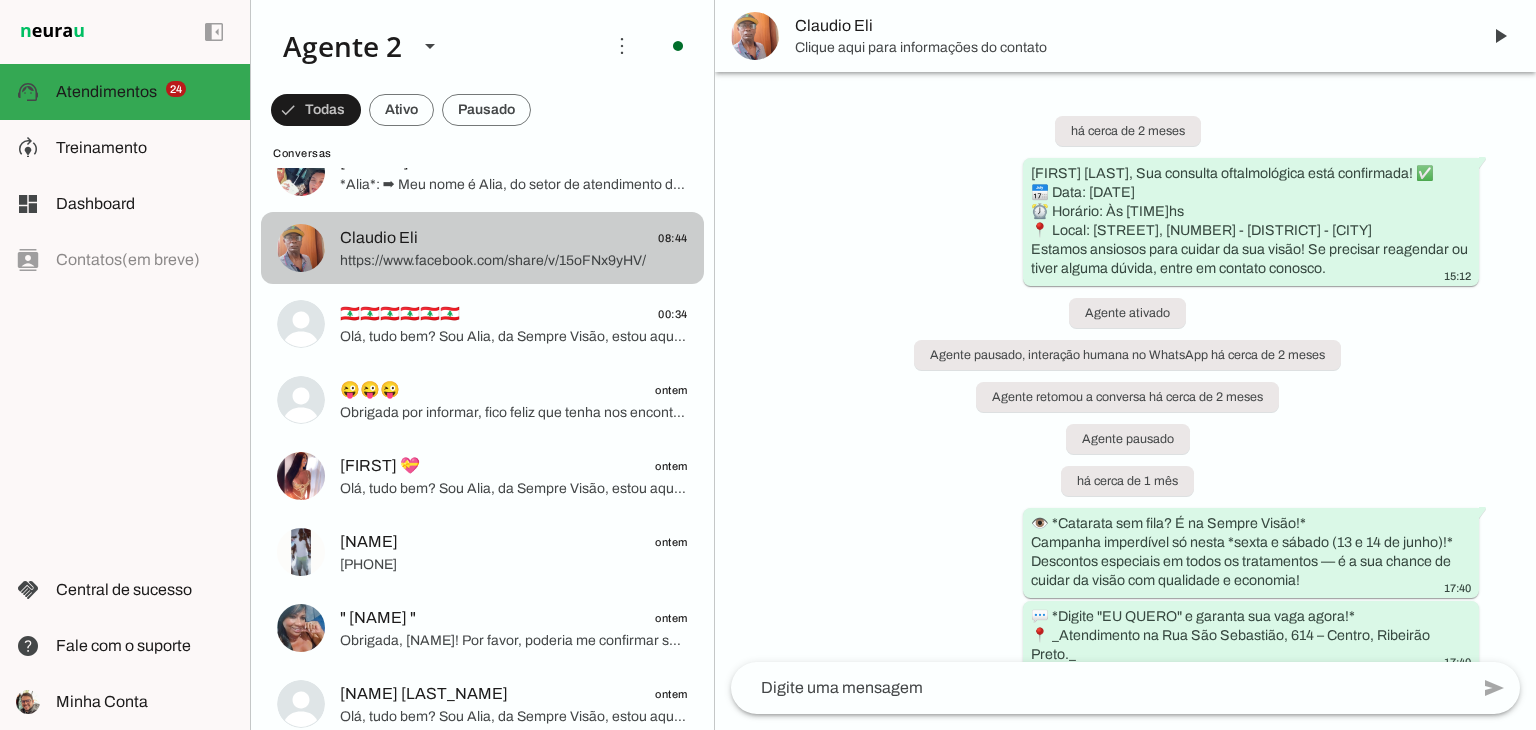 scroll, scrollTop: 1128, scrollLeft: 0, axis: vertical 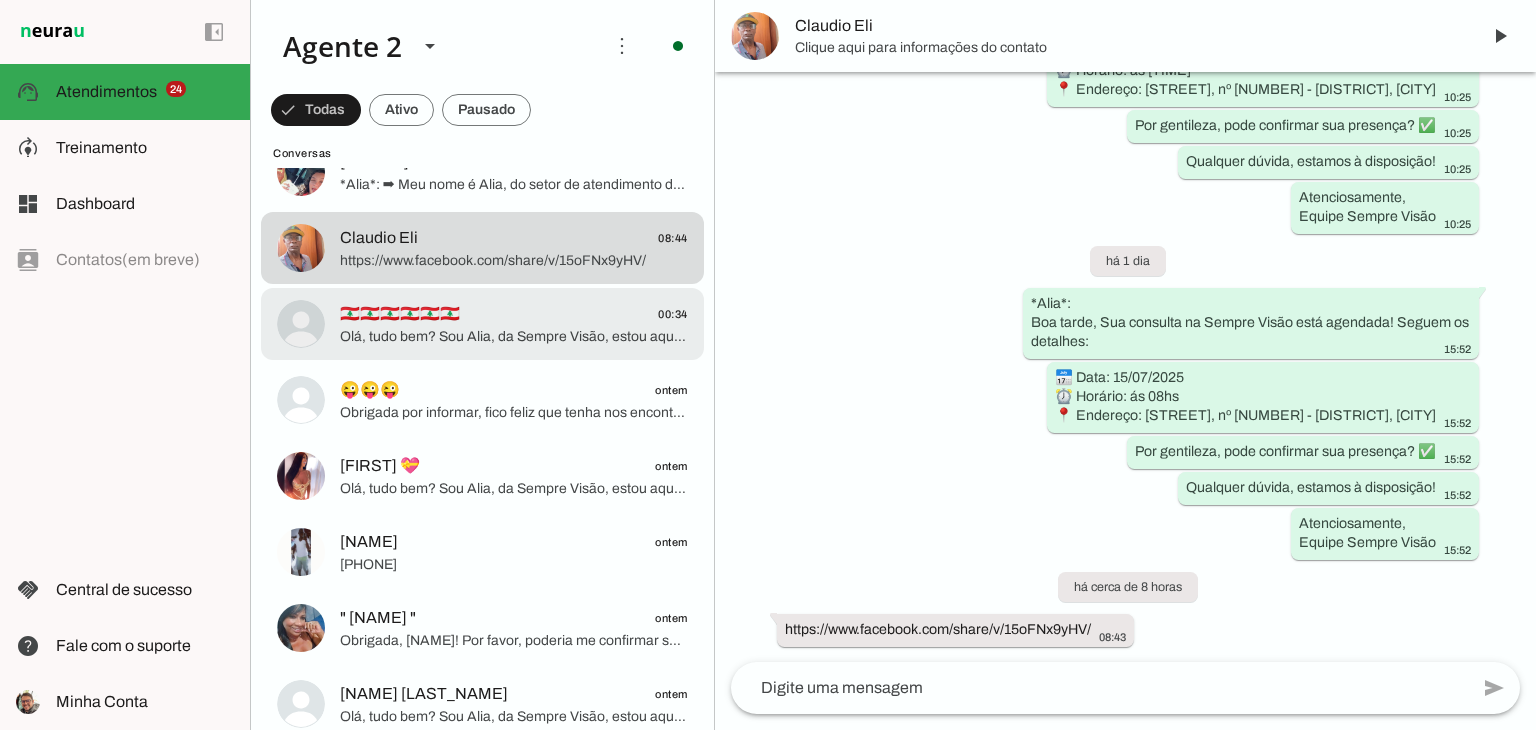 click on "🇱🇧🇱🇧🇱🇧🇱🇧🇱🇧🇱🇧
00:34" 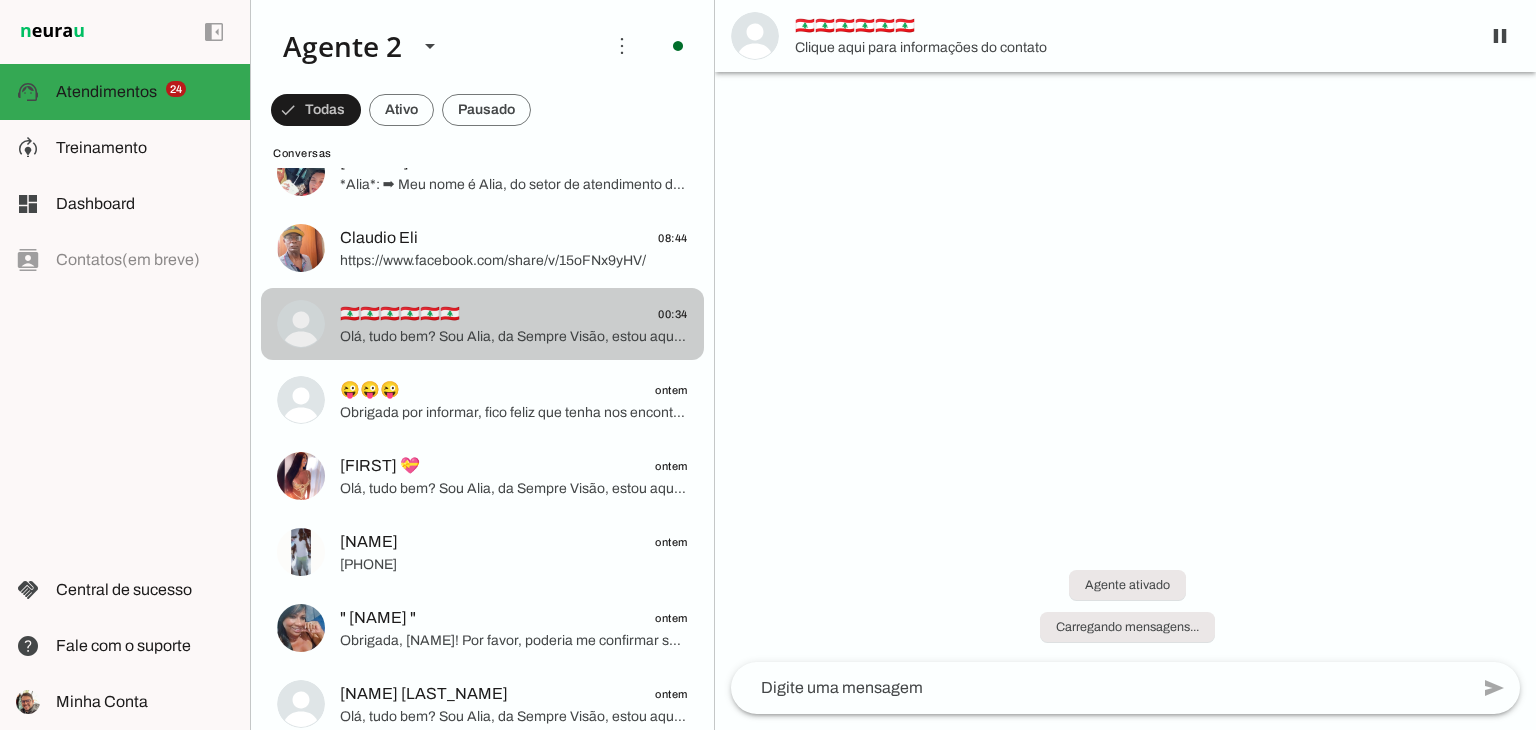scroll, scrollTop: 0, scrollLeft: 0, axis: both 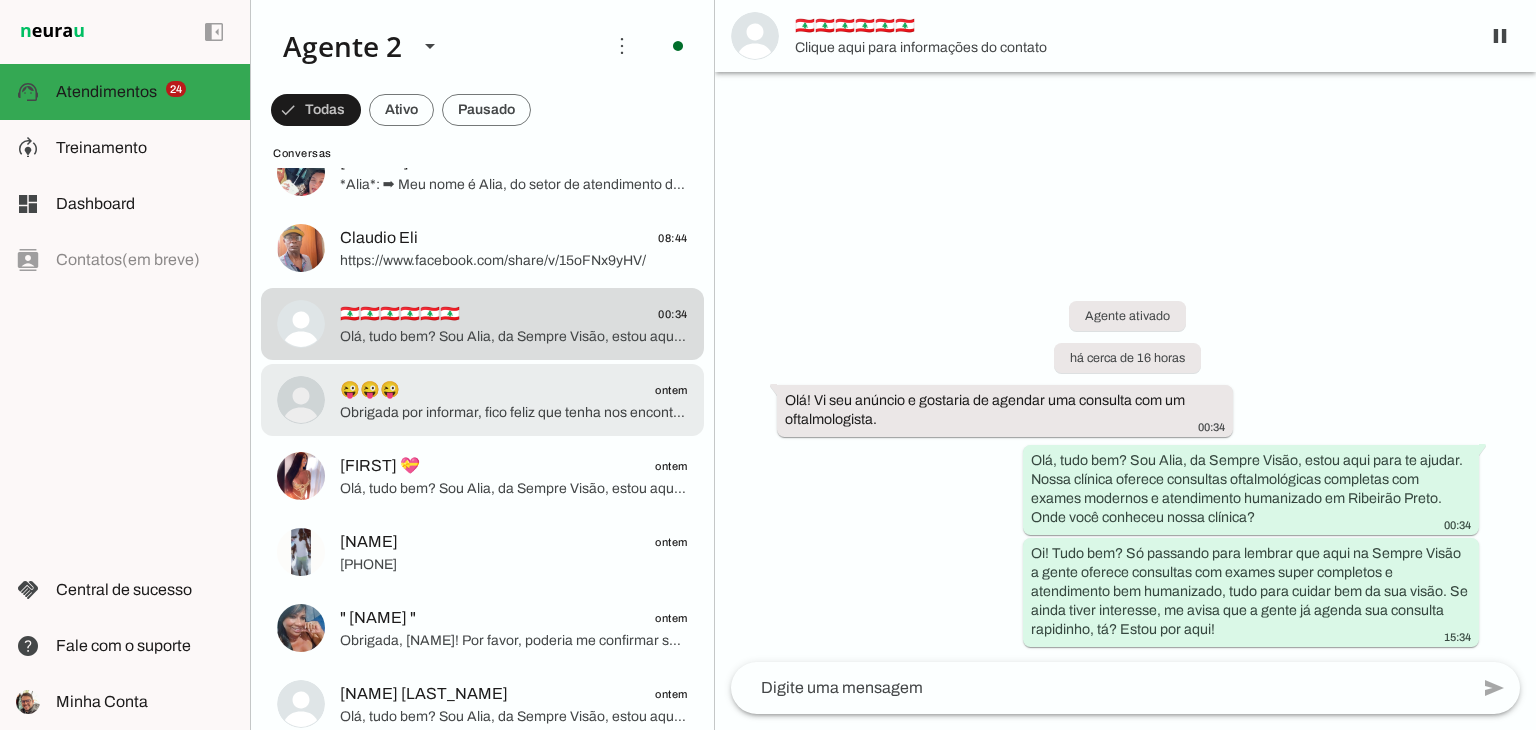 click on "😜😜😜
ontem" 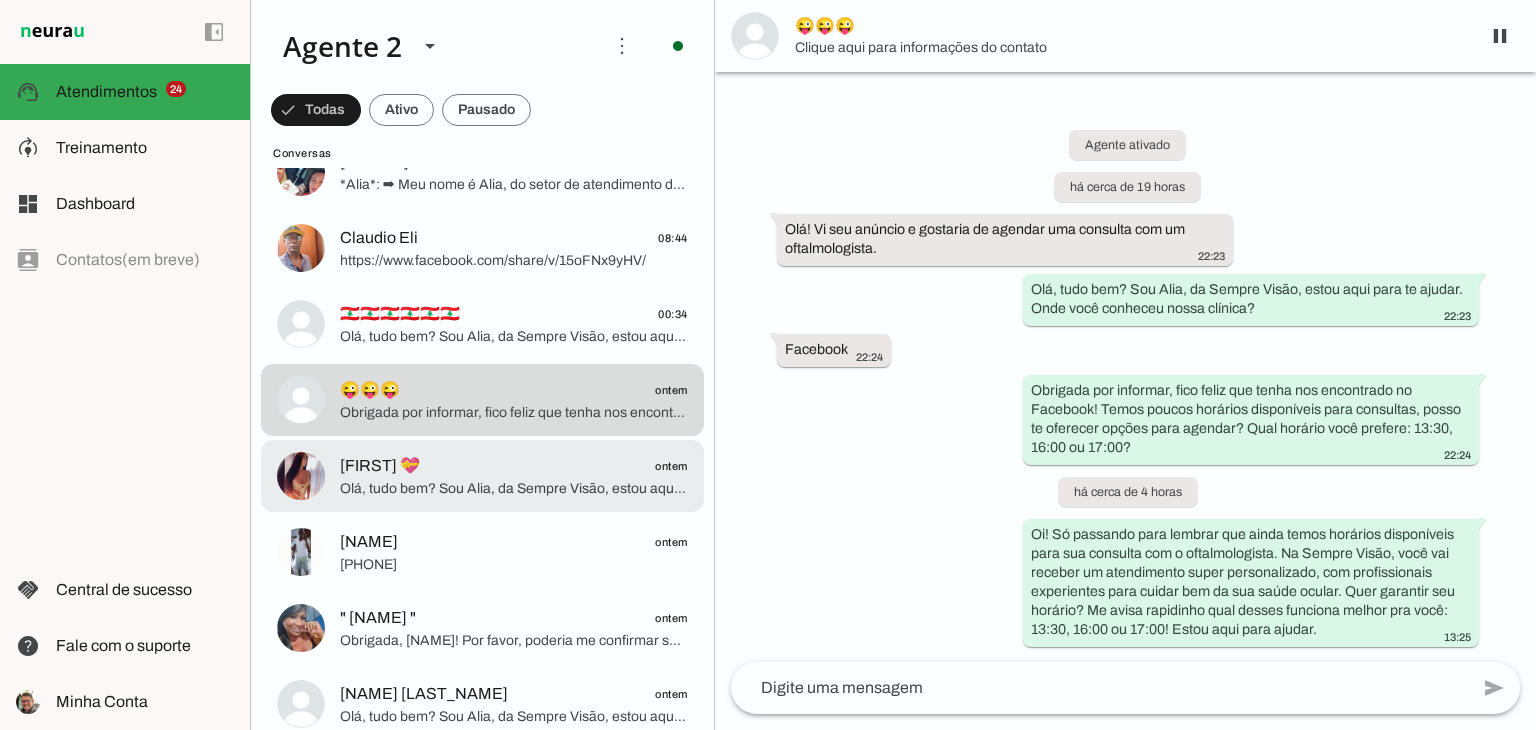 click on "Olá, tudo bem? Sou Alia, da Sempre Visão, estou aqui para te ajudar. Nossa clínica oferece consultas oftalmológicas completas com exames modernos e atendimento humanizado, tudo sem filas. Posso saber seu nome e onde você nos conheceu?" 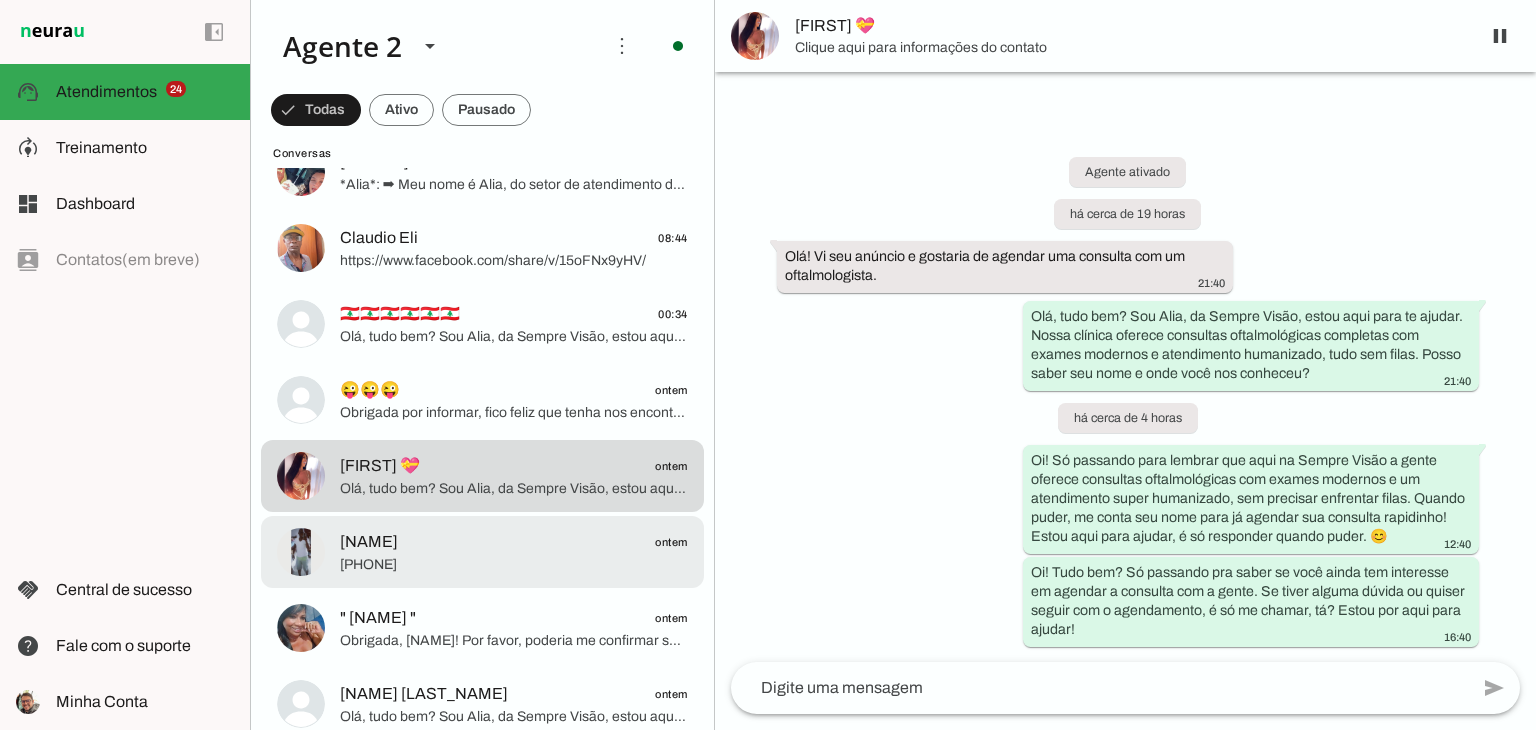 click on "[NAME]
[TIME]" 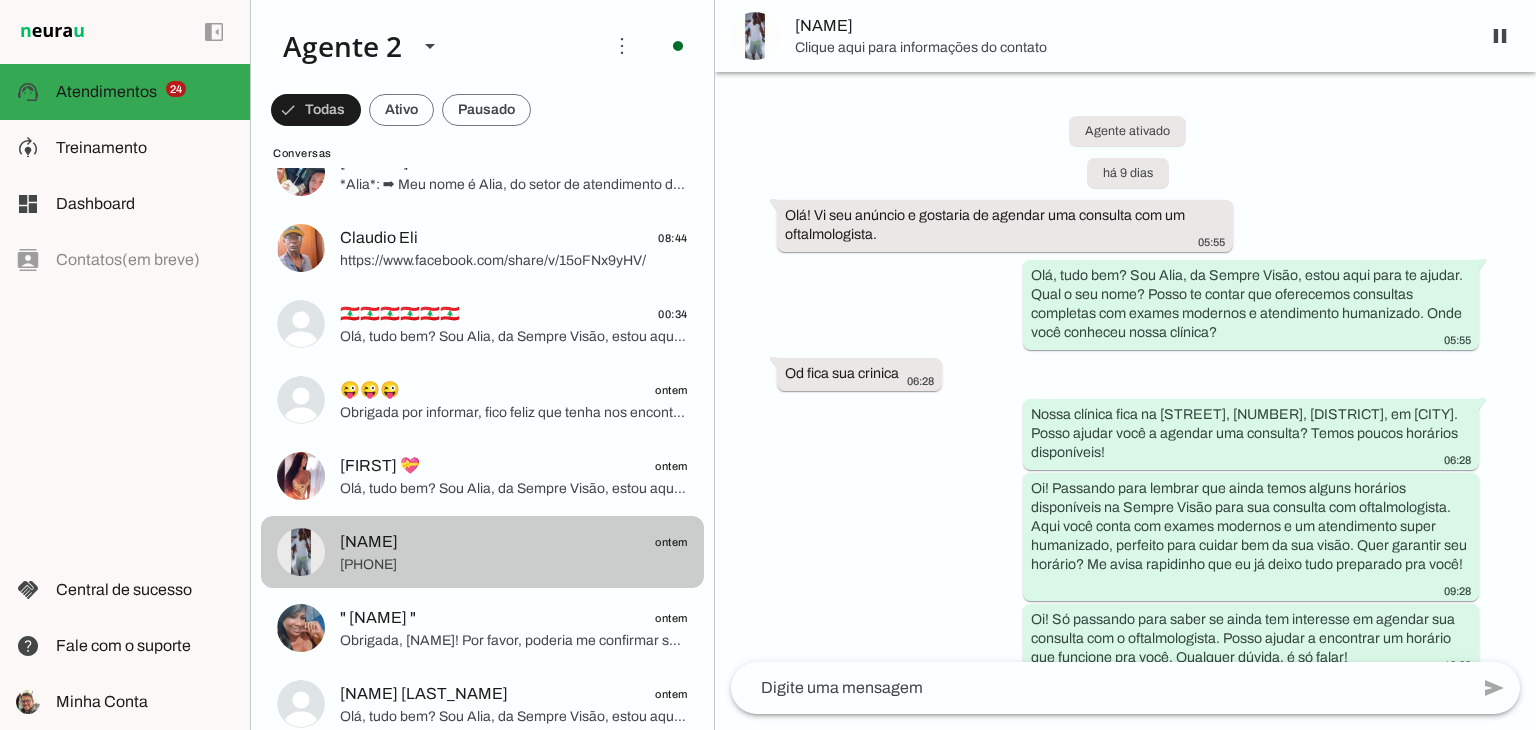 scroll, scrollTop: 1221, scrollLeft: 0, axis: vertical 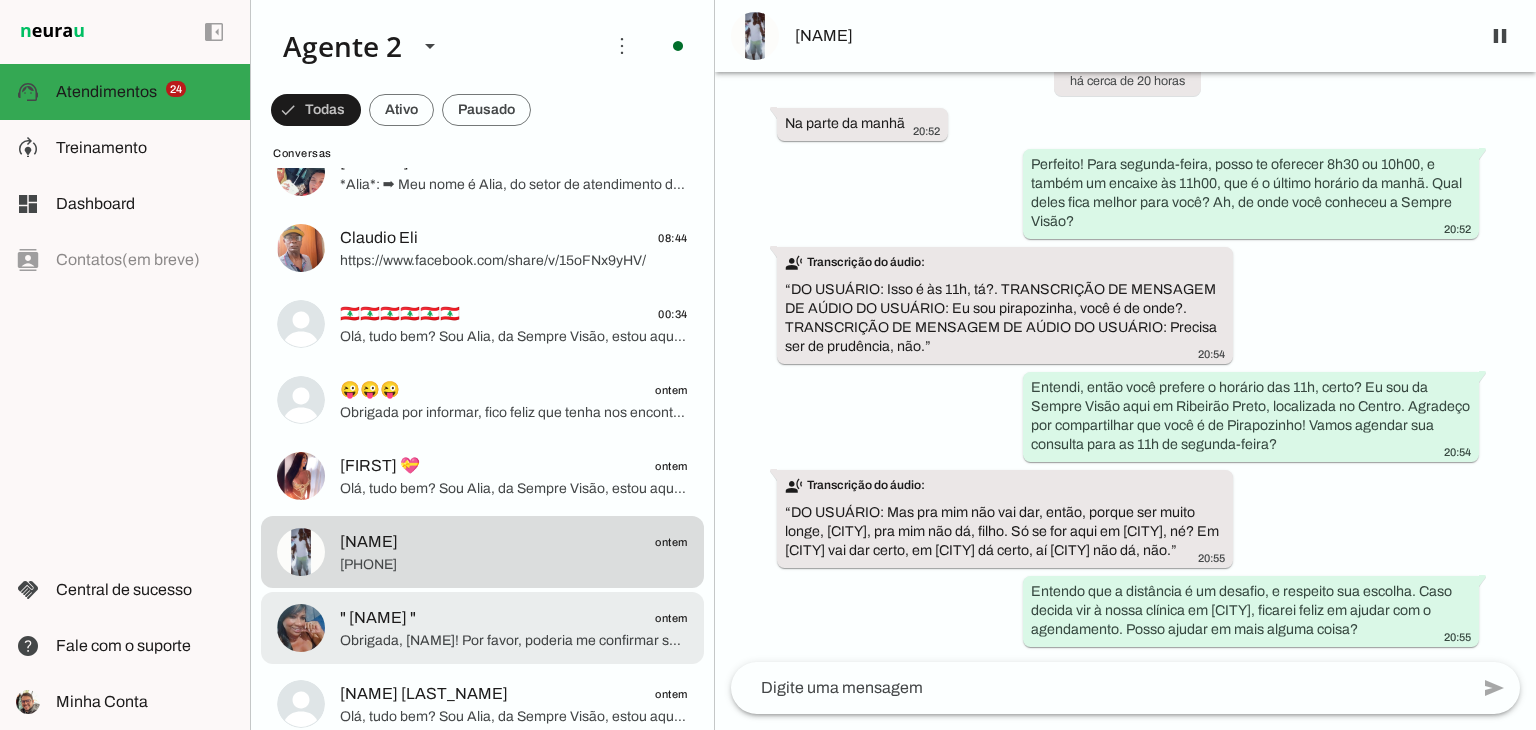 click on "" [NAME] "
ontem" 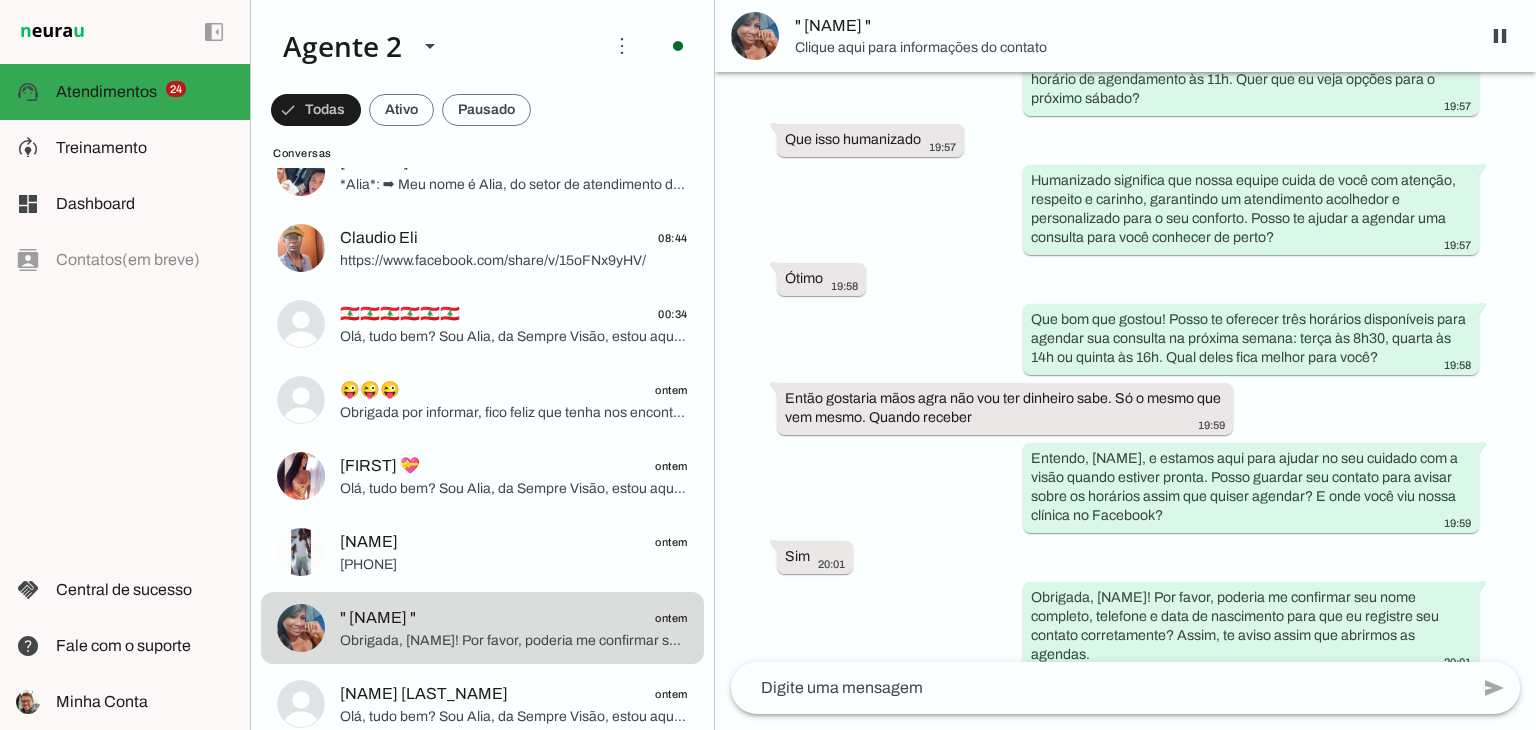 scroll, scrollTop: 1721, scrollLeft: 0, axis: vertical 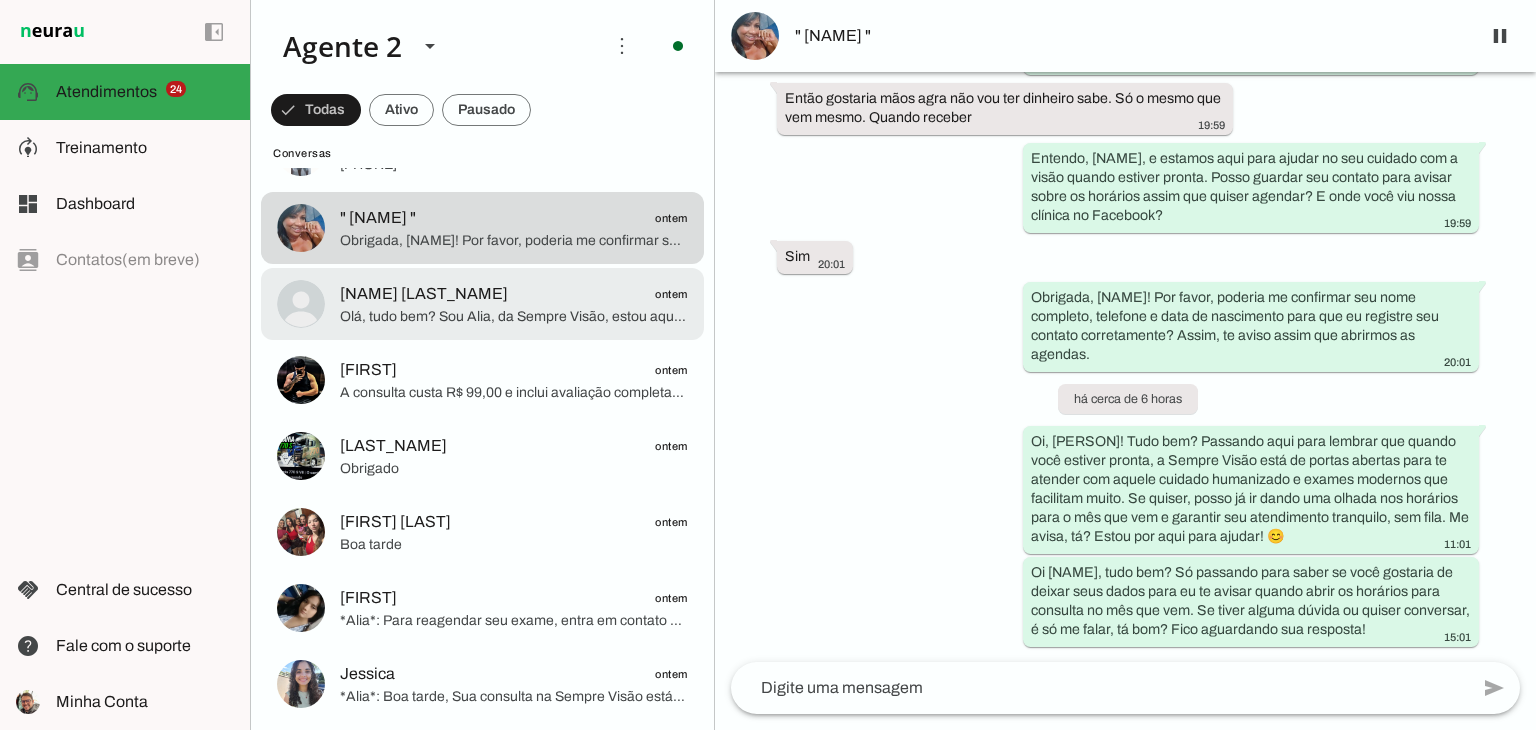click on "Olá, tudo bem? Sou Alia, da Sempre Visão, estou aqui para te ajudar. Qual o seu nome?" 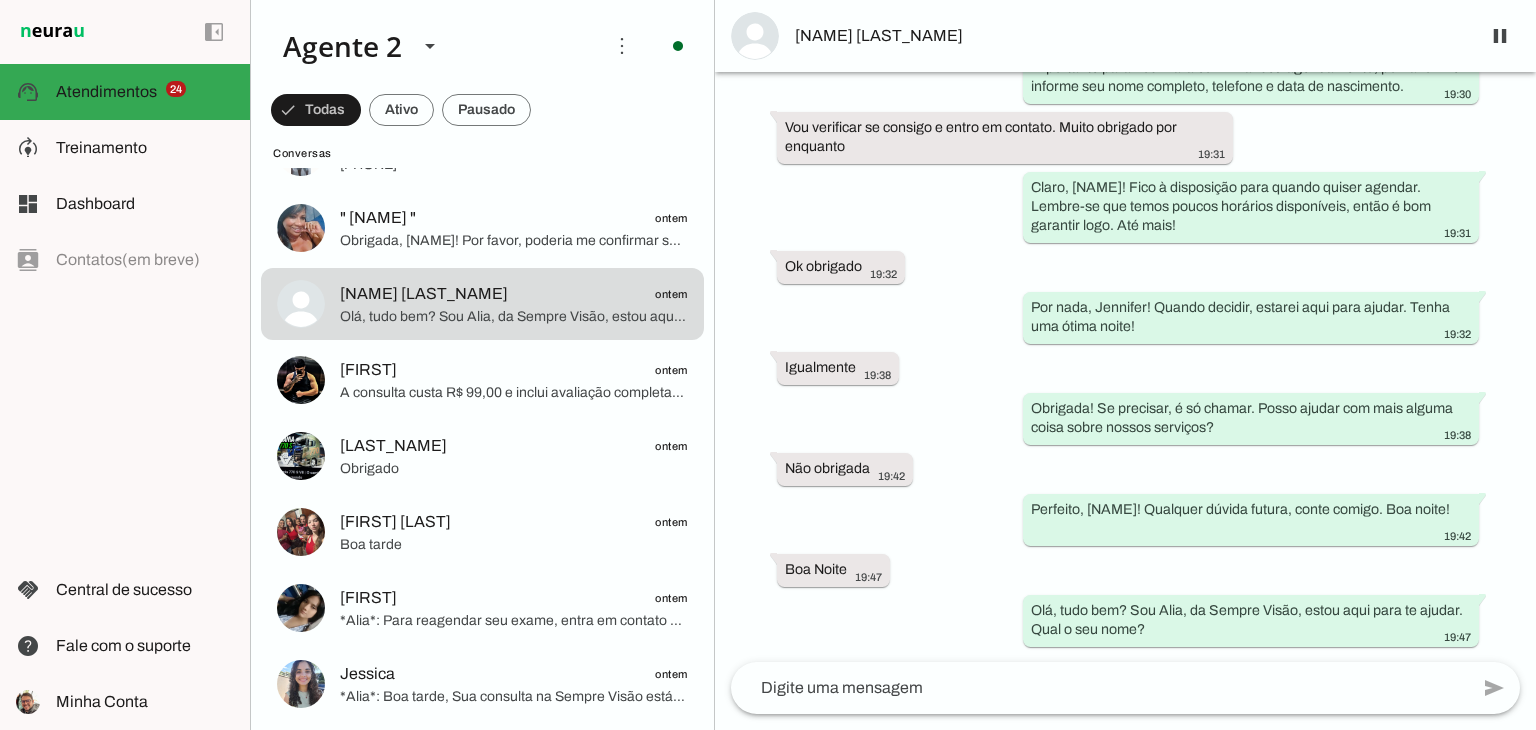scroll, scrollTop: 745, scrollLeft: 0, axis: vertical 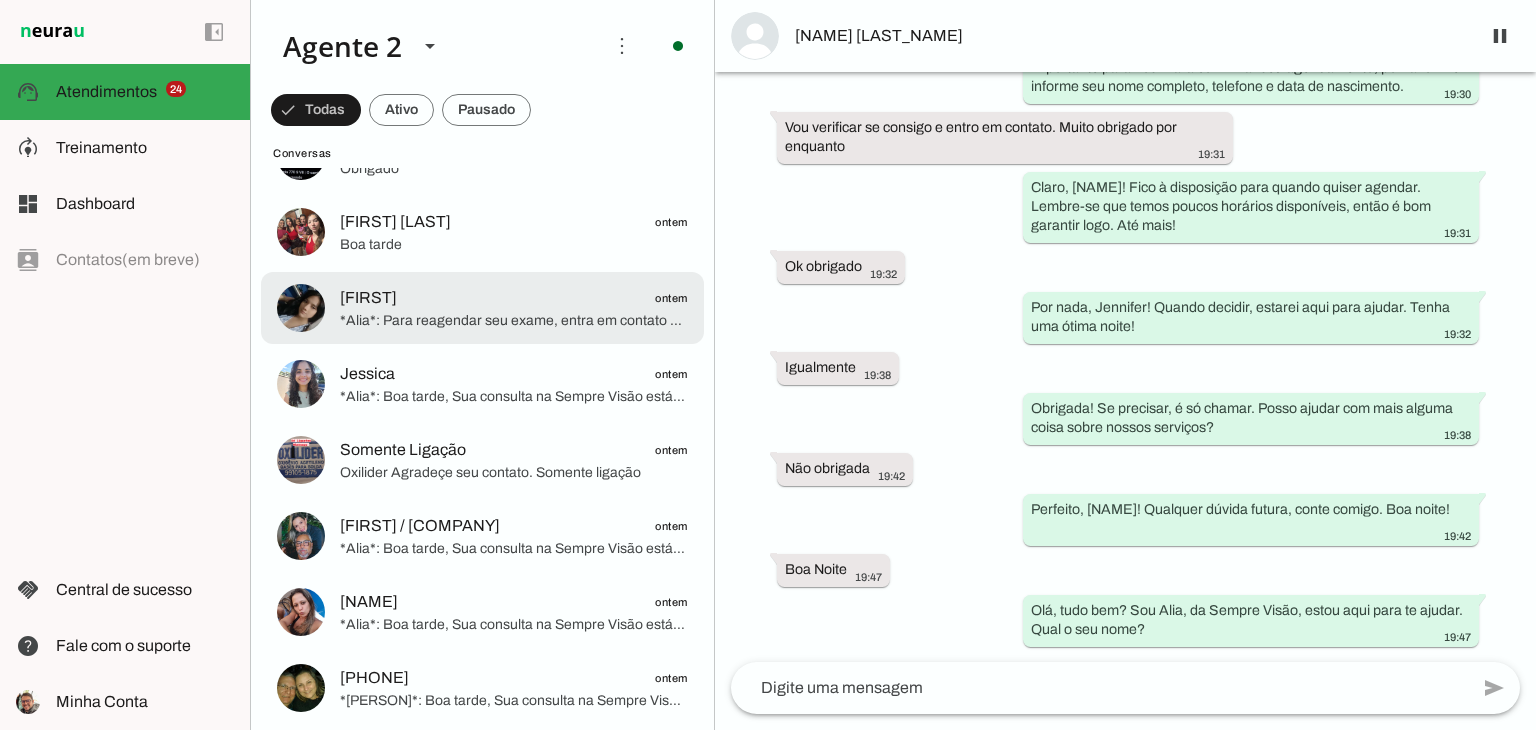 click on "*Alia*:
Para reagendar seu exame, entra em contato por gentileza com a recepção [PHONE]" 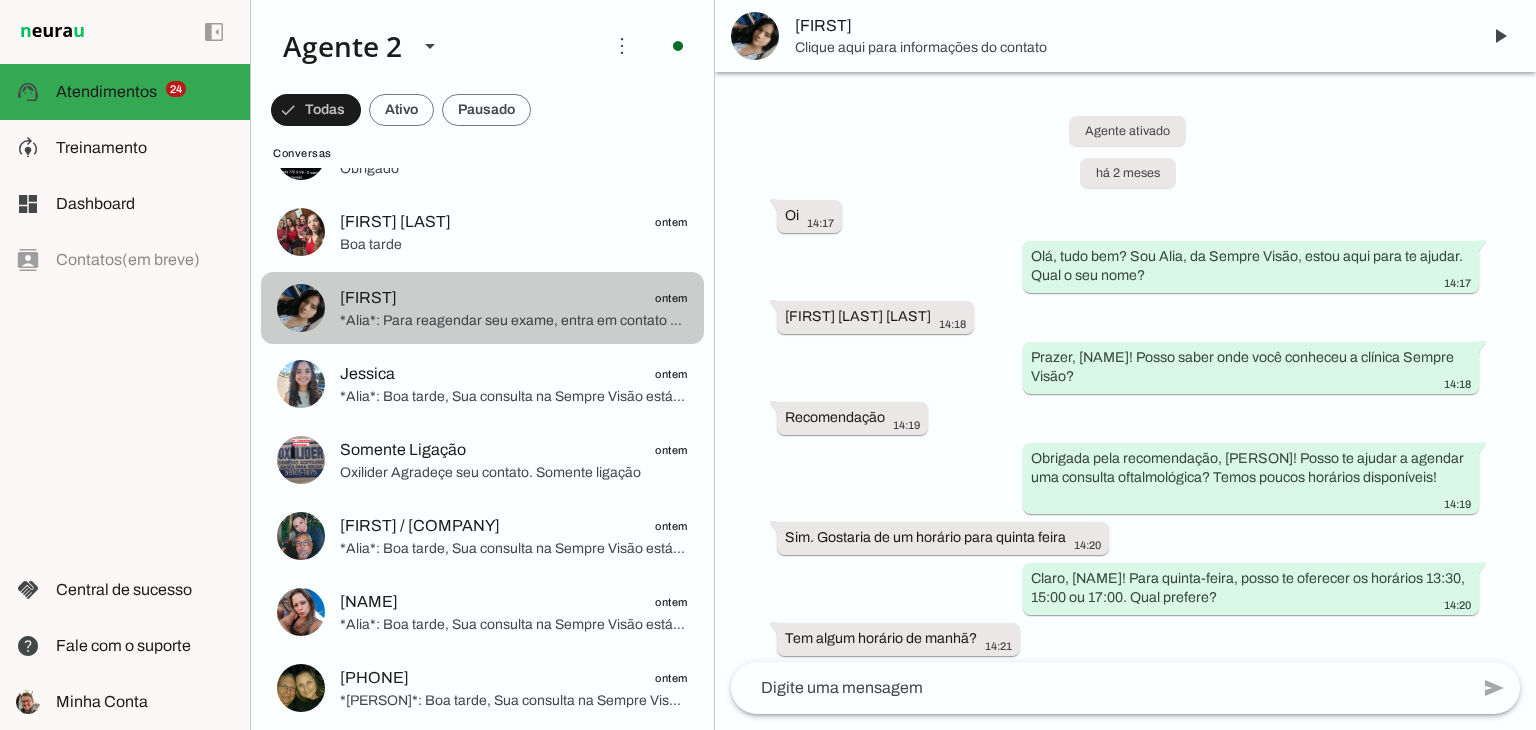 scroll, scrollTop: 4174, scrollLeft: 0, axis: vertical 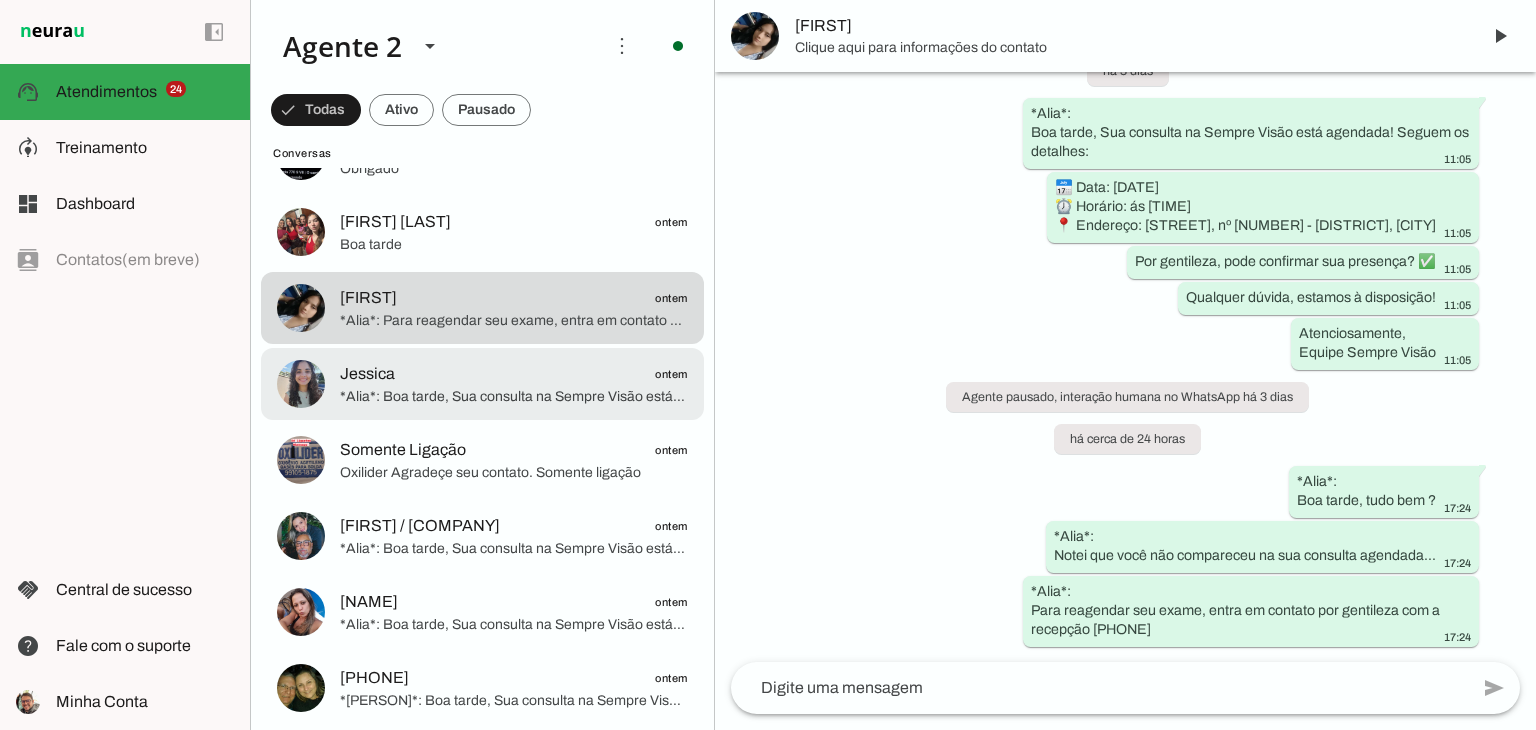 click on "[PERSON]
ontem" 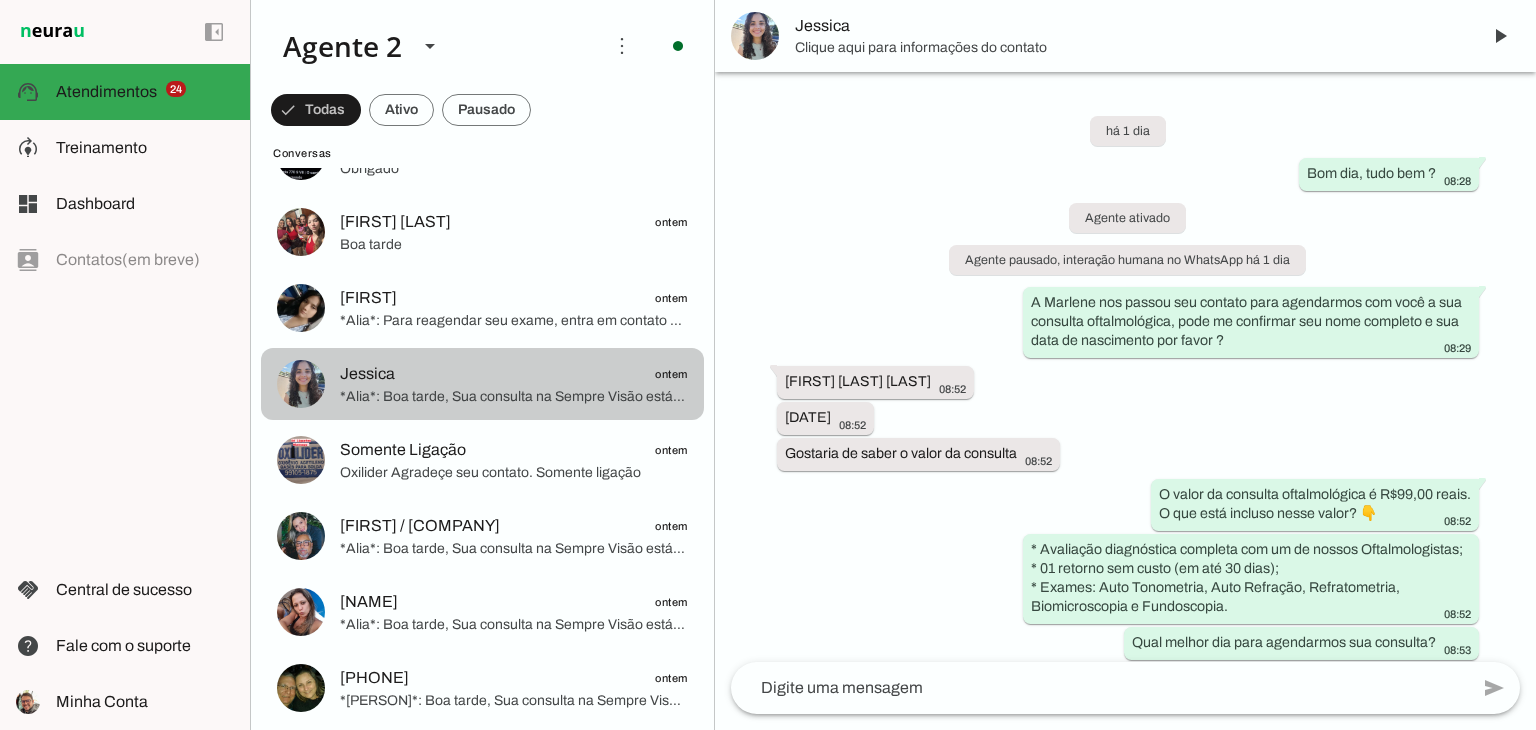 scroll, scrollTop: 623, scrollLeft: 0, axis: vertical 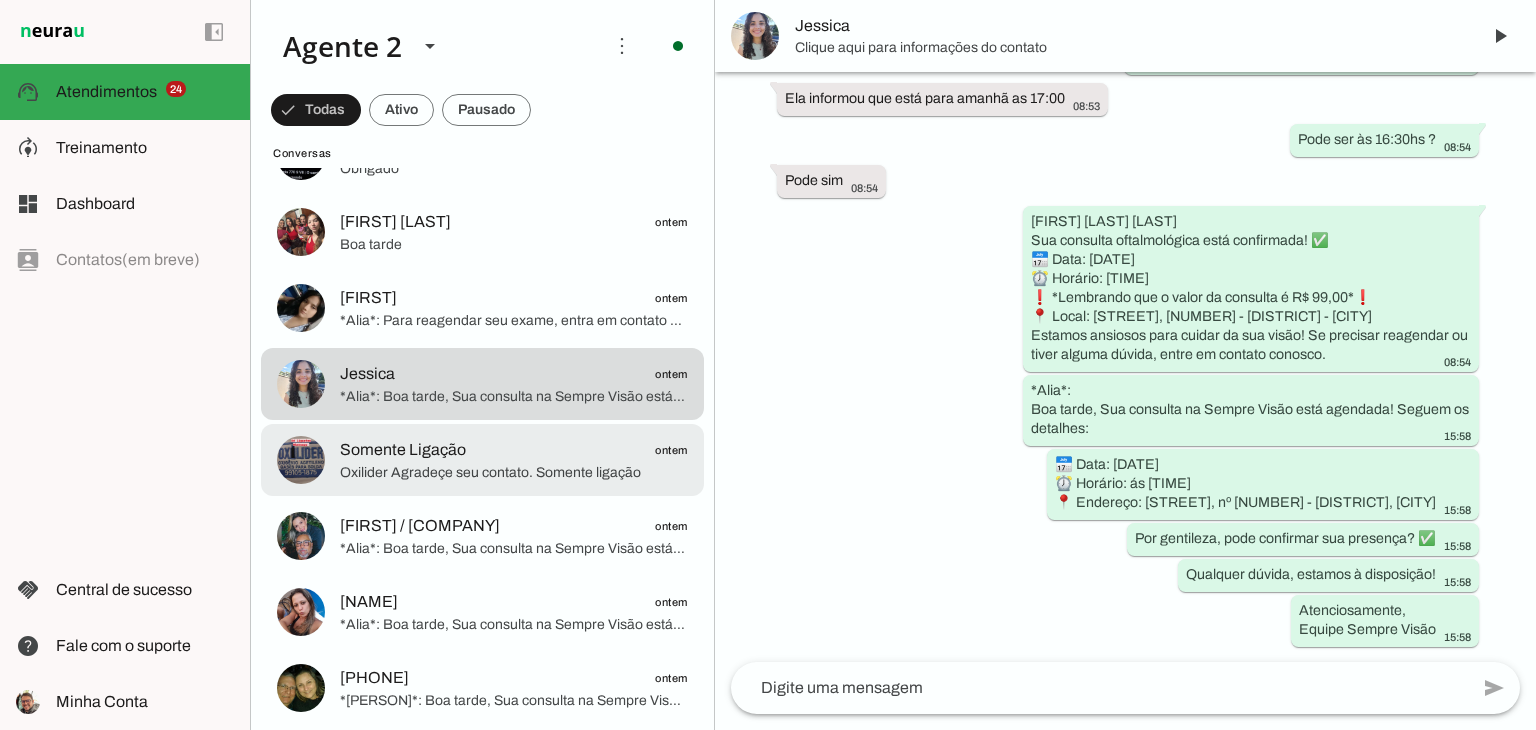 click on "Somente Ligação" 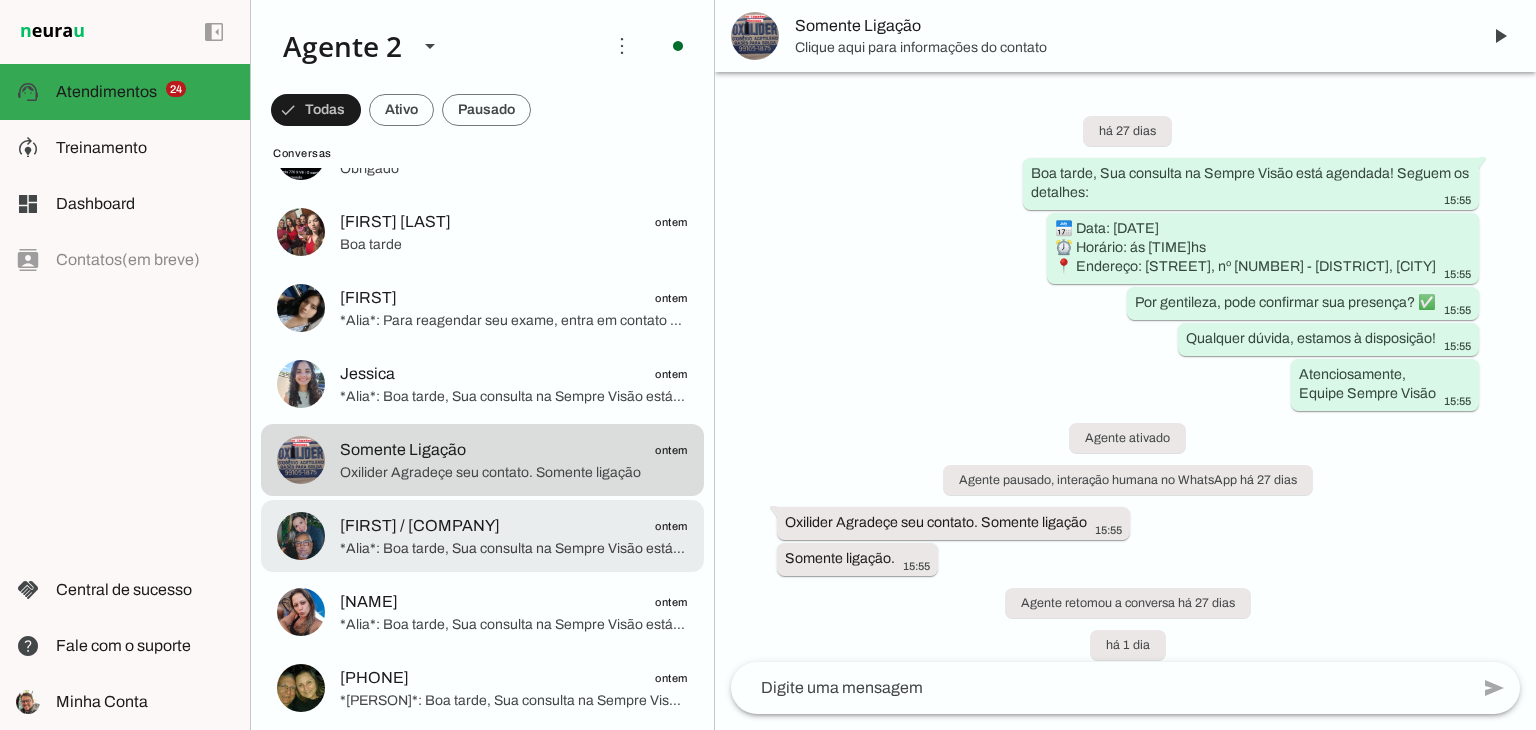 scroll, scrollTop: 422, scrollLeft: 0, axis: vertical 